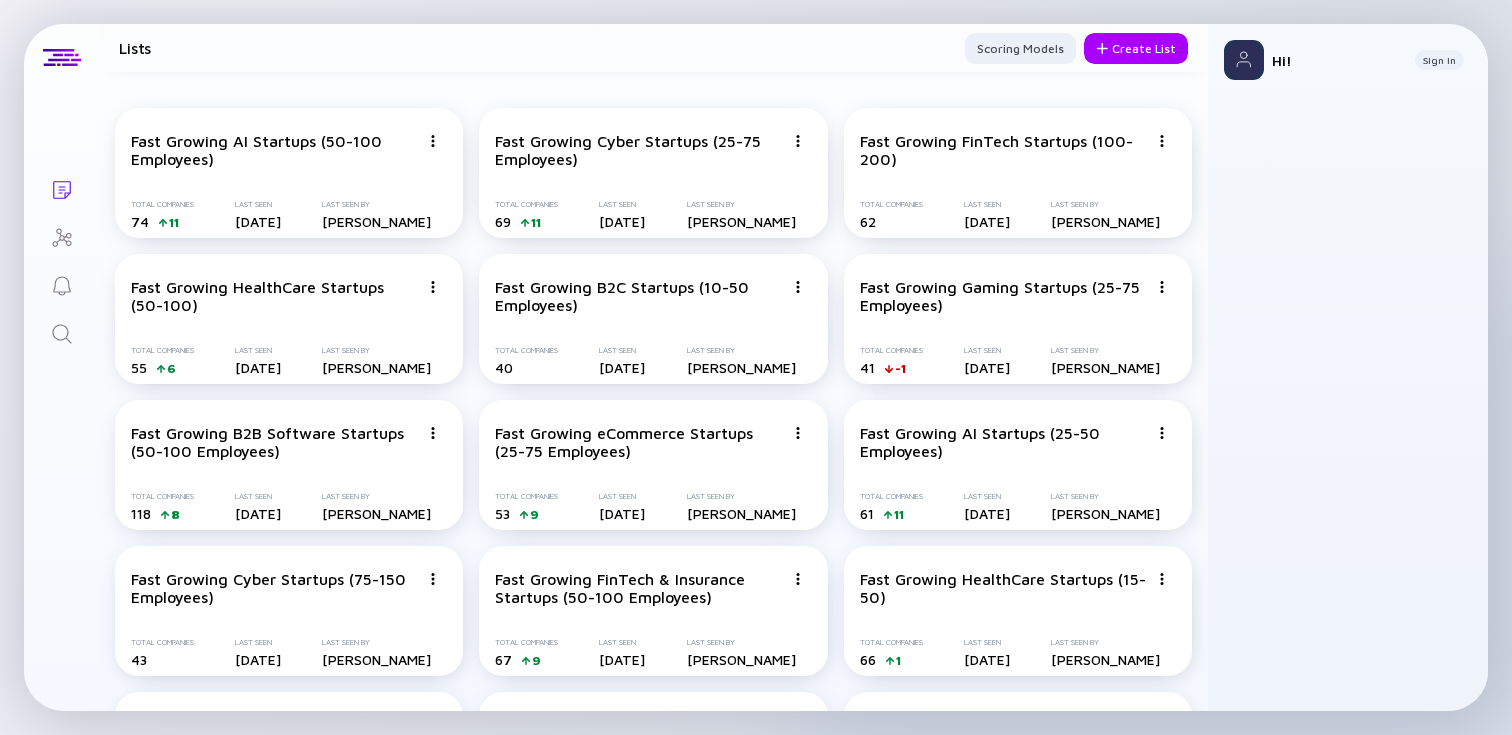 scroll, scrollTop: 0, scrollLeft: 0, axis: both 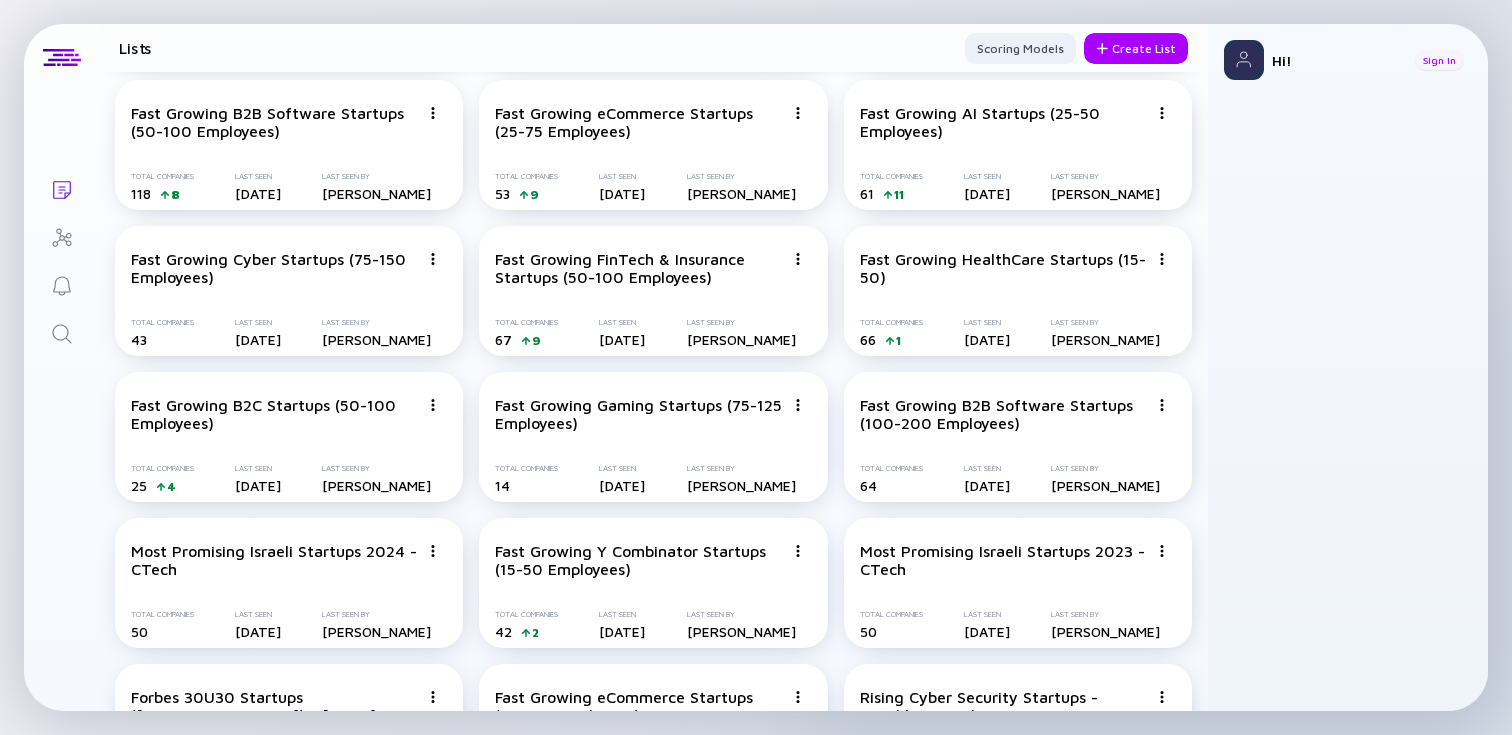 click on "Sign In" at bounding box center [1439, 60] 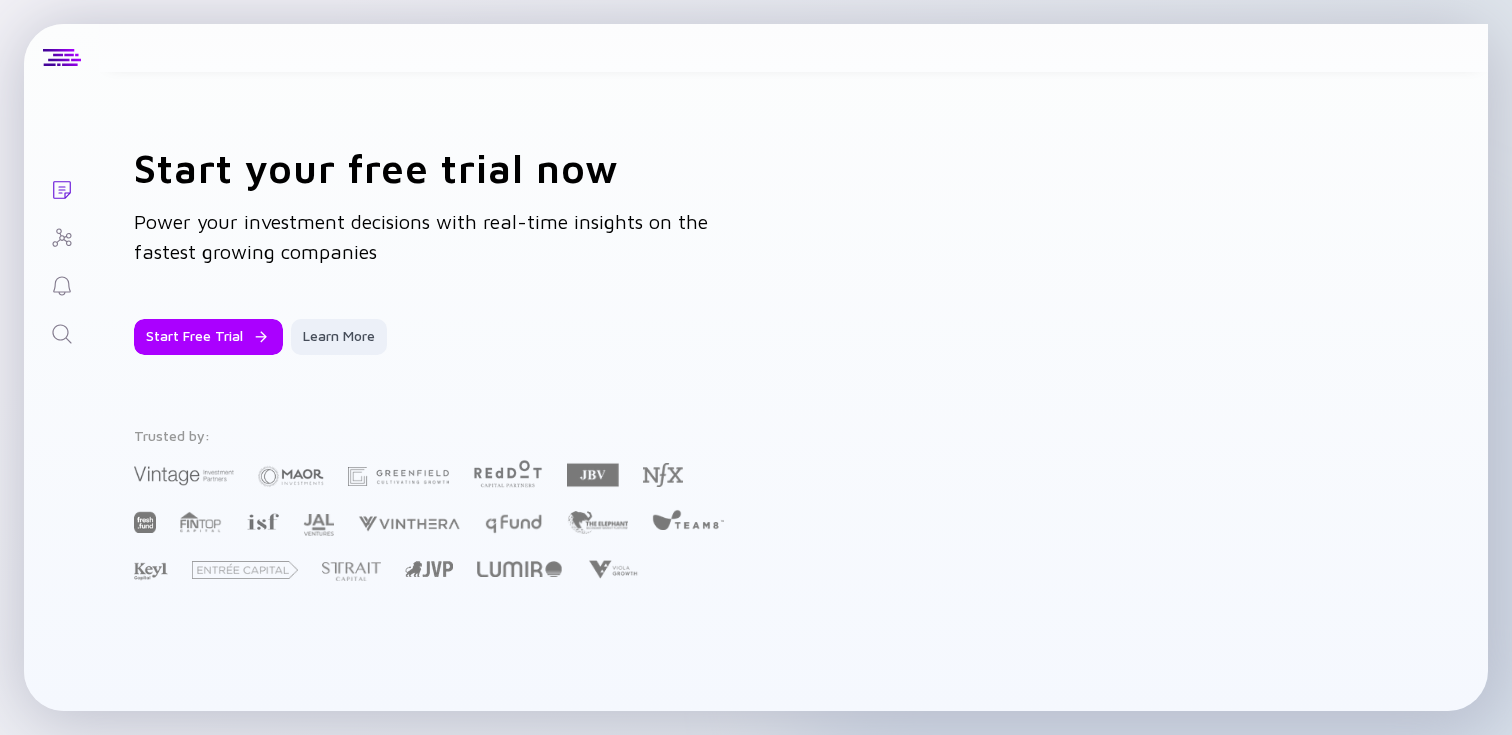 scroll, scrollTop: 0, scrollLeft: 0, axis: both 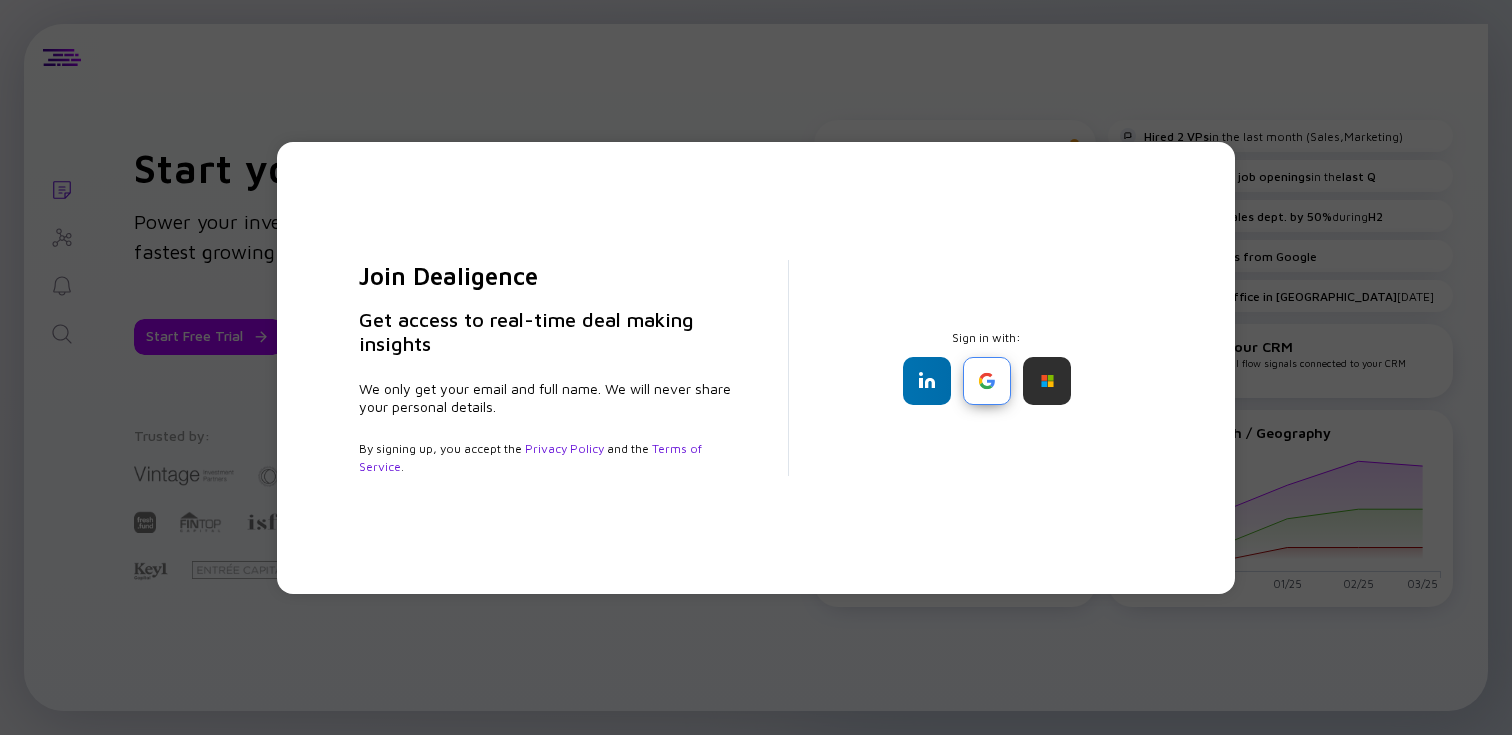 click at bounding box center (987, 381) 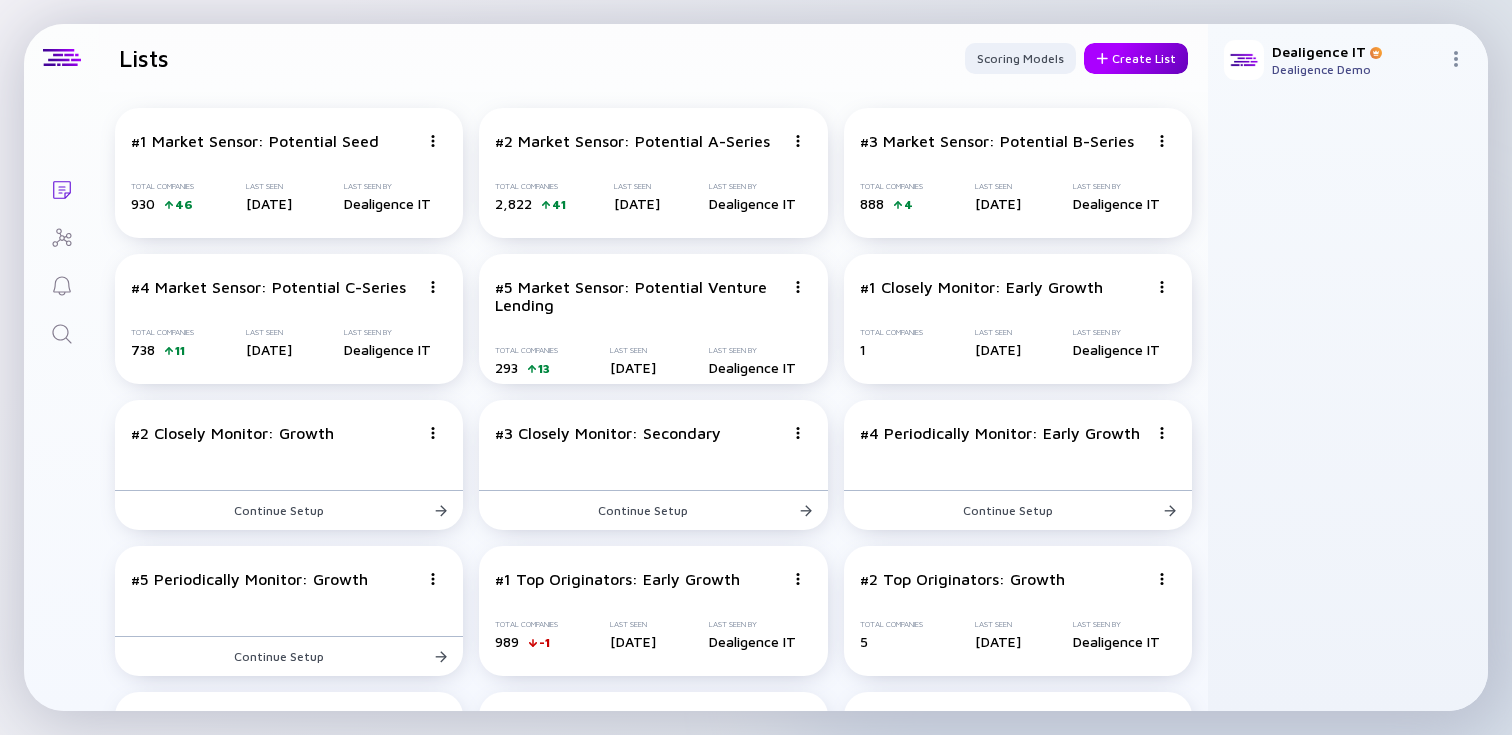 click on "Create List" at bounding box center [1136, 58] 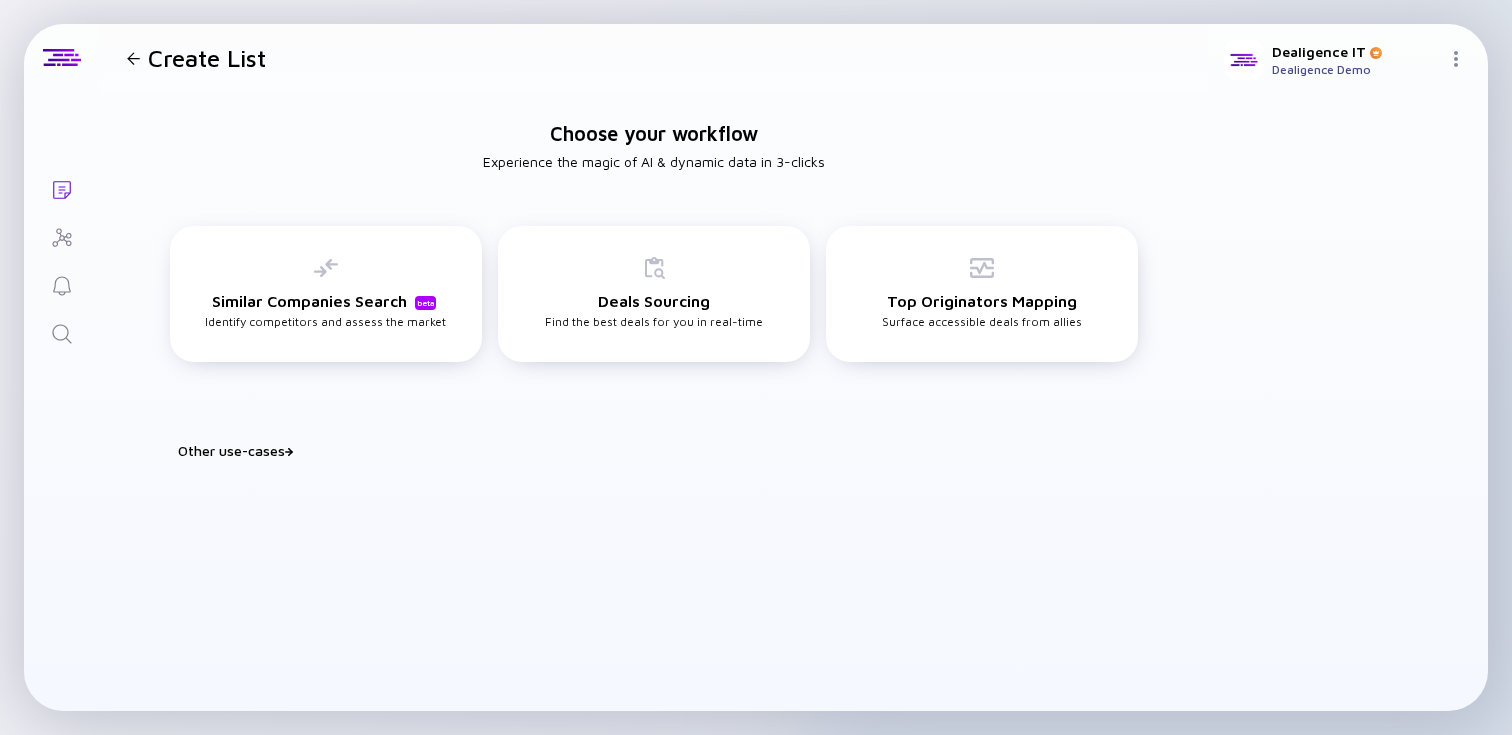 click on "Choose your workflow Experience the magic of AI & dynamic data in 3-clicks Similar Companies Search beta Identify competitors and assess the market Deals Sourcing Find the best deals for you in real-time Top Originators Mapping Surface accessible deals from allies Other use-cases  Build Watchlist Score & prioritize deals to identify your next best play Portfolio Check Prepare for your next board and enrich LP reports Custom List Build your tailored use-case" at bounding box center [653, 401] 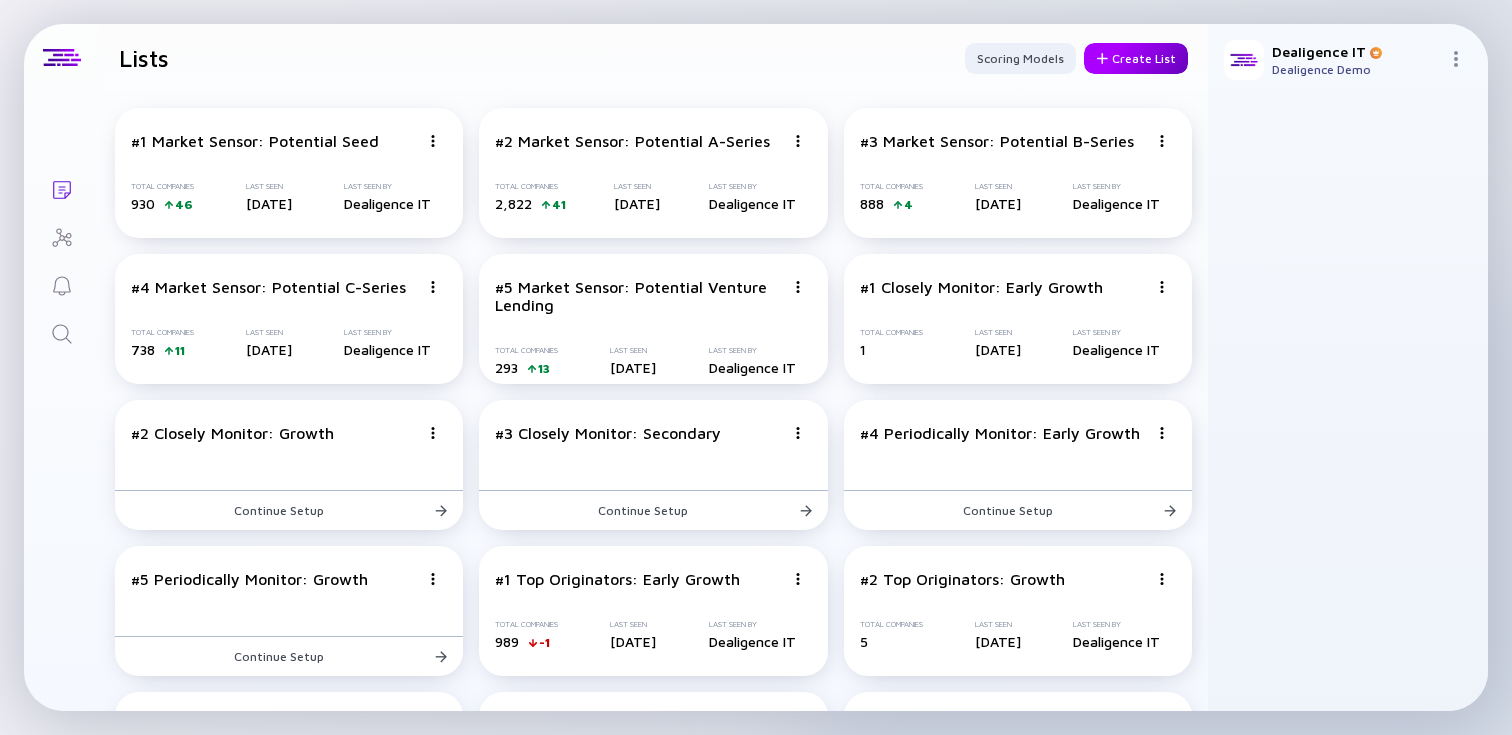 click on "Create List" at bounding box center [1136, 58] 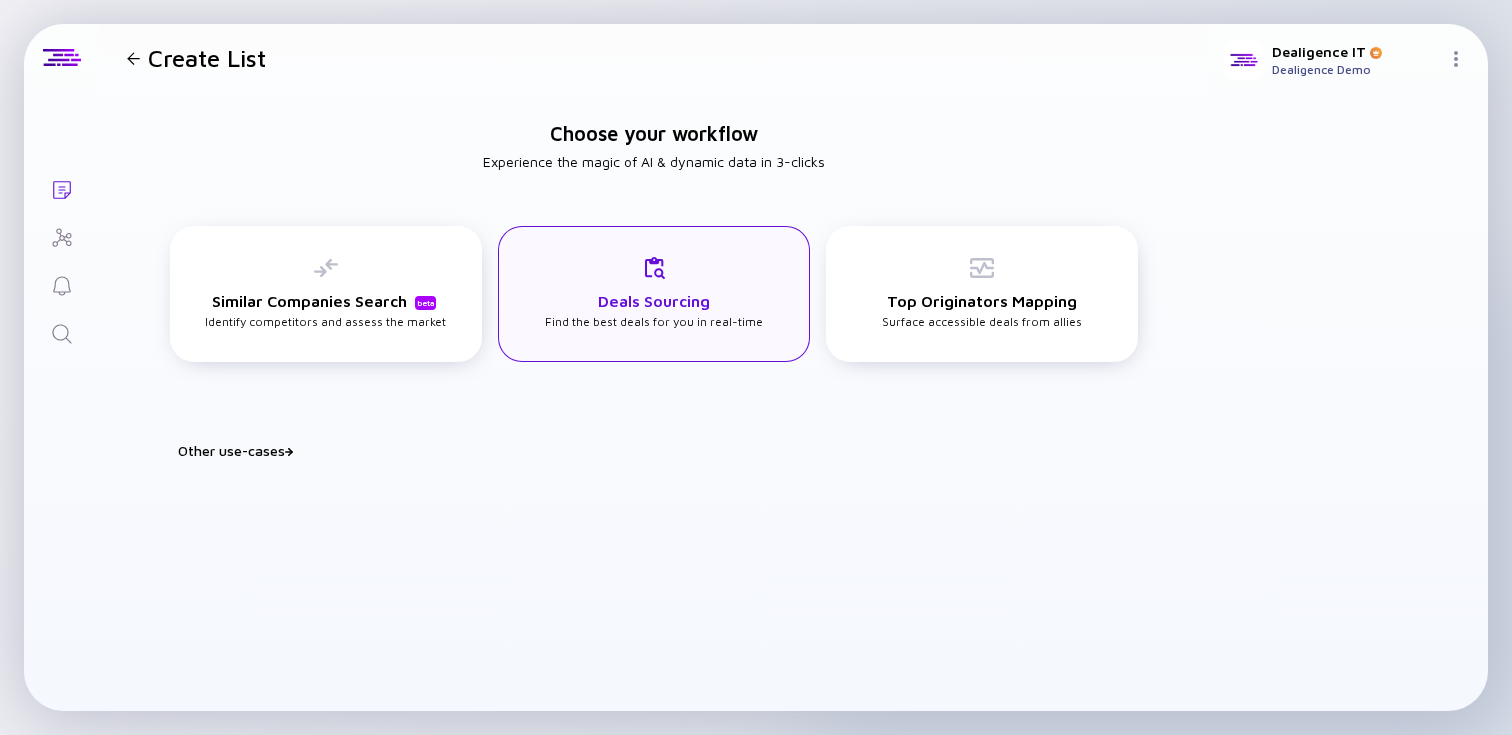 click on "Deals Sourcing Find the best deals for you in real-time" at bounding box center (654, 294) 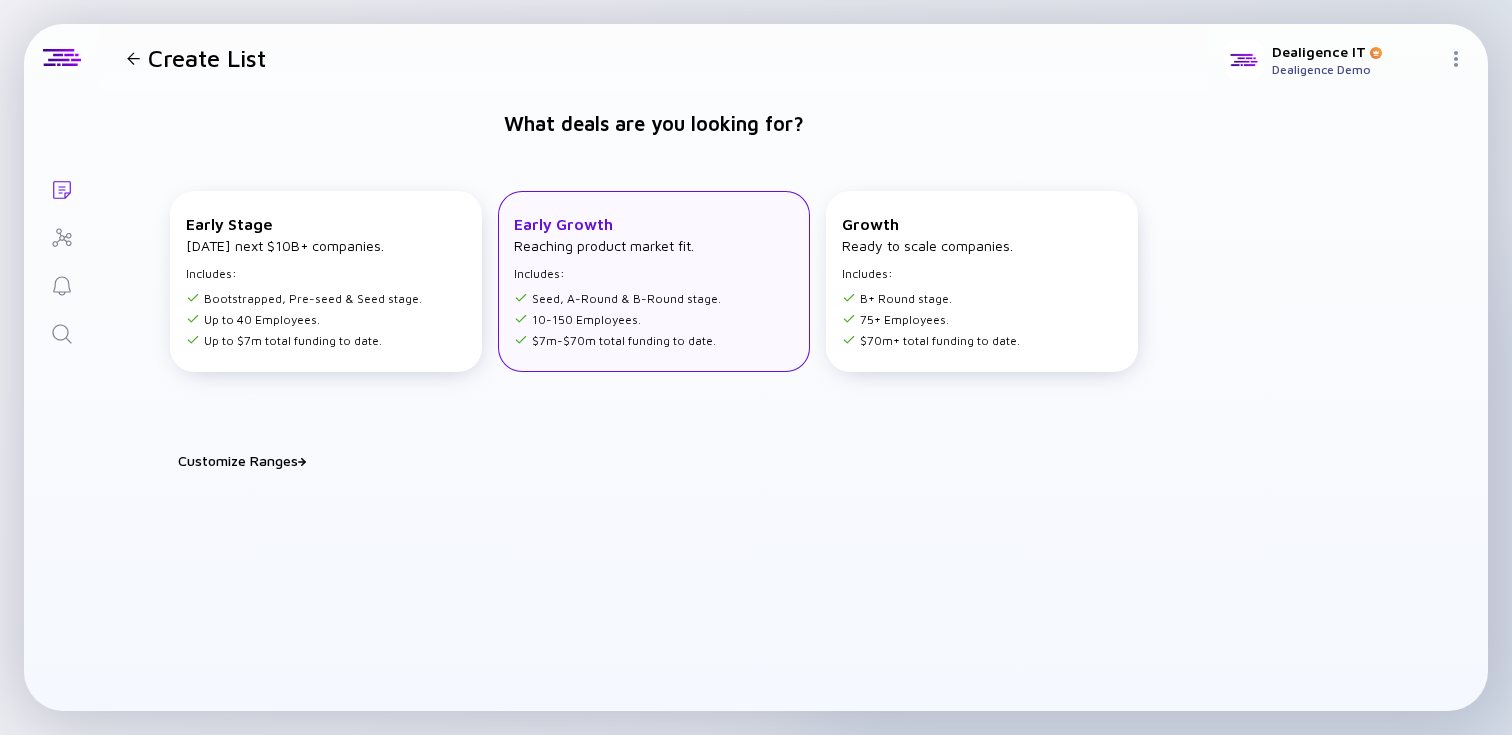 click on "10-150 Employees." at bounding box center [617, 319] 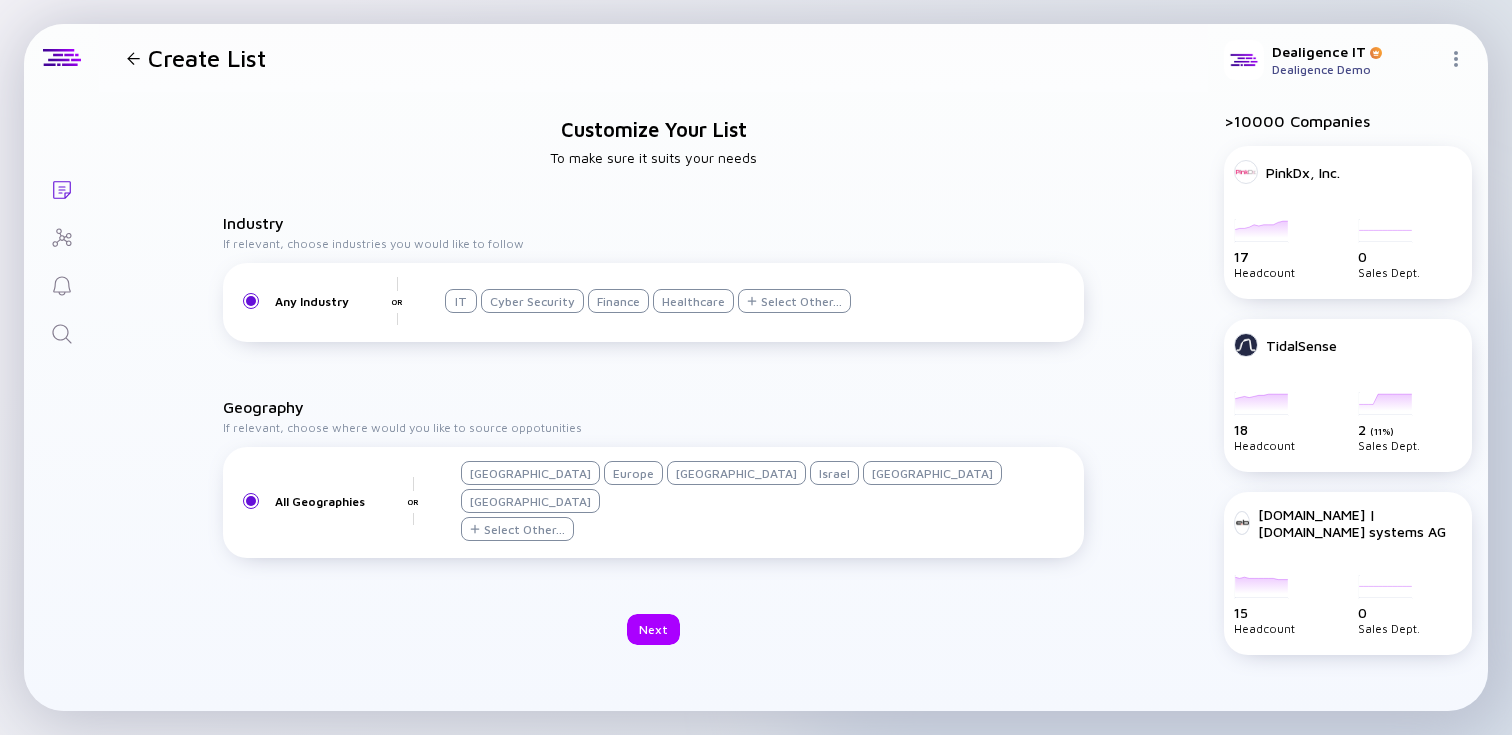 click on "Israel" at bounding box center [834, 473] 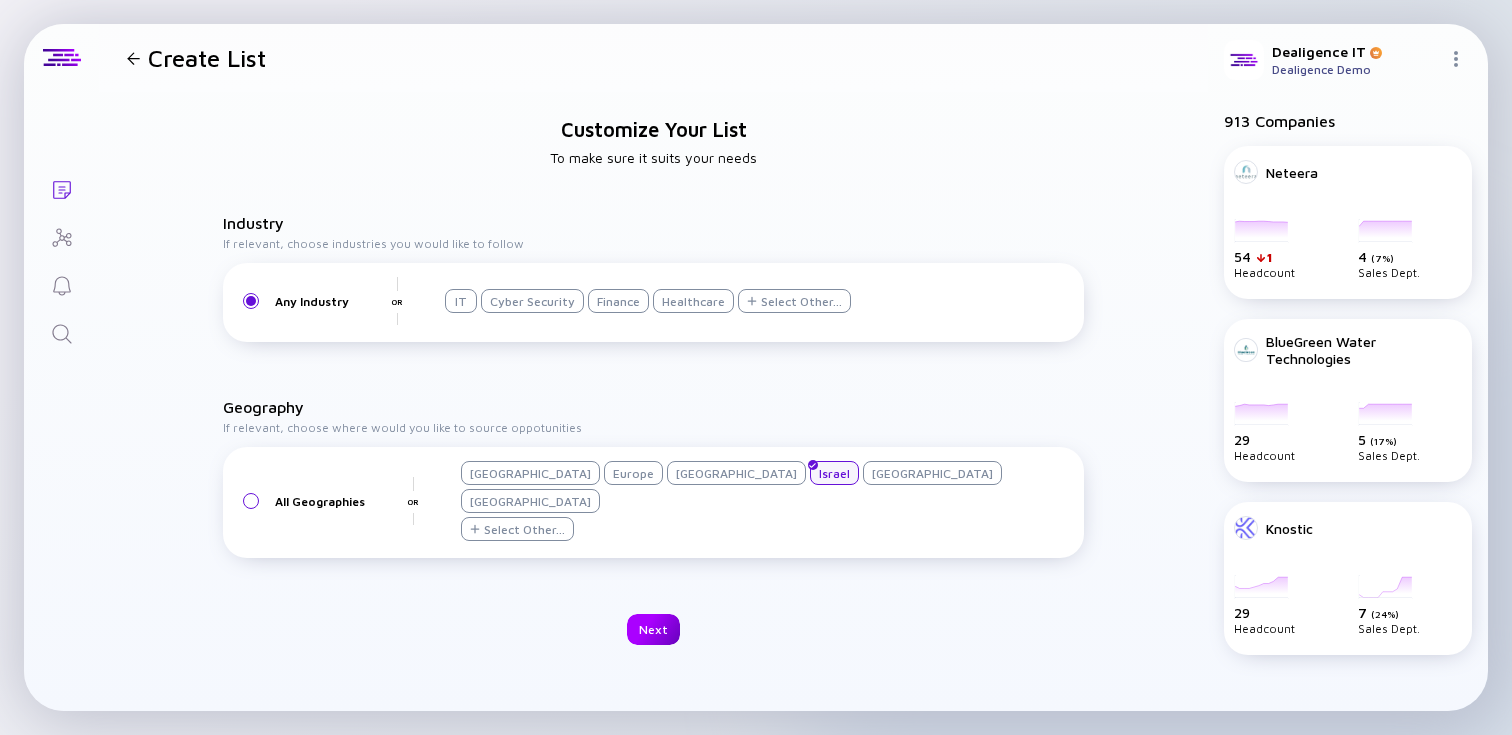 click on "Next" at bounding box center [653, 629] 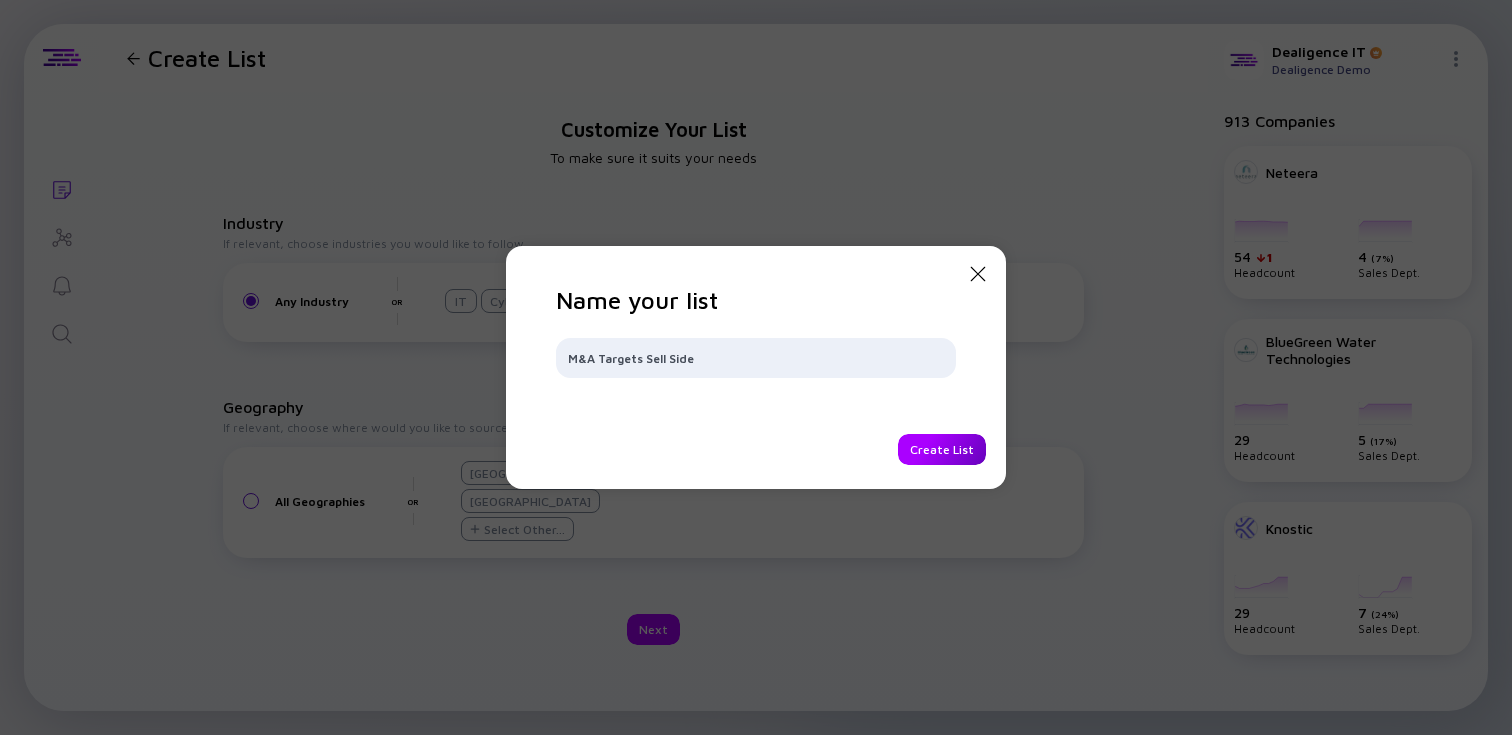 type on "M&A Targets Sell Side" 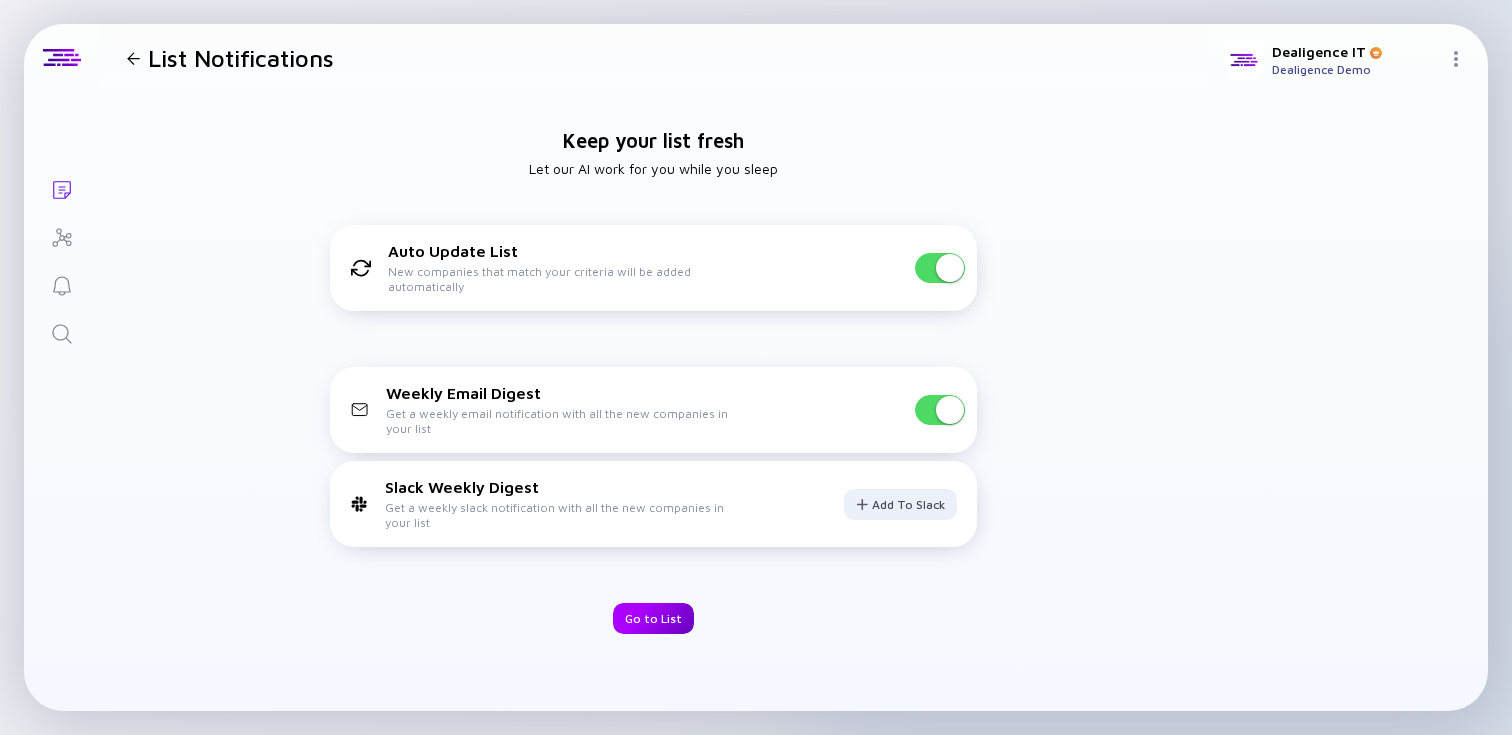 click on "Go to List" at bounding box center [653, 618] 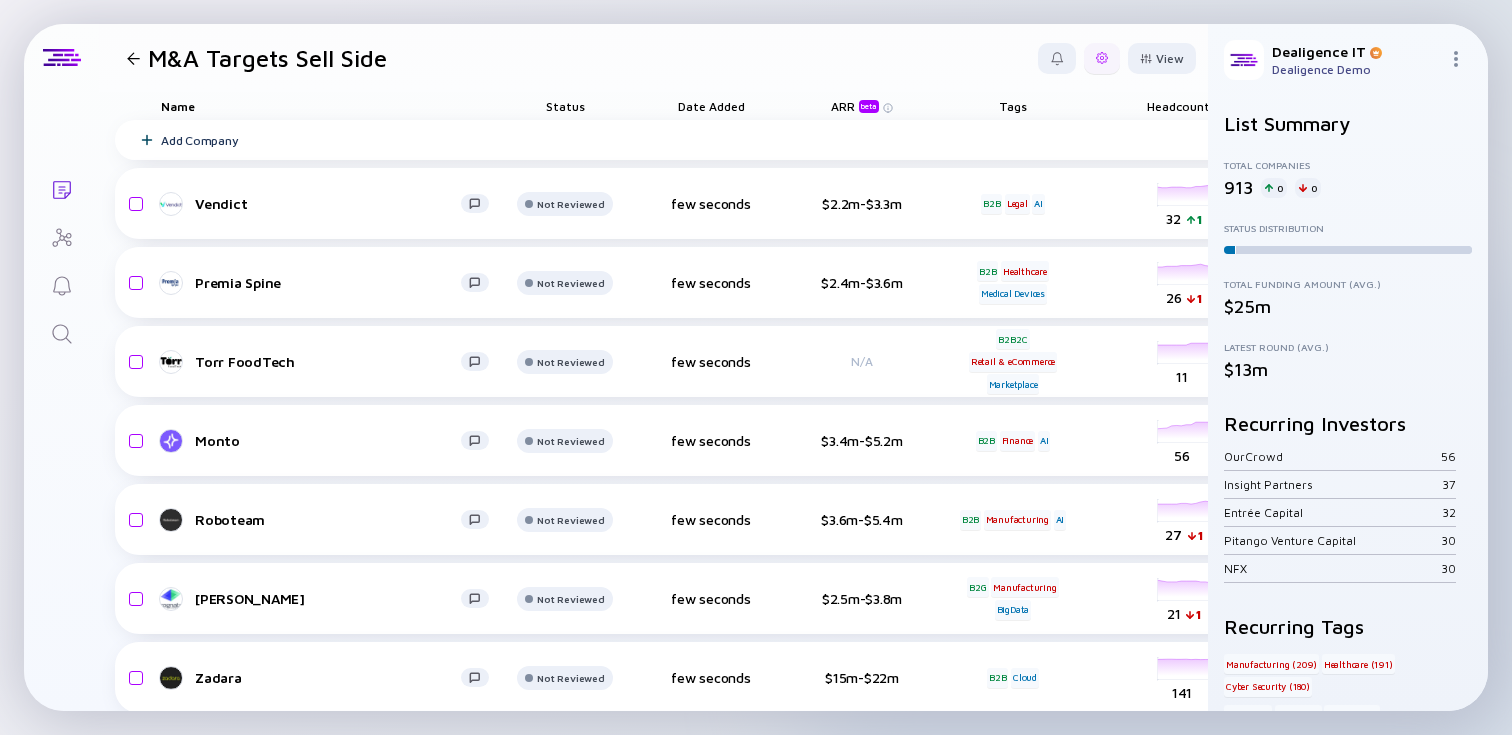 click at bounding box center [1102, 58] 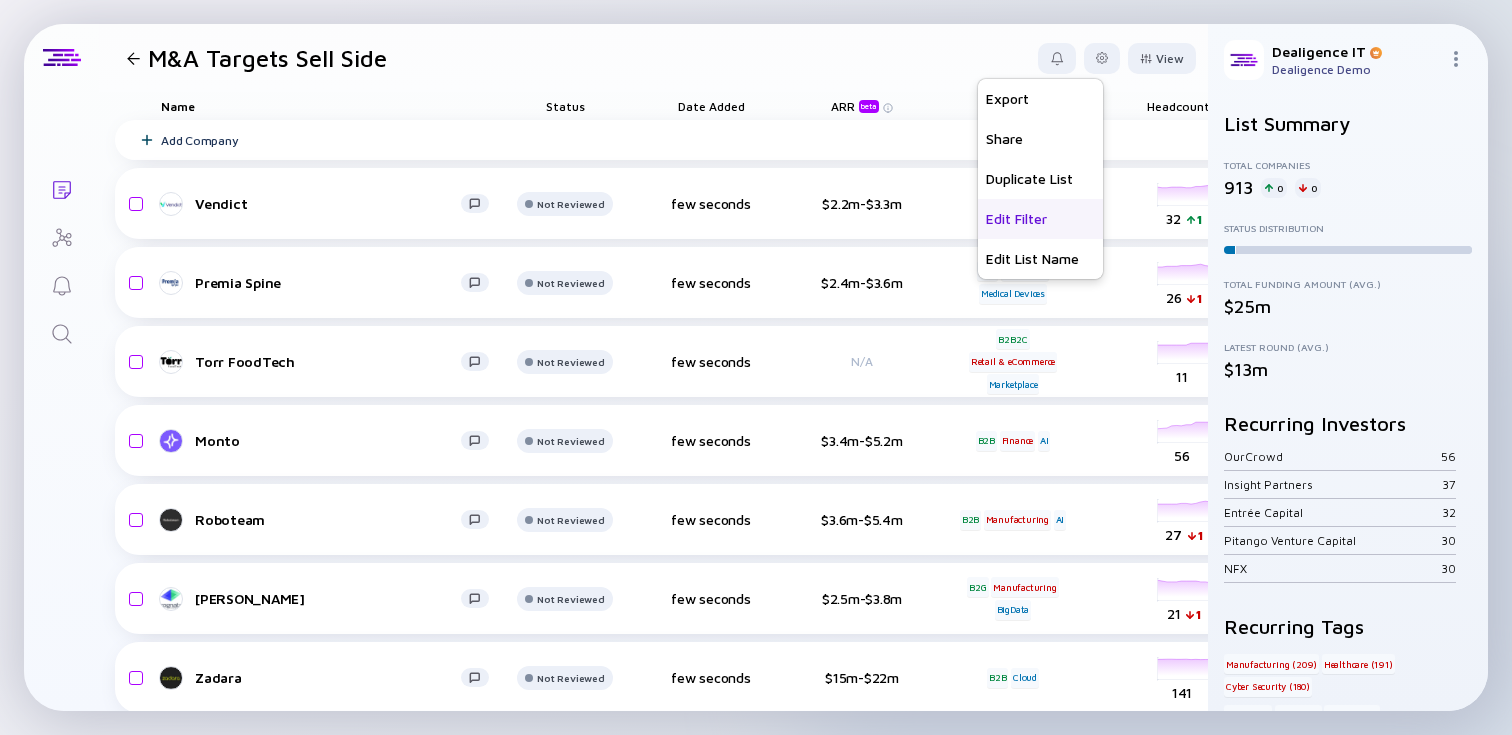 click on "Edit Filter" at bounding box center (1040, 219) 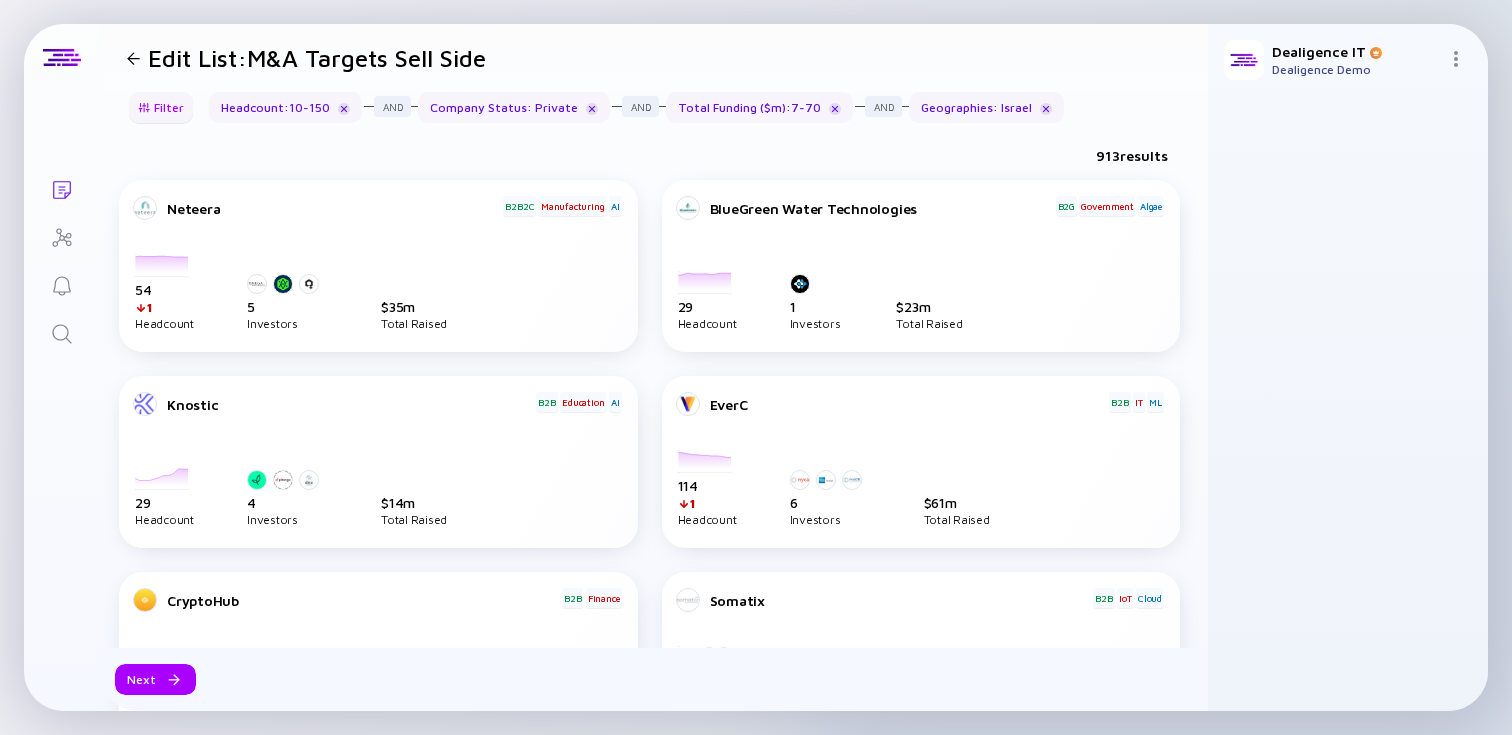 click on "Filter" at bounding box center (161, 107) 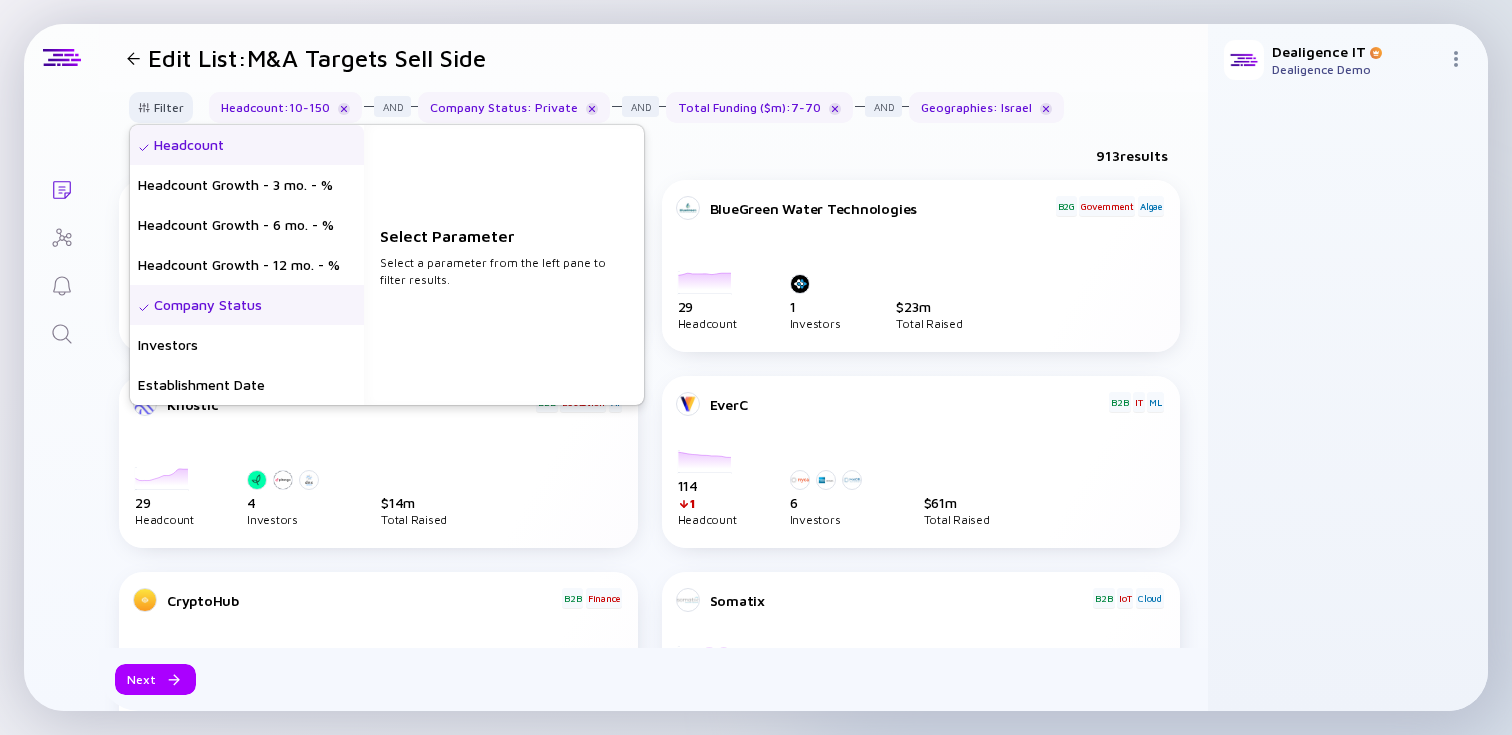 click on "Headcount" at bounding box center (247, 145) 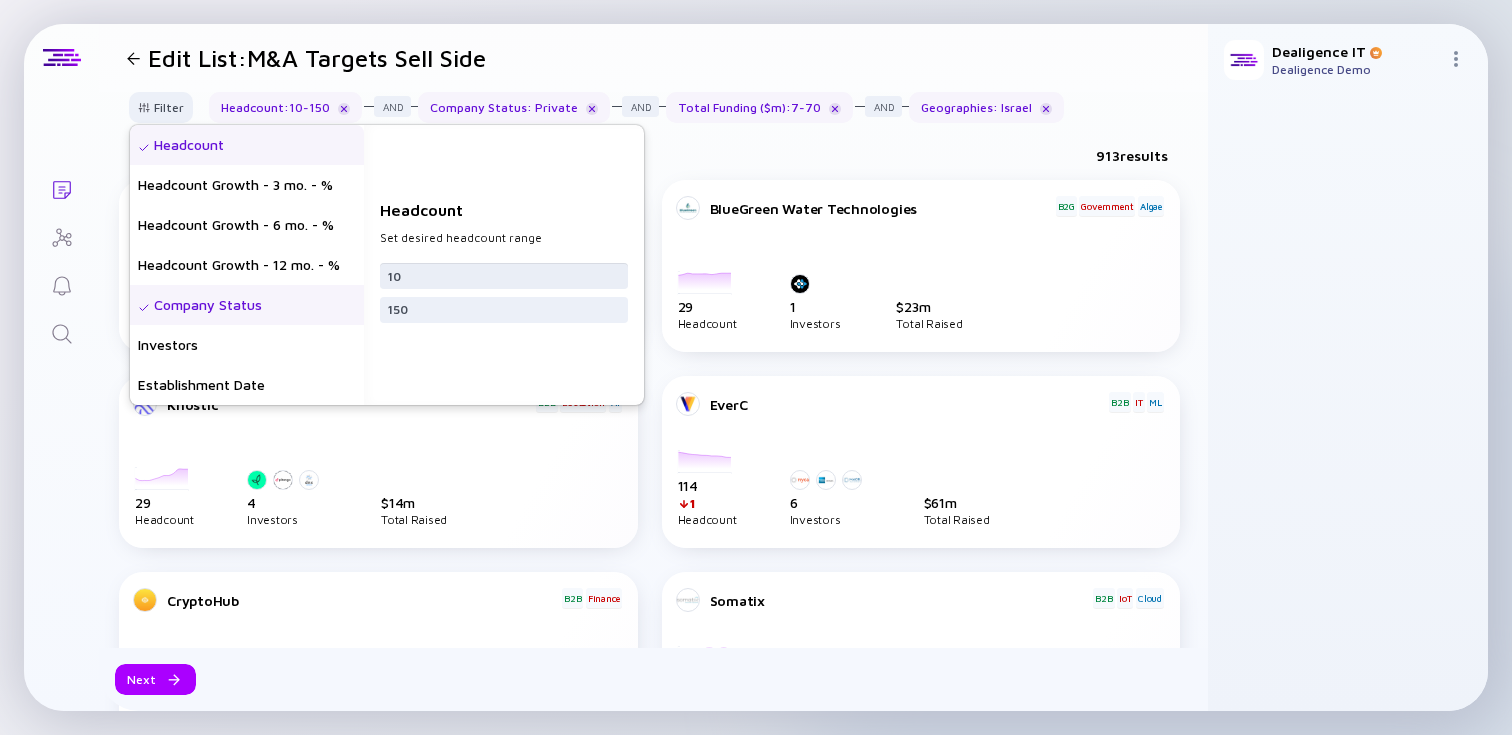 click on "10" at bounding box center [504, 276] 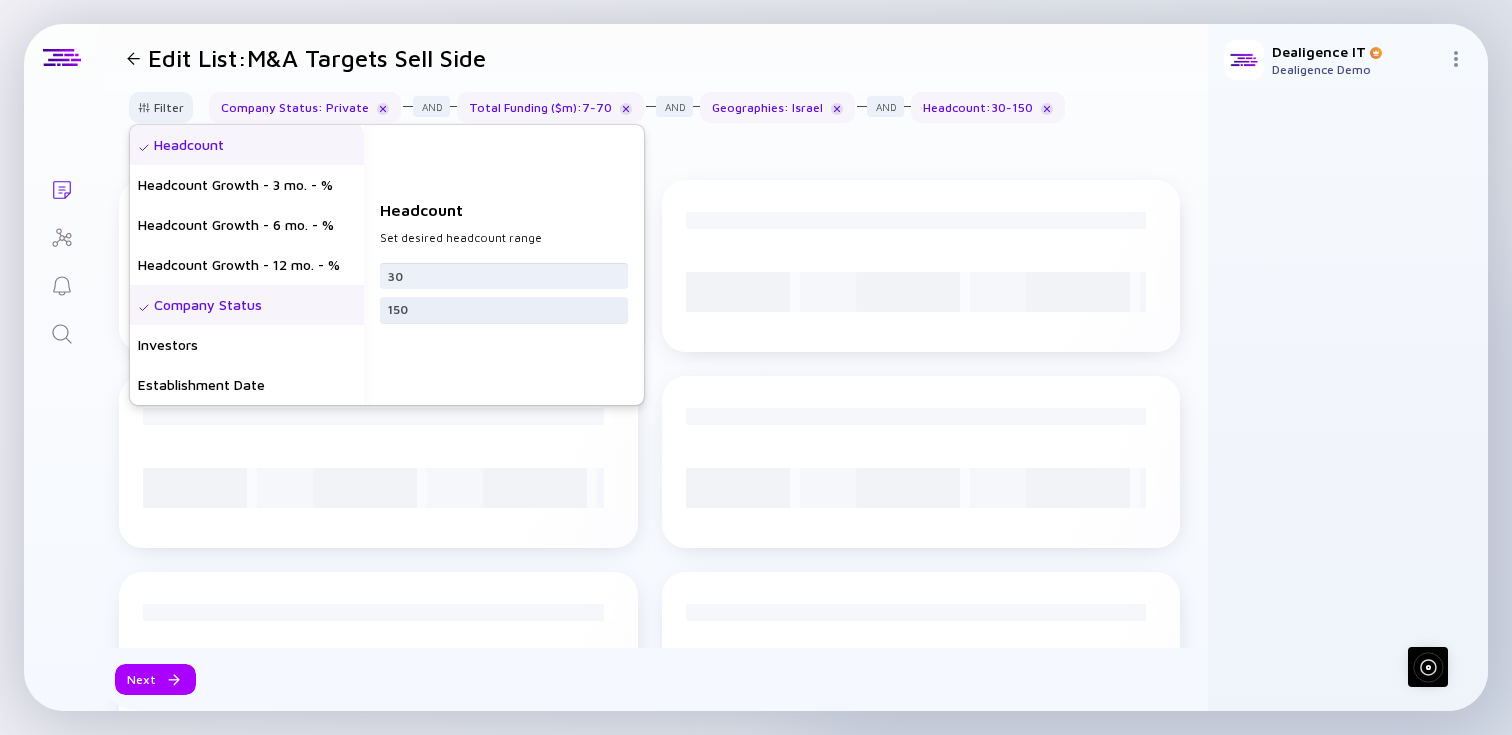 type on "30" 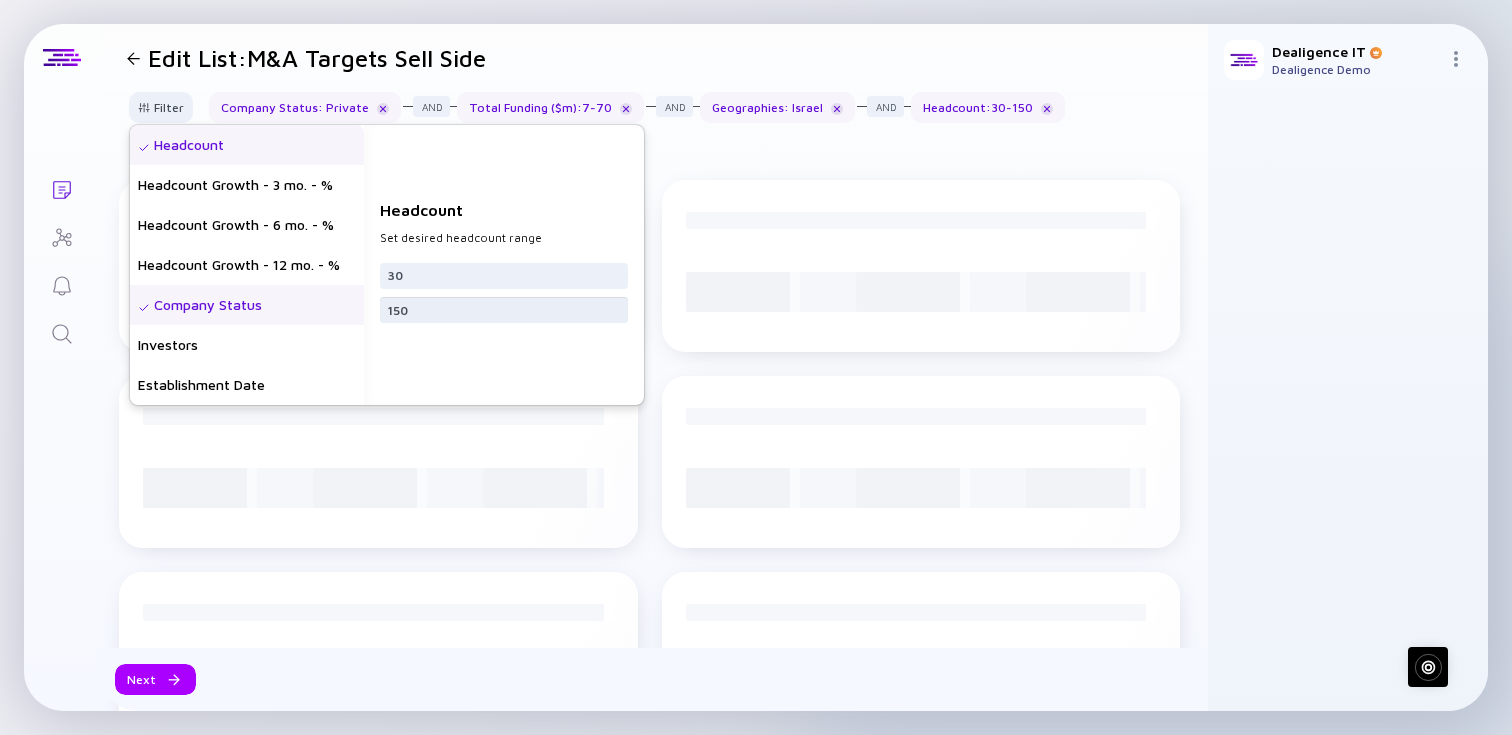 click on "150" at bounding box center (504, 310) 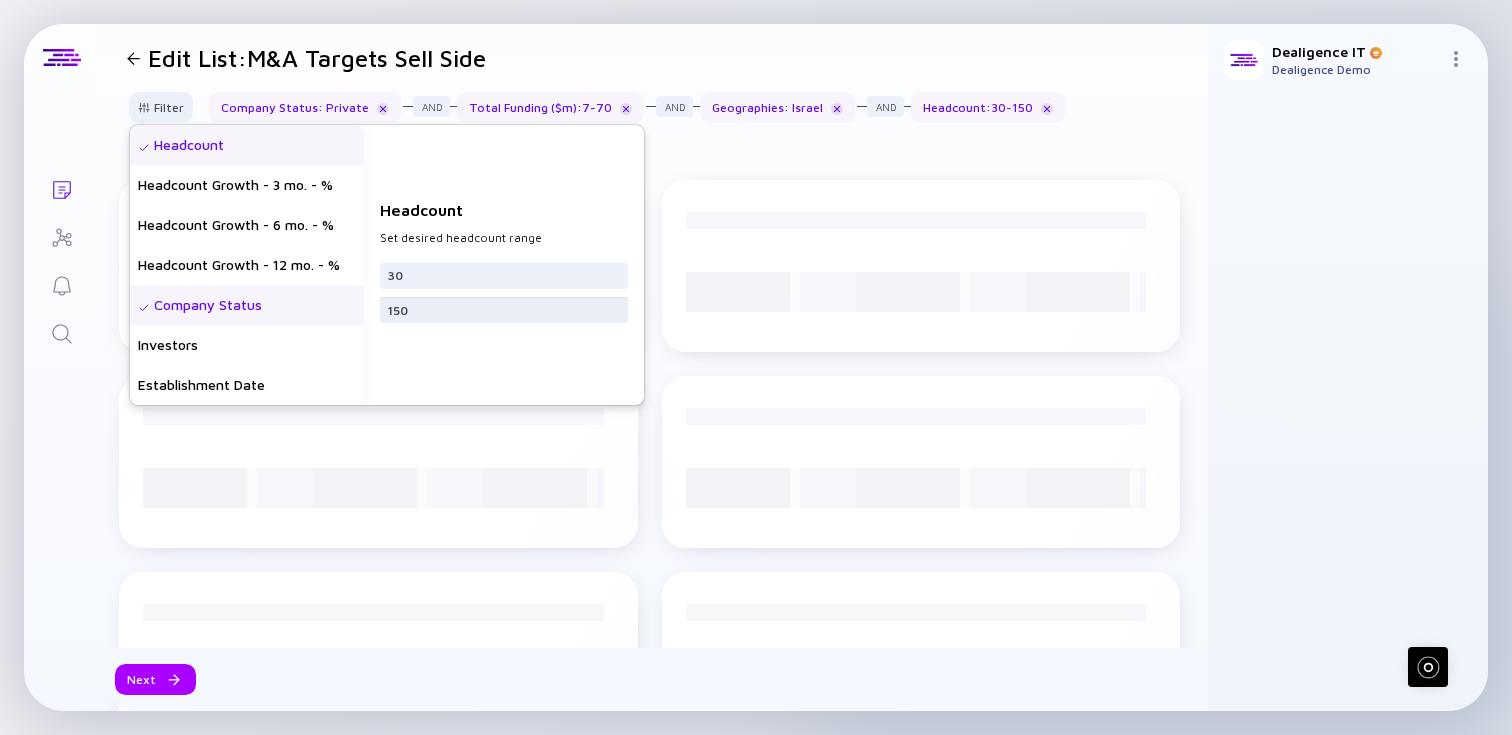 click on "150" at bounding box center [504, 310] 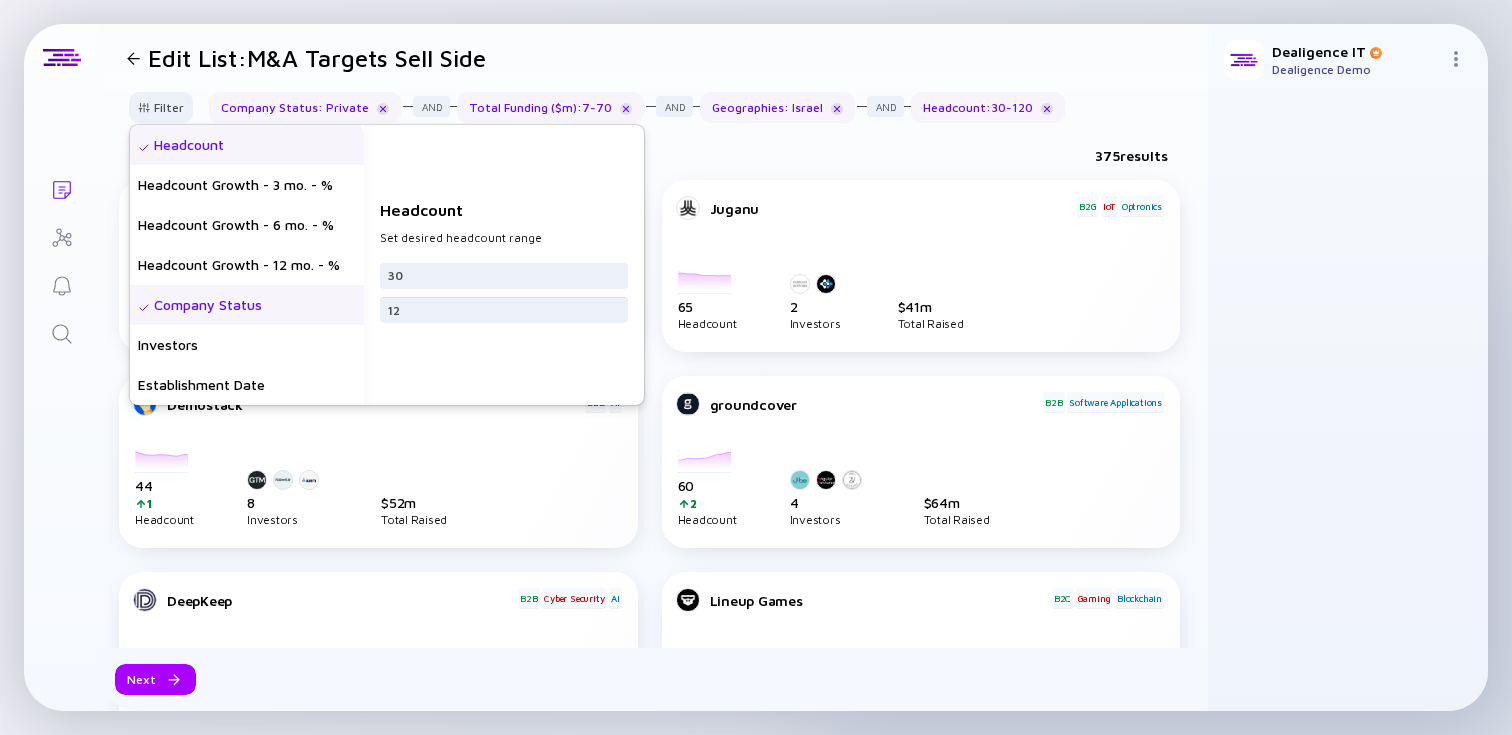 type on "1" 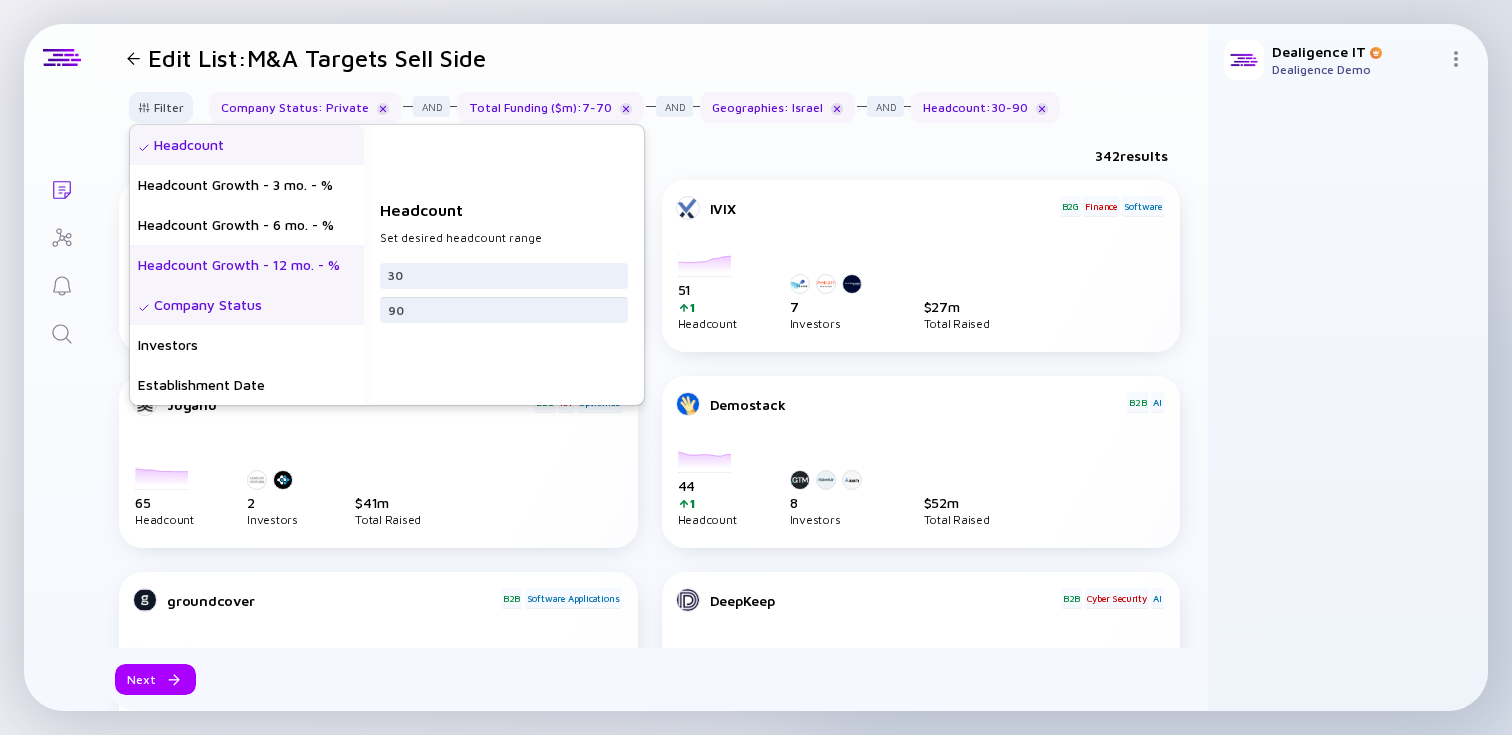 type on "90" 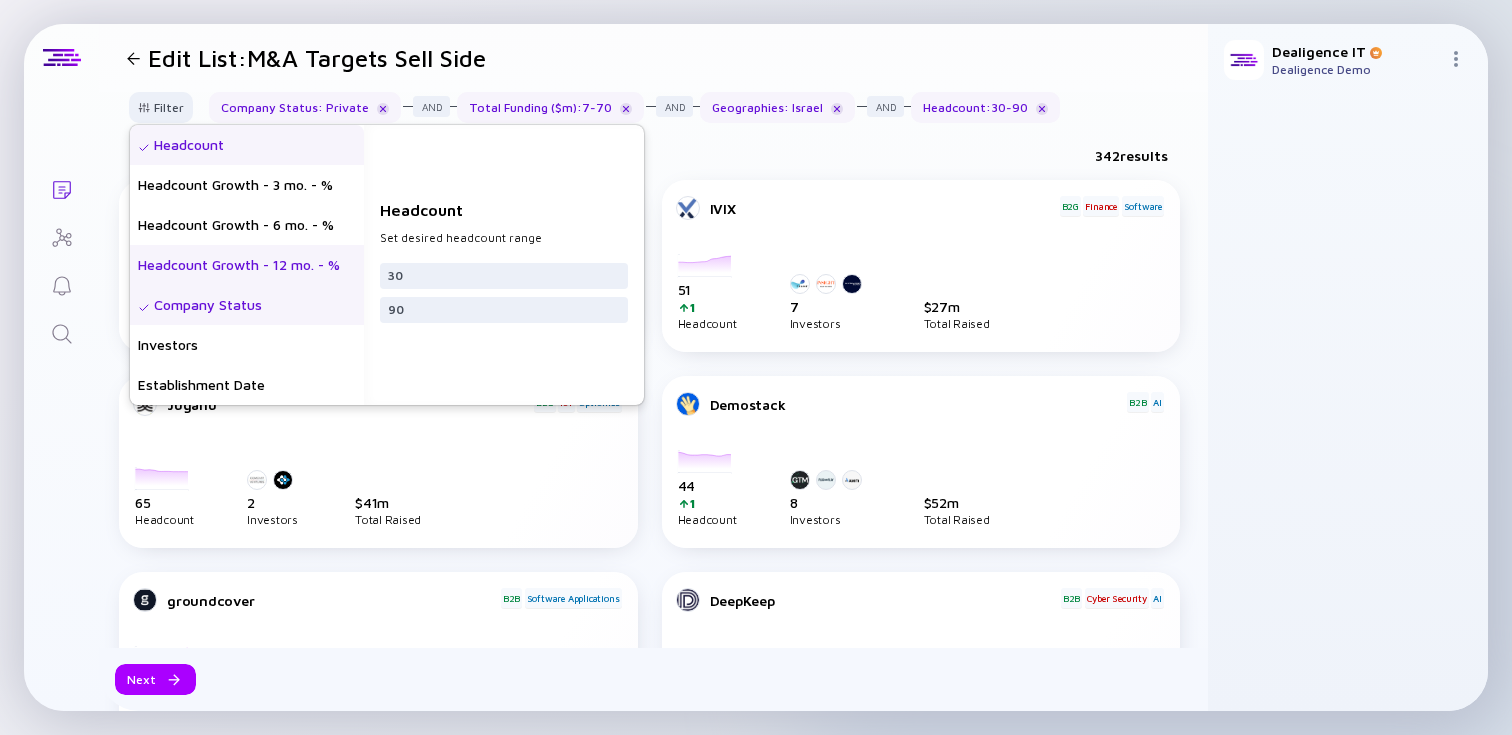 click on "Headcount Growth - 12 mo. - %" at bounding box center [247, 265] 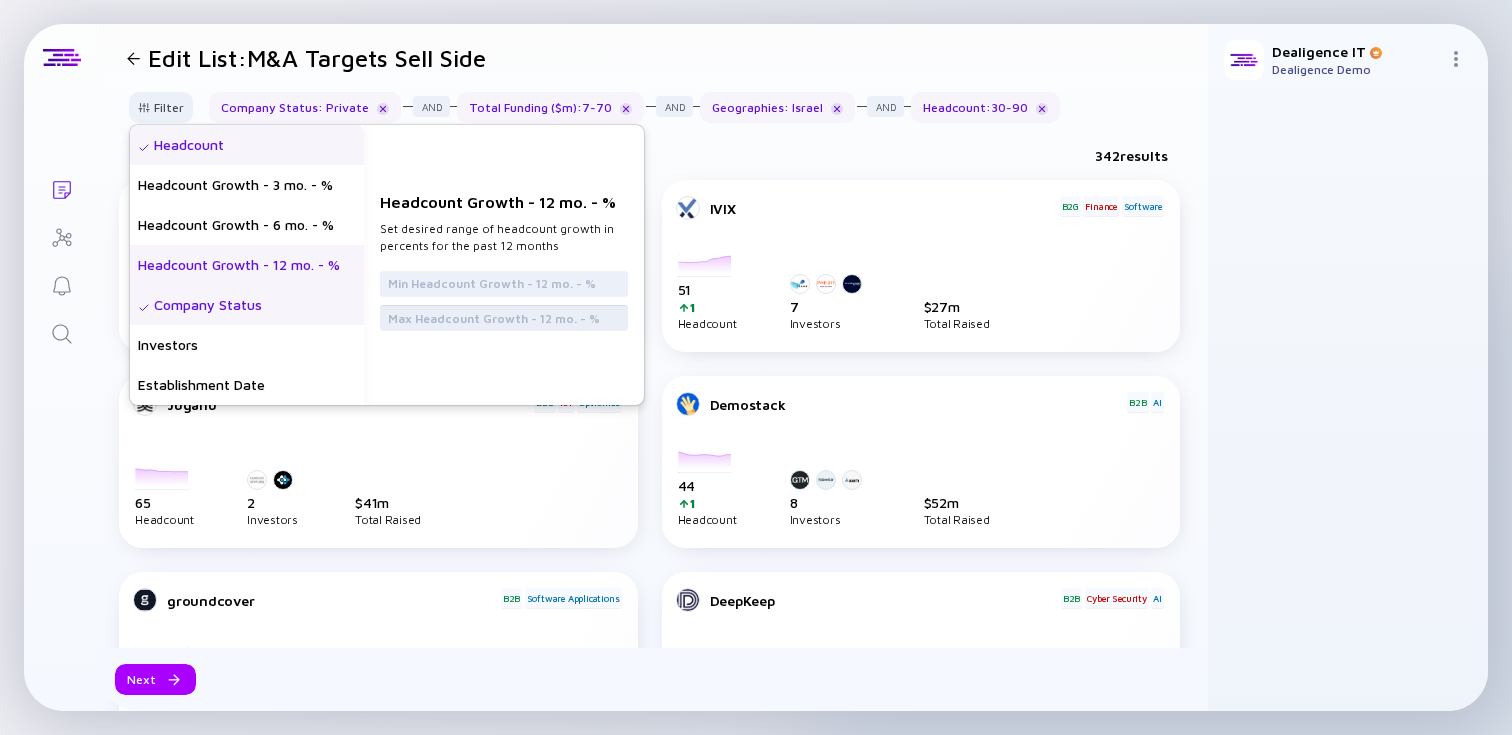 click at bounding box center [504, 318] 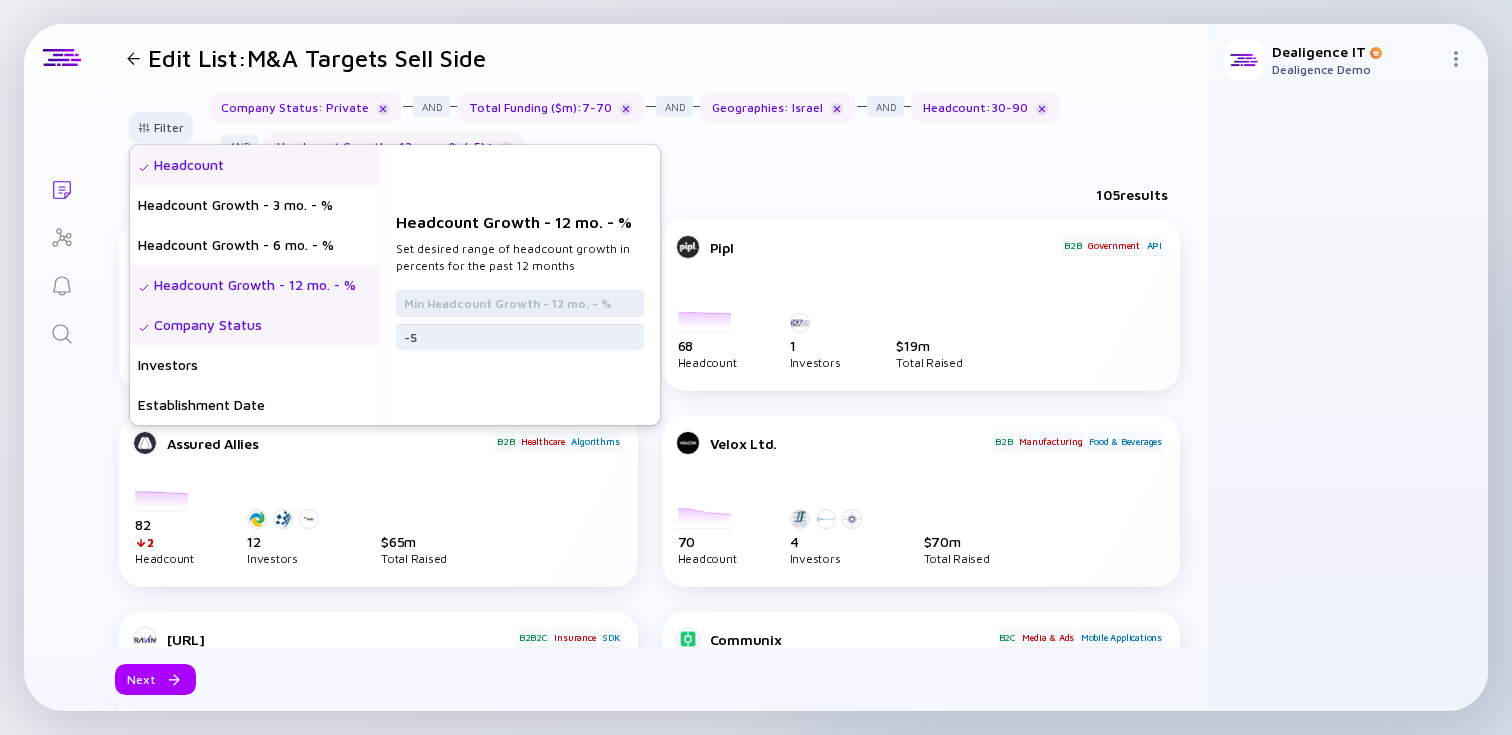 type on "-5" 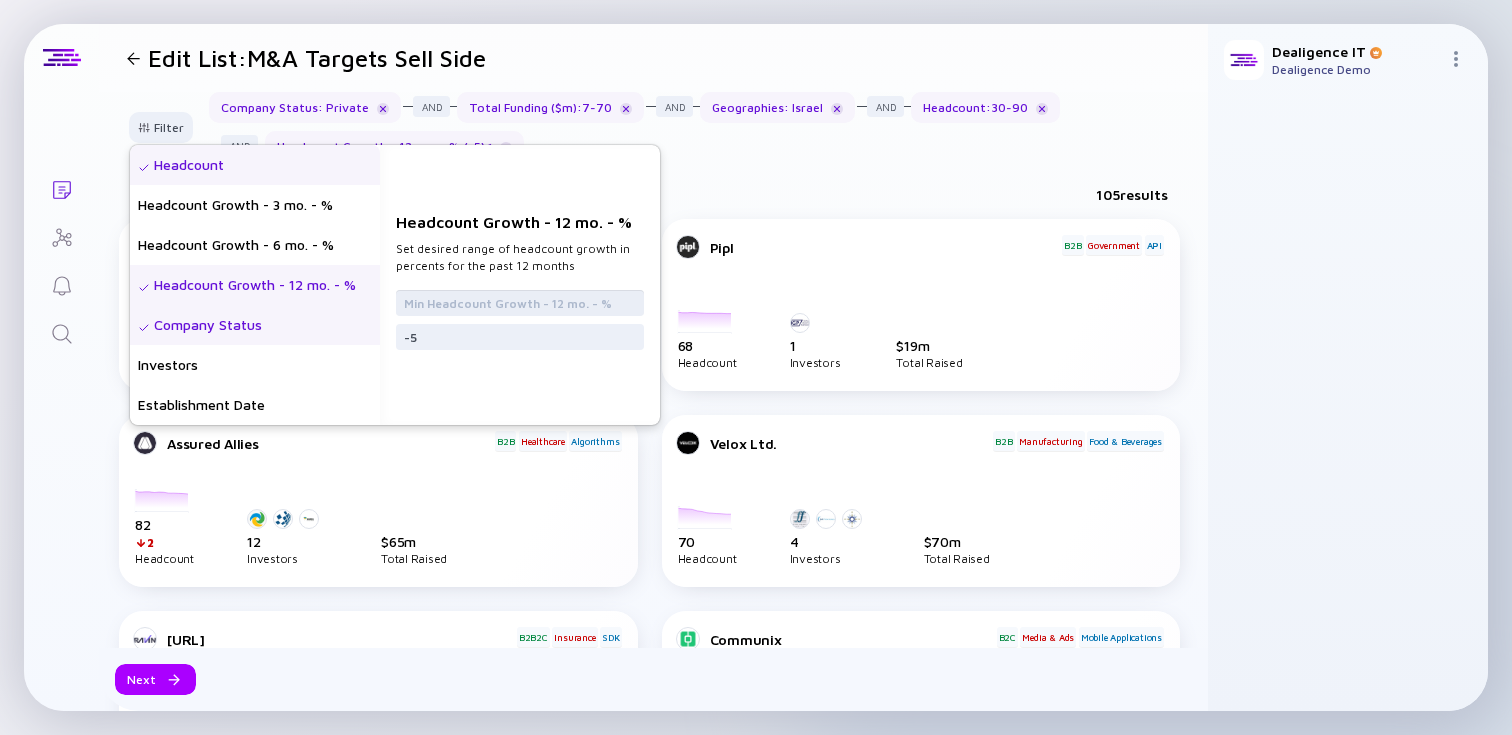 click at bounding box center [520, 303] 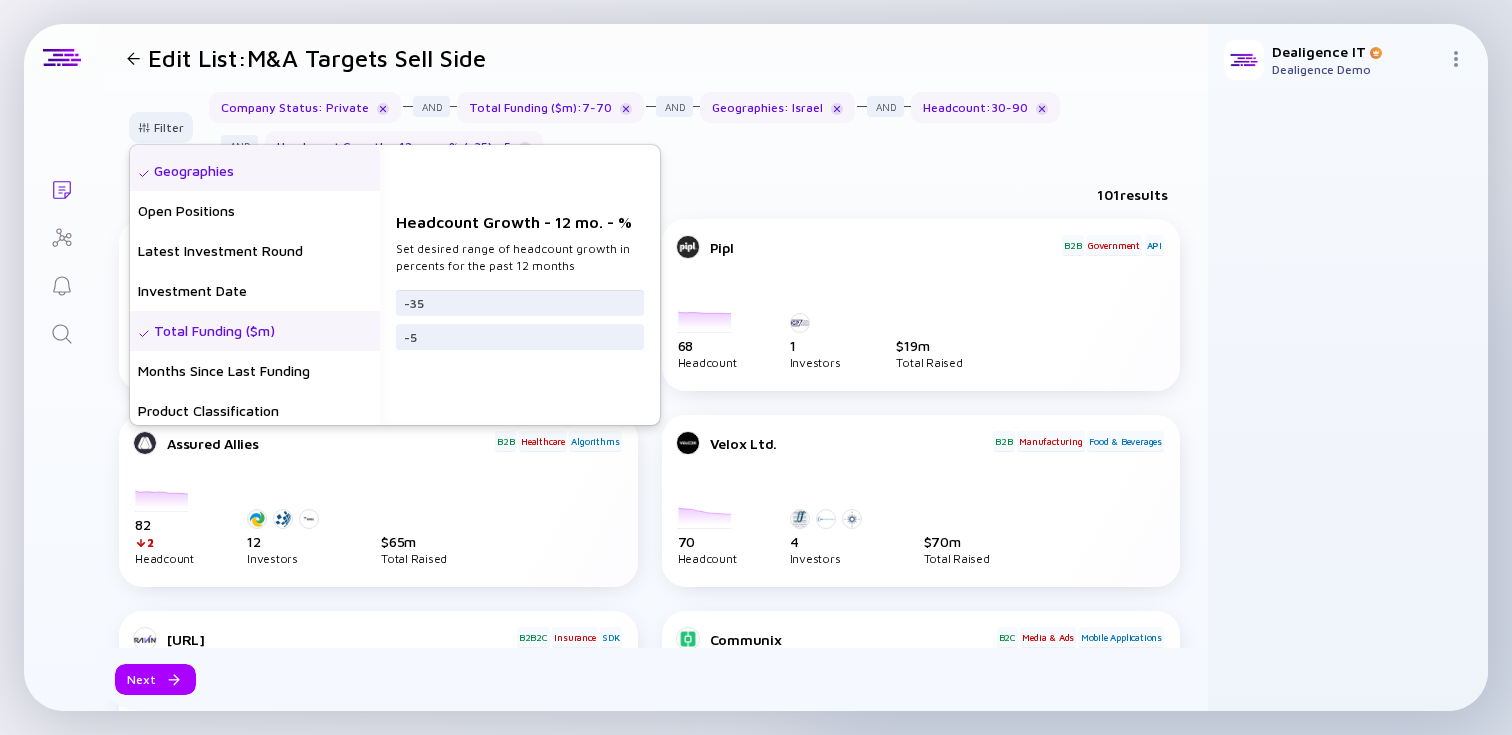scroll, scrollTop: 276, scrollLeft: 0, axis: vertical 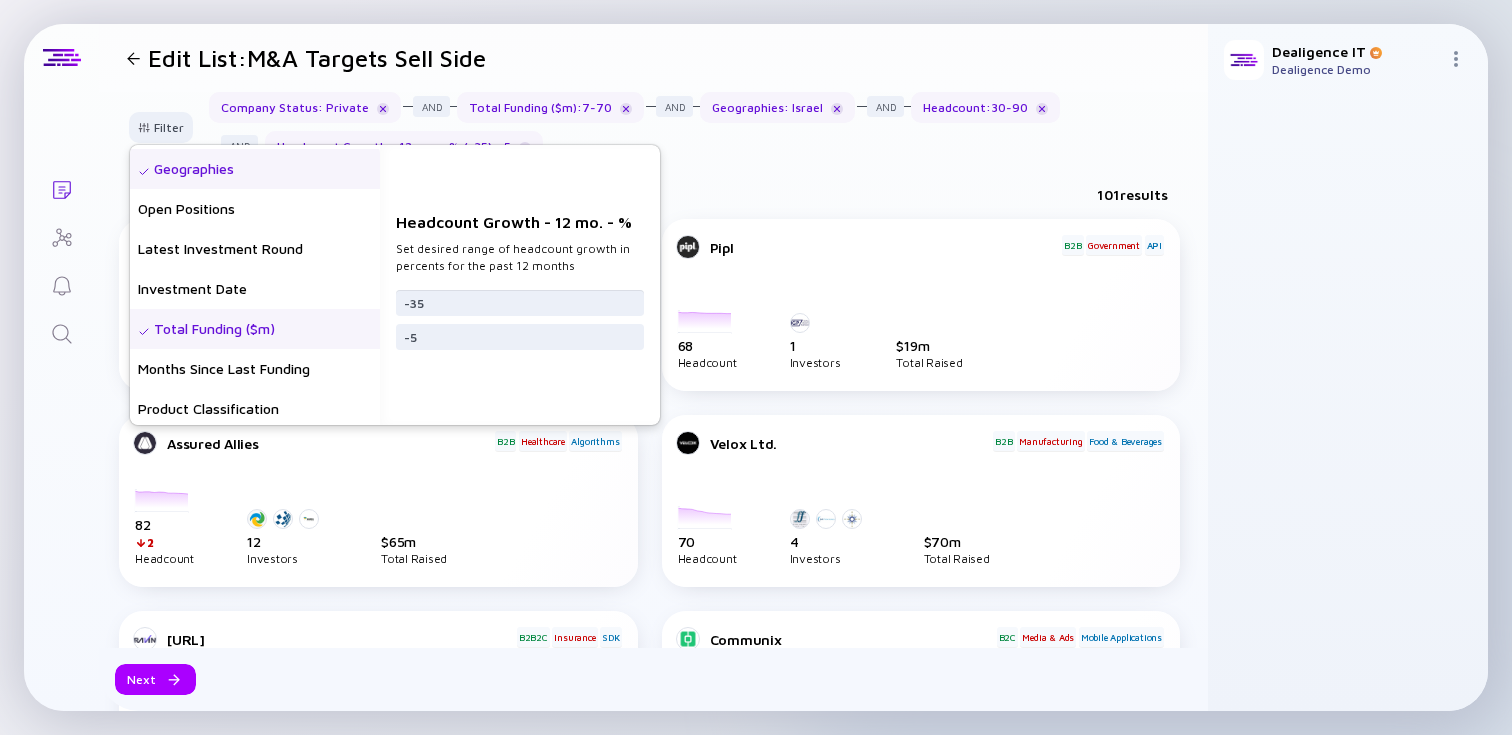 type on "-35" 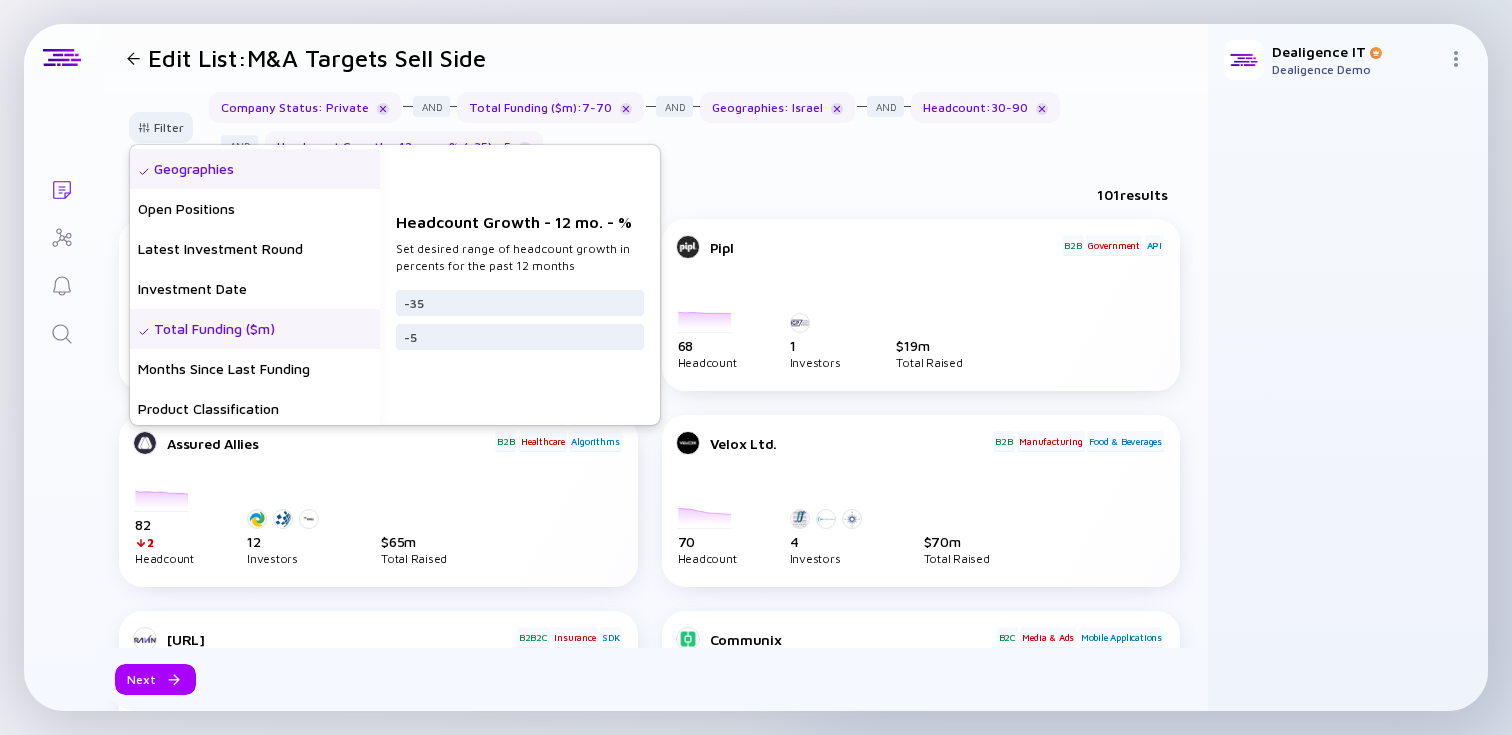click on "Total Funding ($m)" at bounding box center [255, 329] 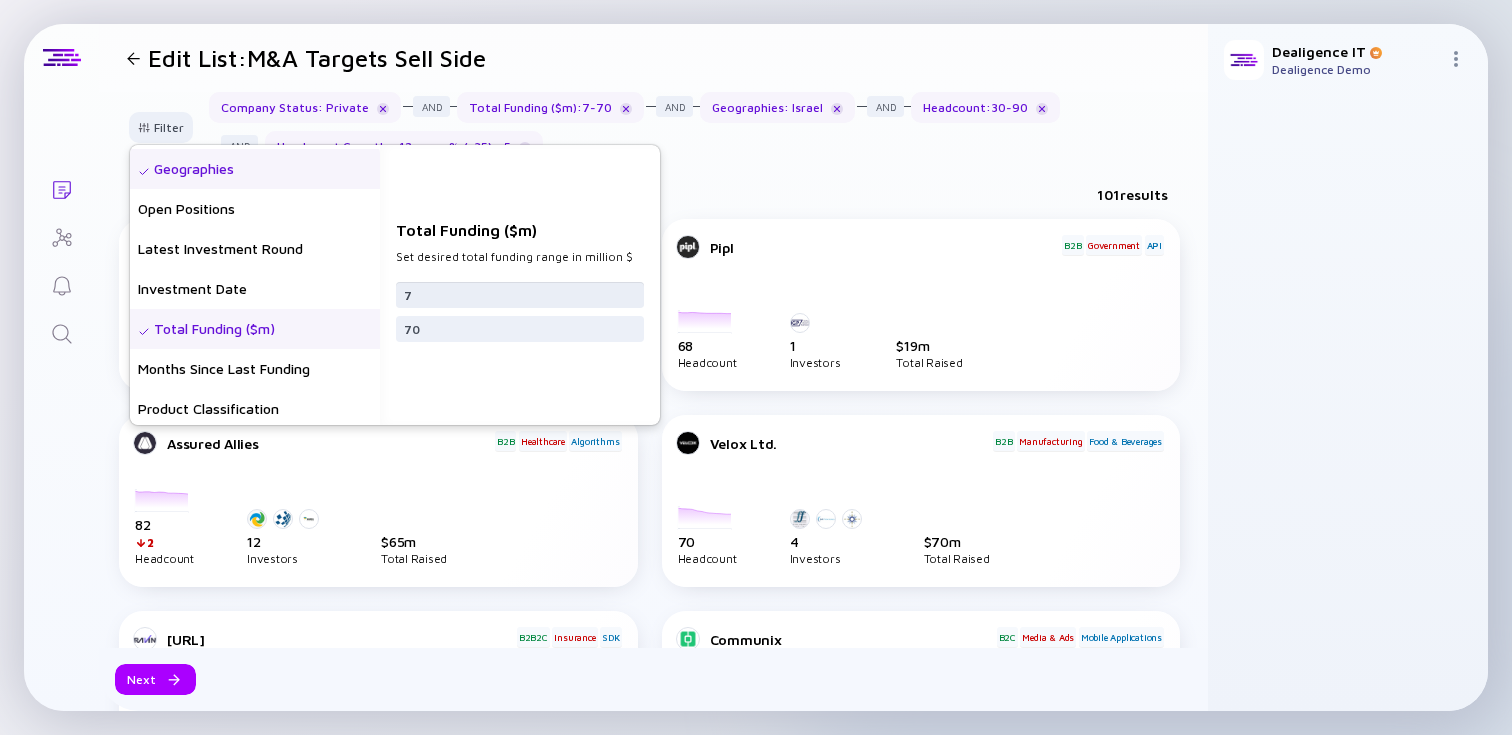 click on "7" at bounding box center [520, 295] 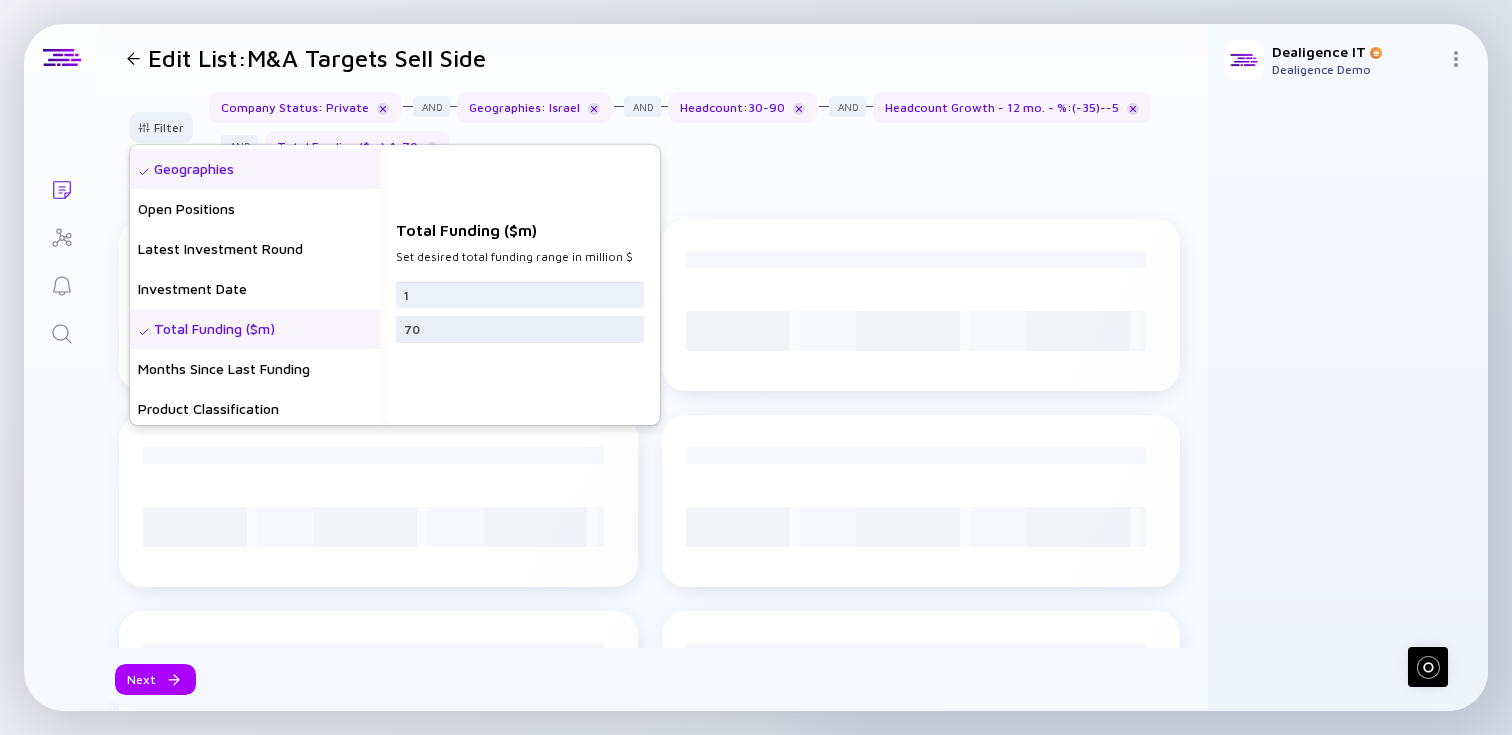 type on "1" 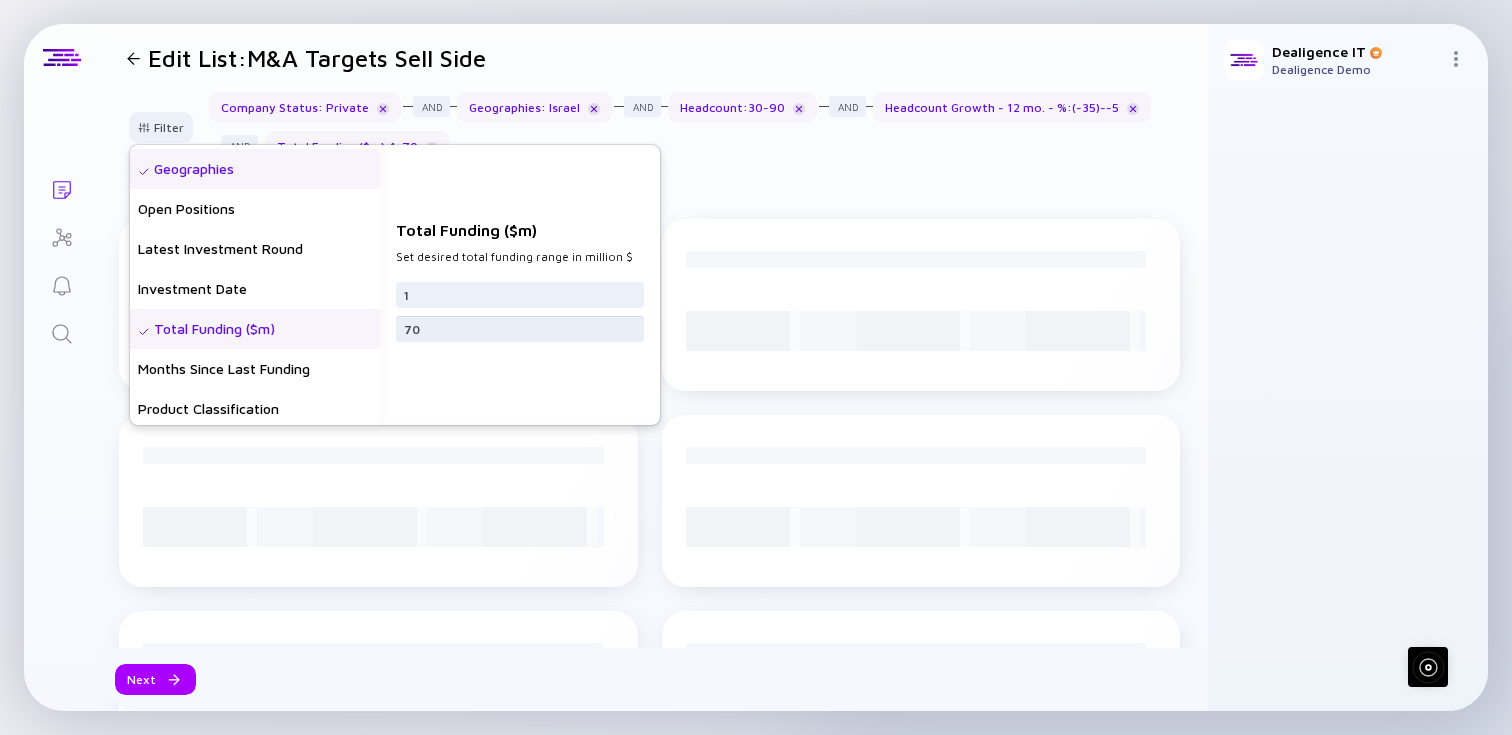 click on "70" at bounding box center (520, 329) 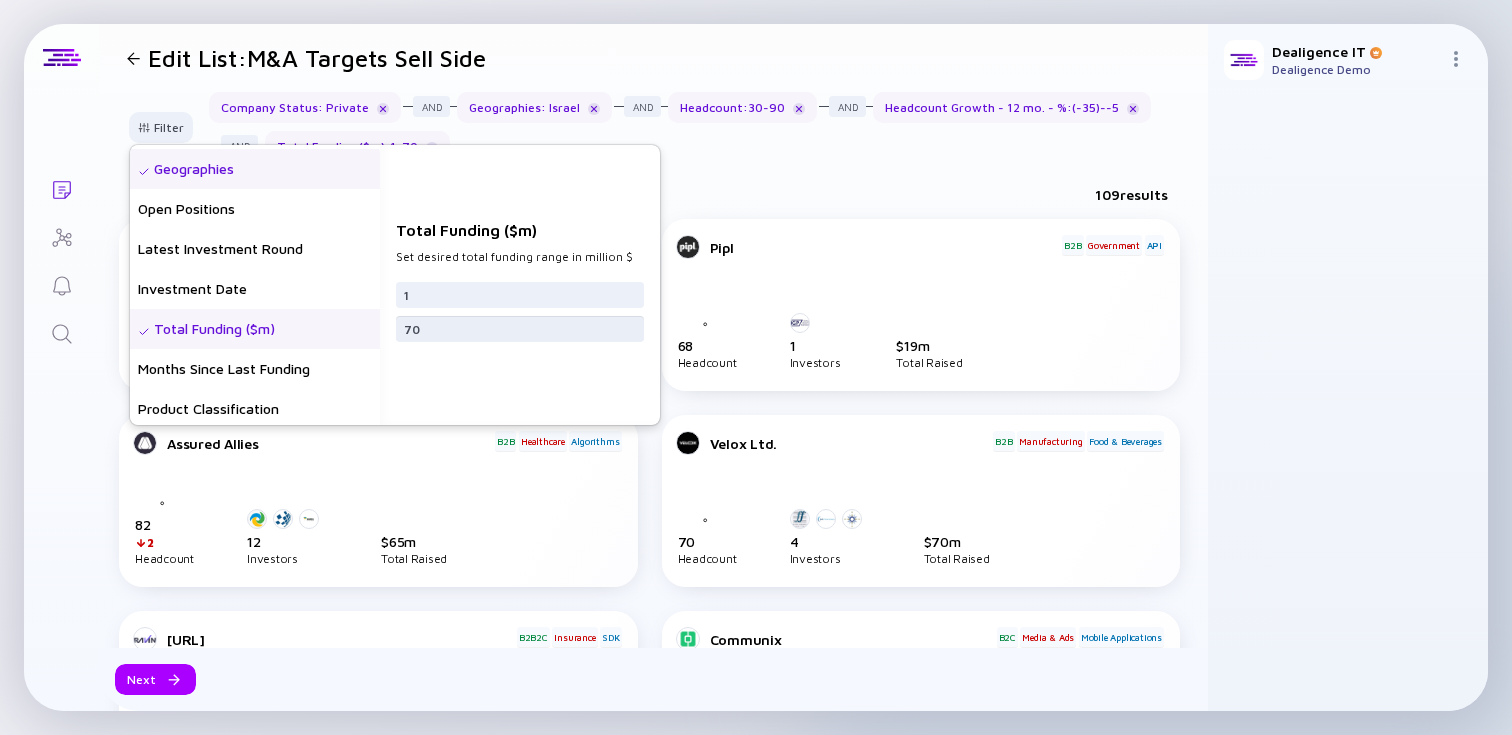 click on "70" at bounding box center (520, 329) 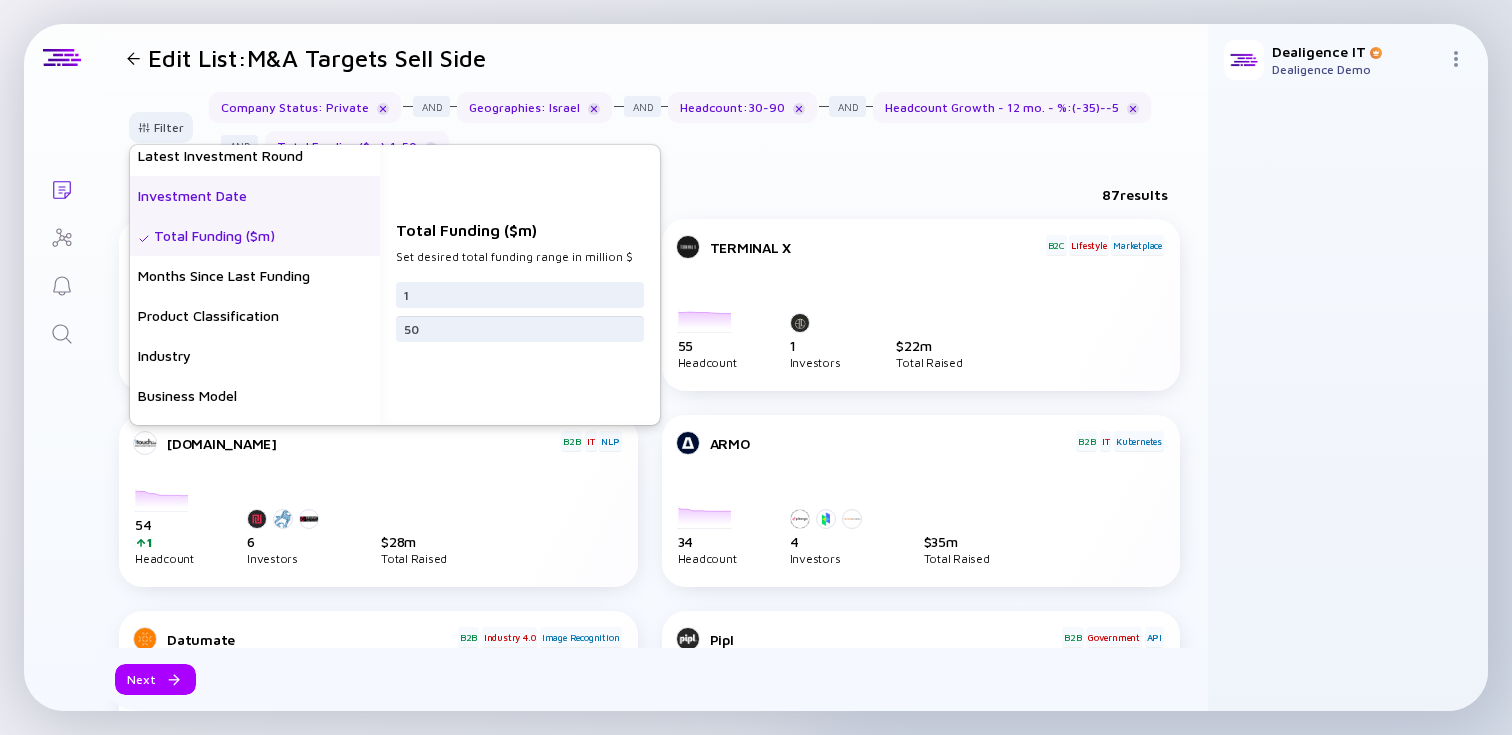 scroll, scrollTop: 371, scrollLeft: 0, axis: vertical 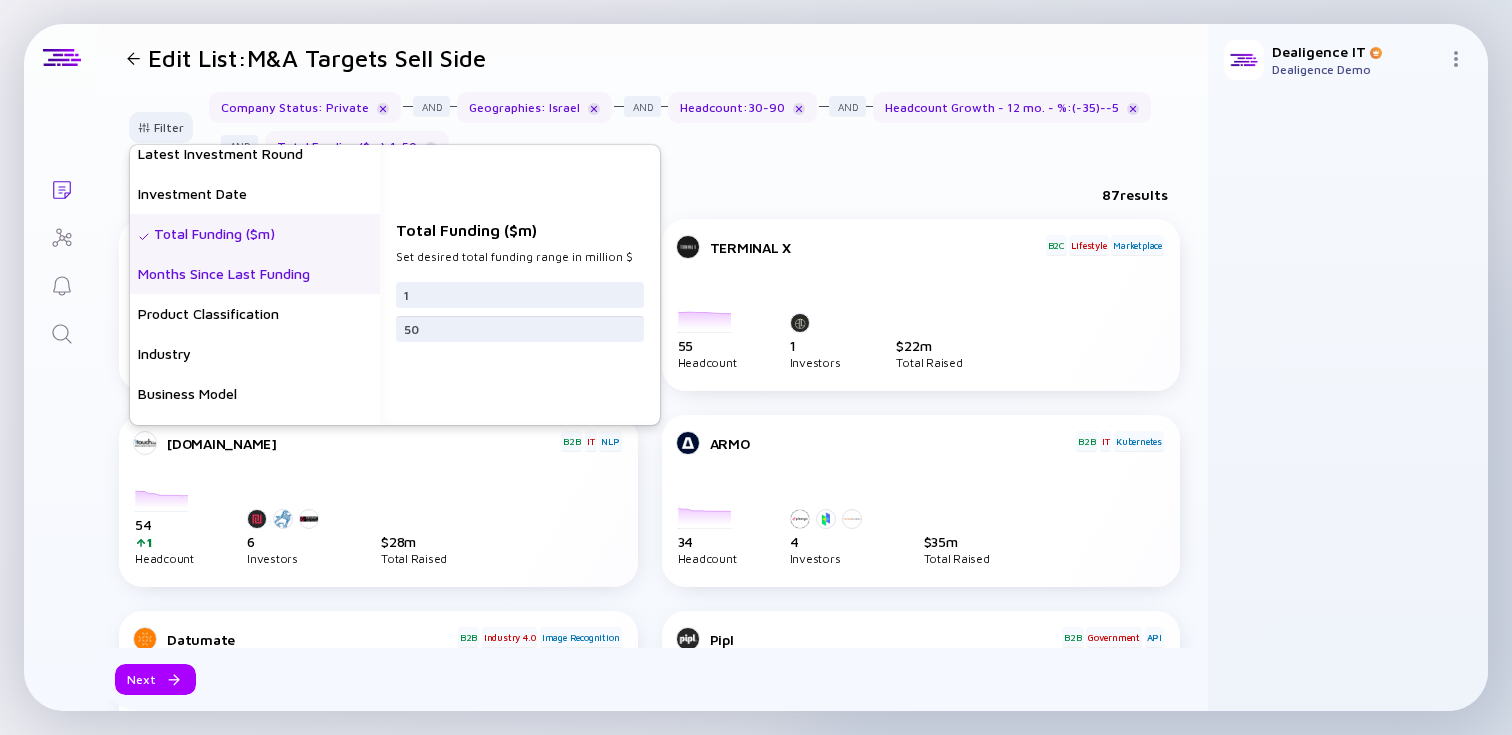 type on "50" 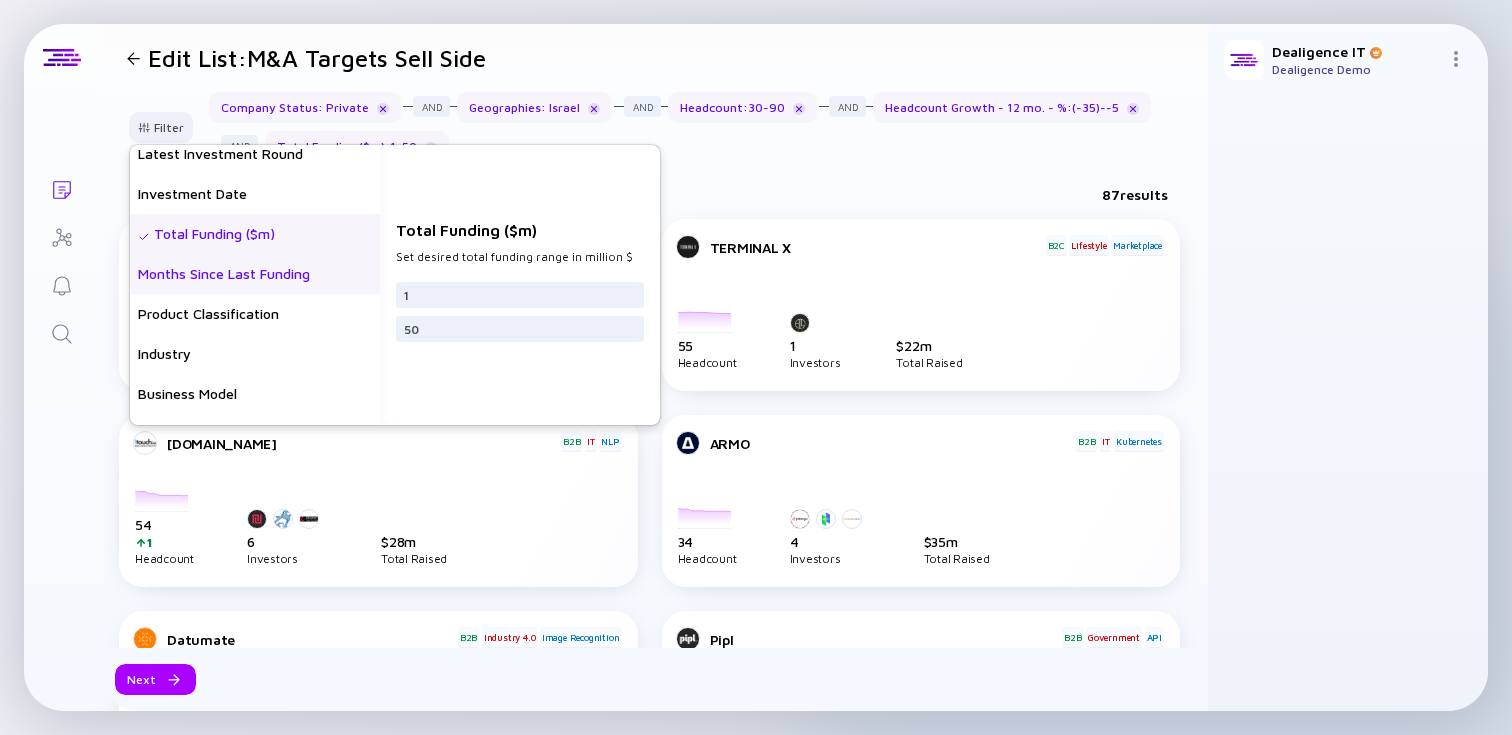 click on "Months Since Last Funding" at bounding box center [255, 274] 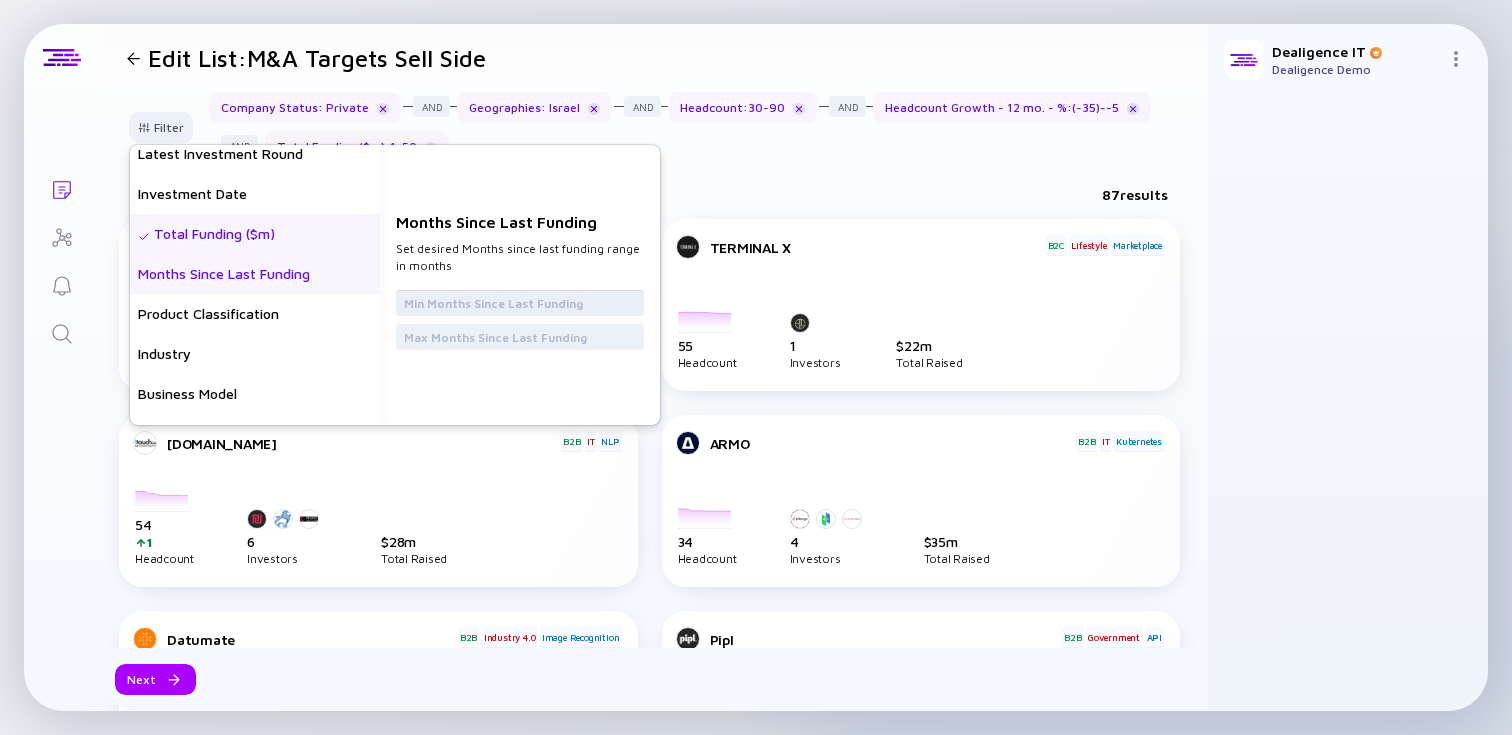 click at bounding box center [520, 303] 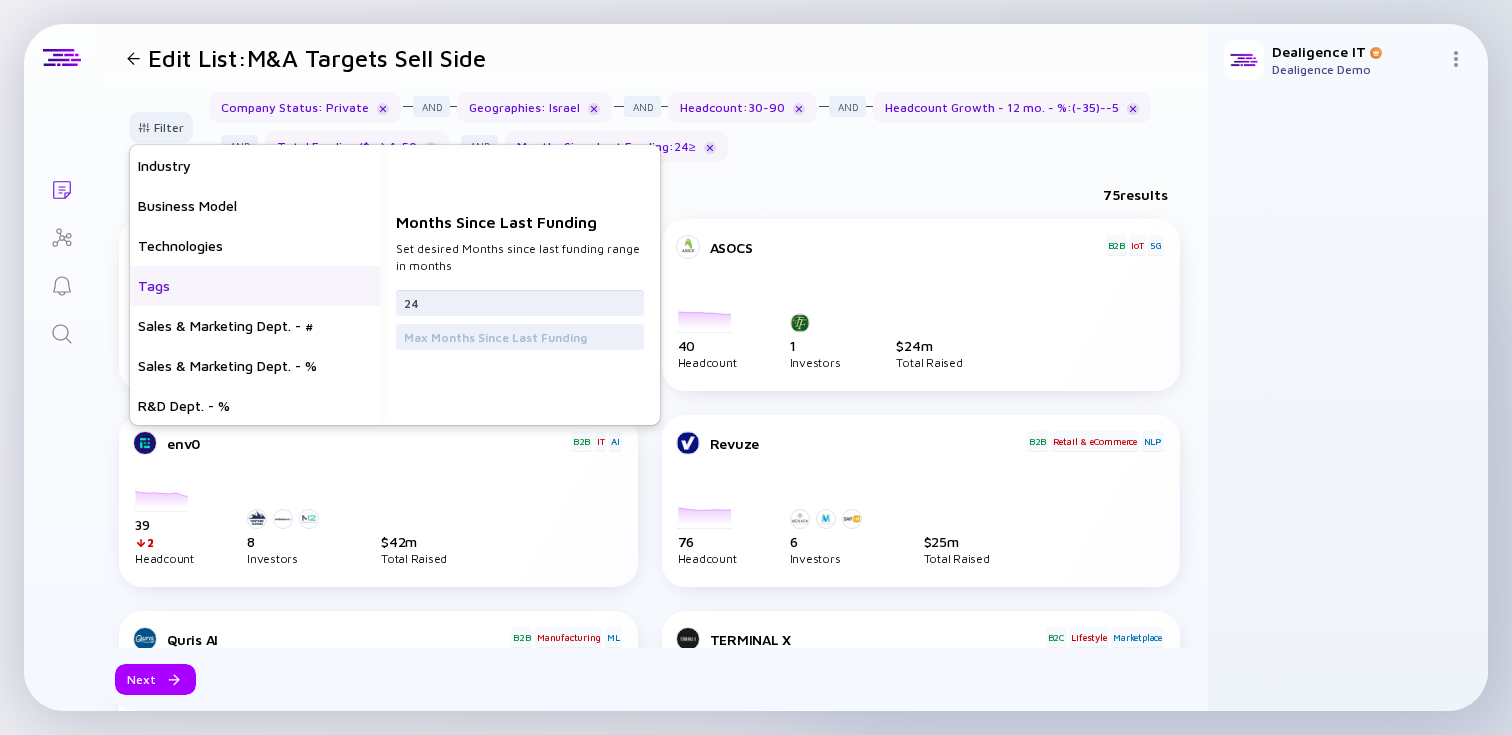 scroll, scrollTop: 560, scrollLeft: 0, axis: vertical 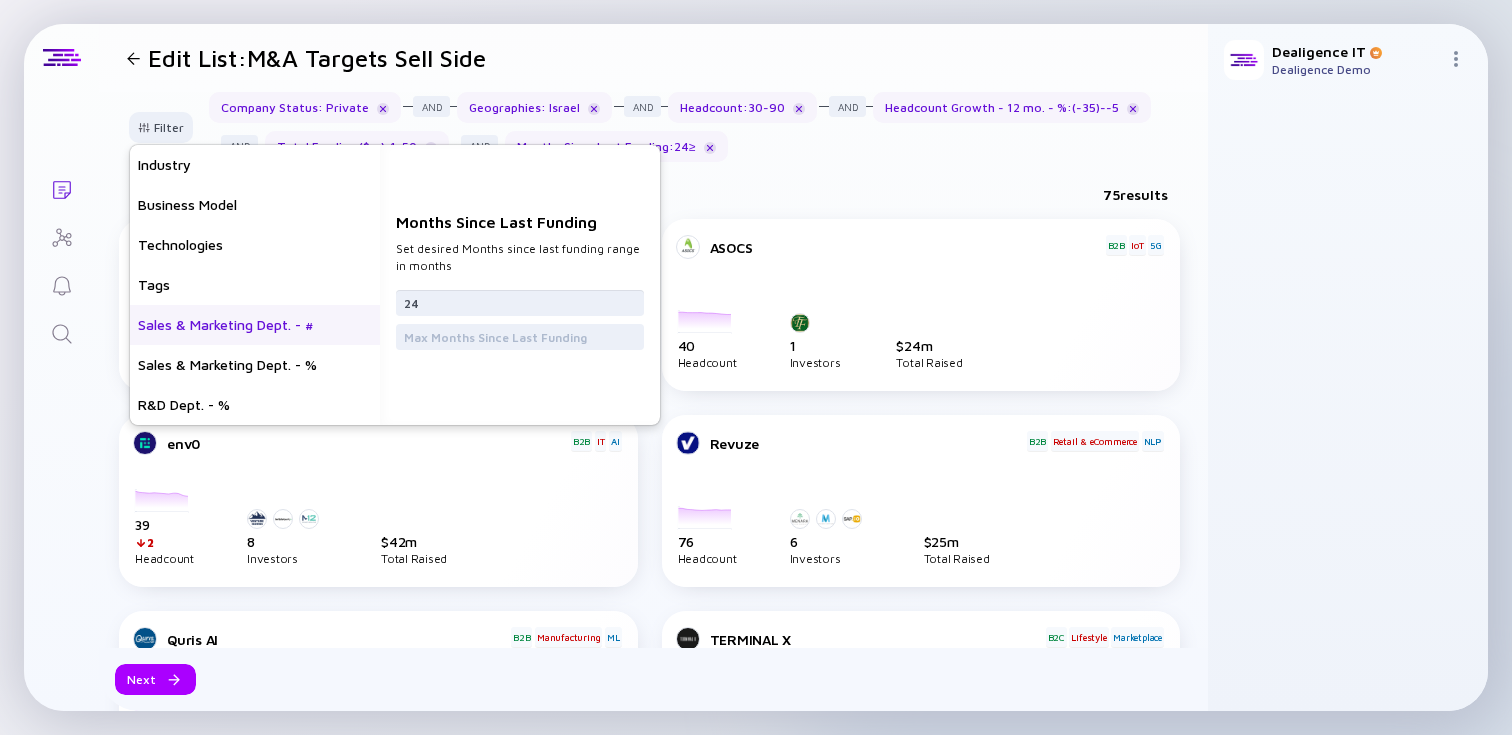 type on "24" 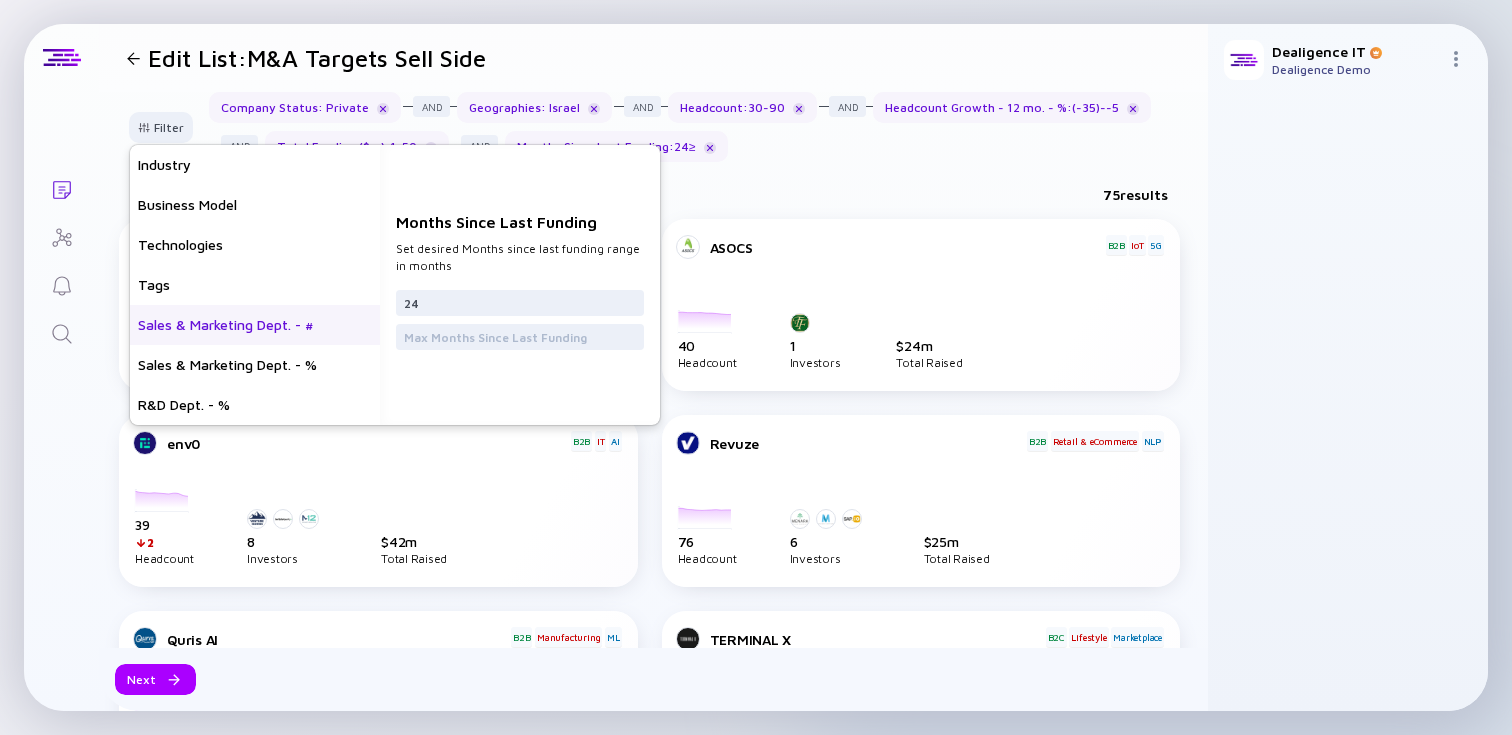 click on "Sales & Marketing Dept. - #" at bounding box center (255, 325) 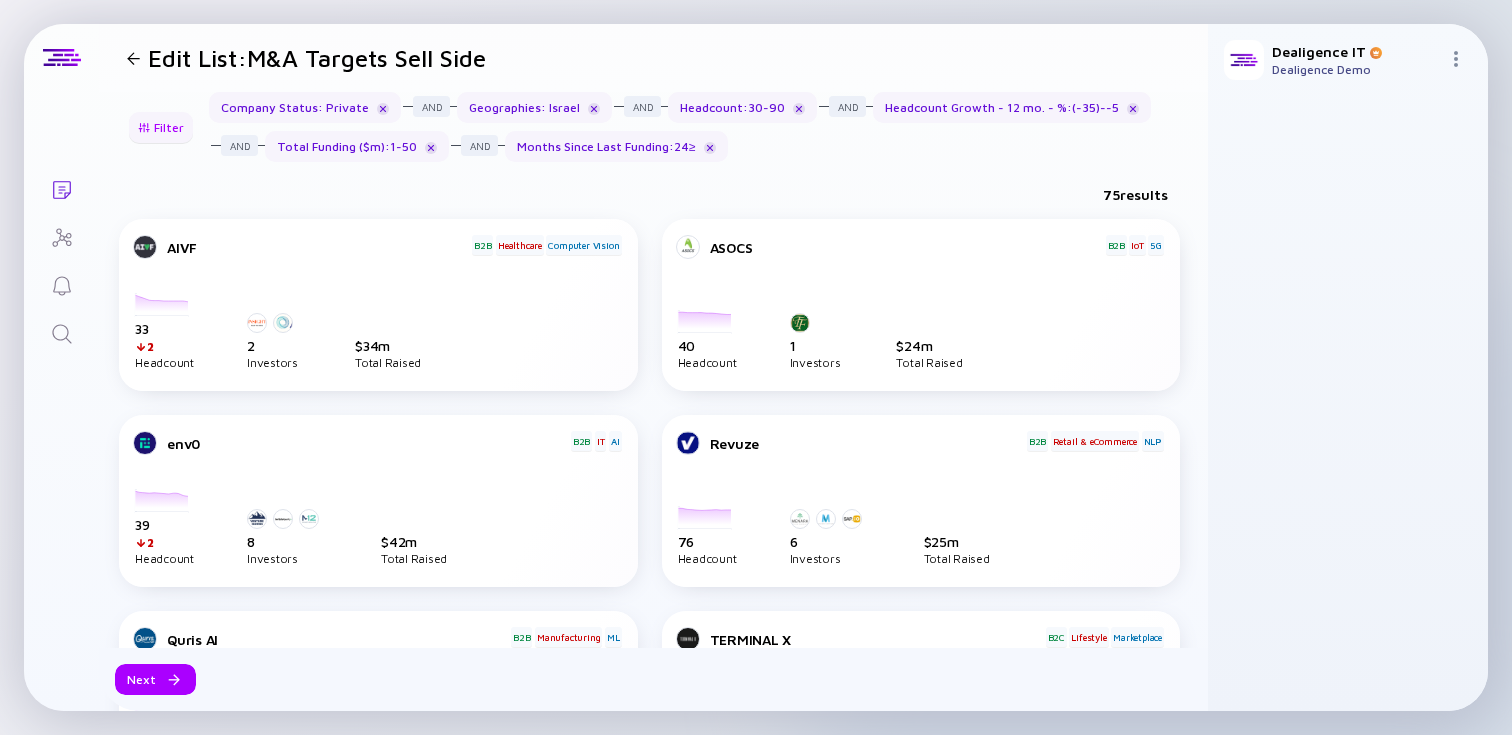 click on "Filter" at bounding box center [161, 127] 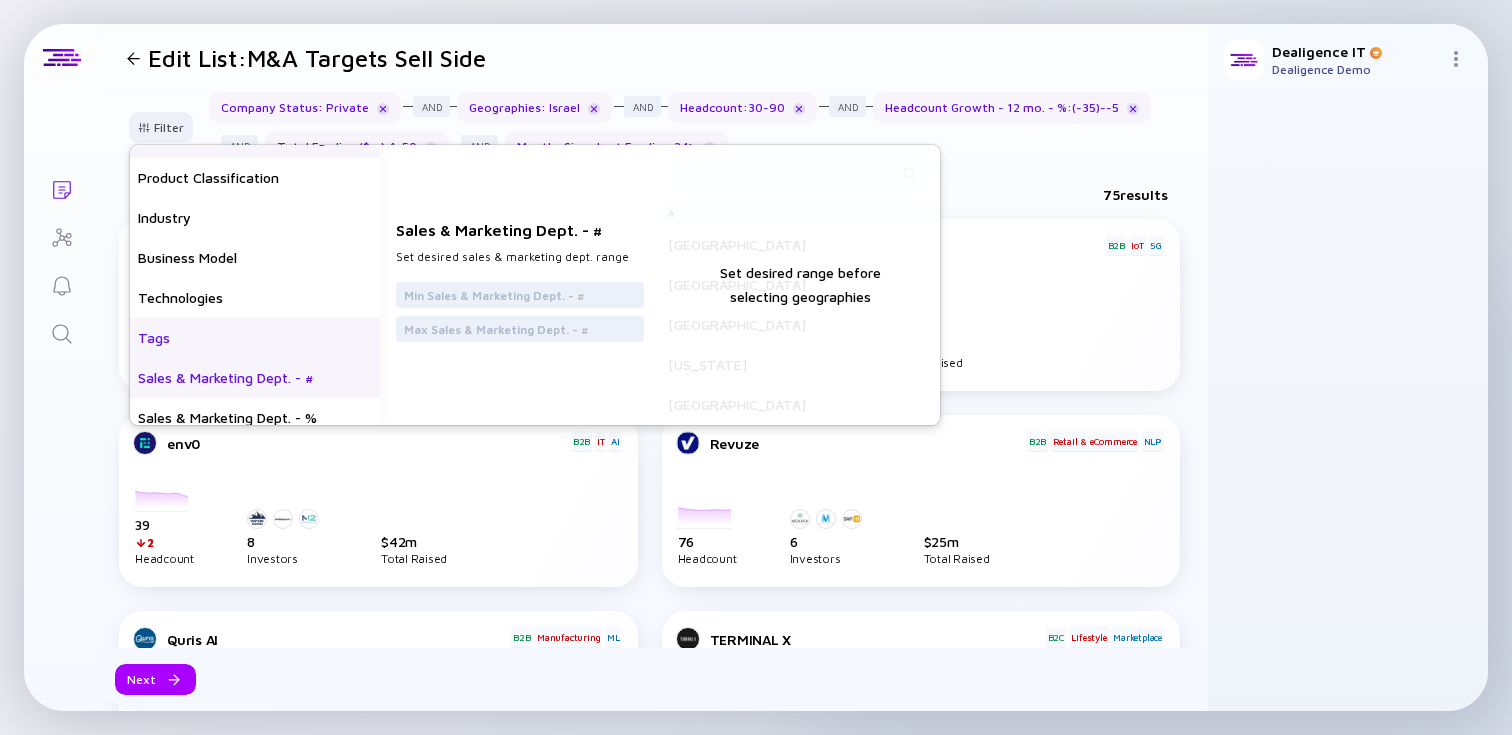scroll, scrollTop: 560, scrollLeft: 0, axis: vertical 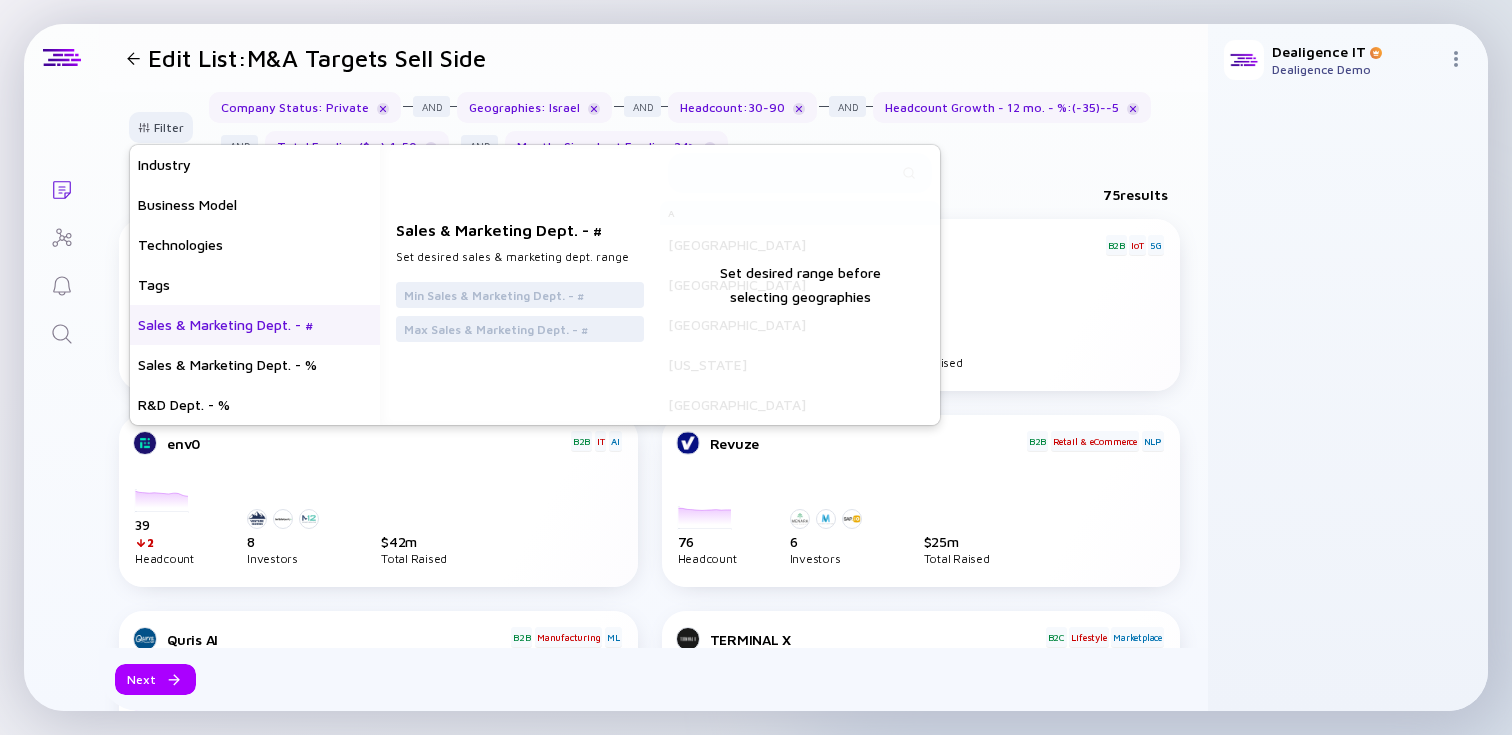 click on "Sales & Marketing Dept. - #" at bounding box center (255, 325) 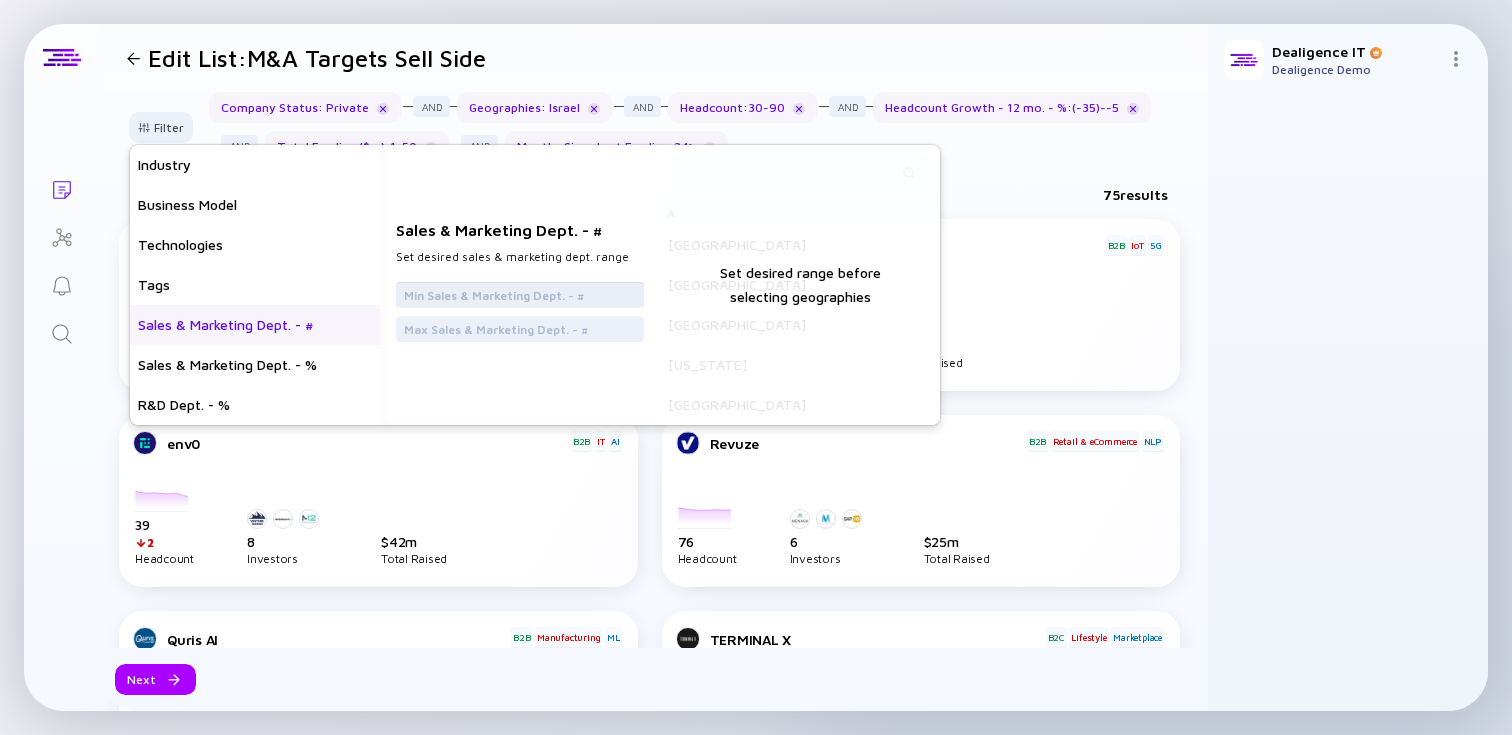 click at bounding box center (520, 295) 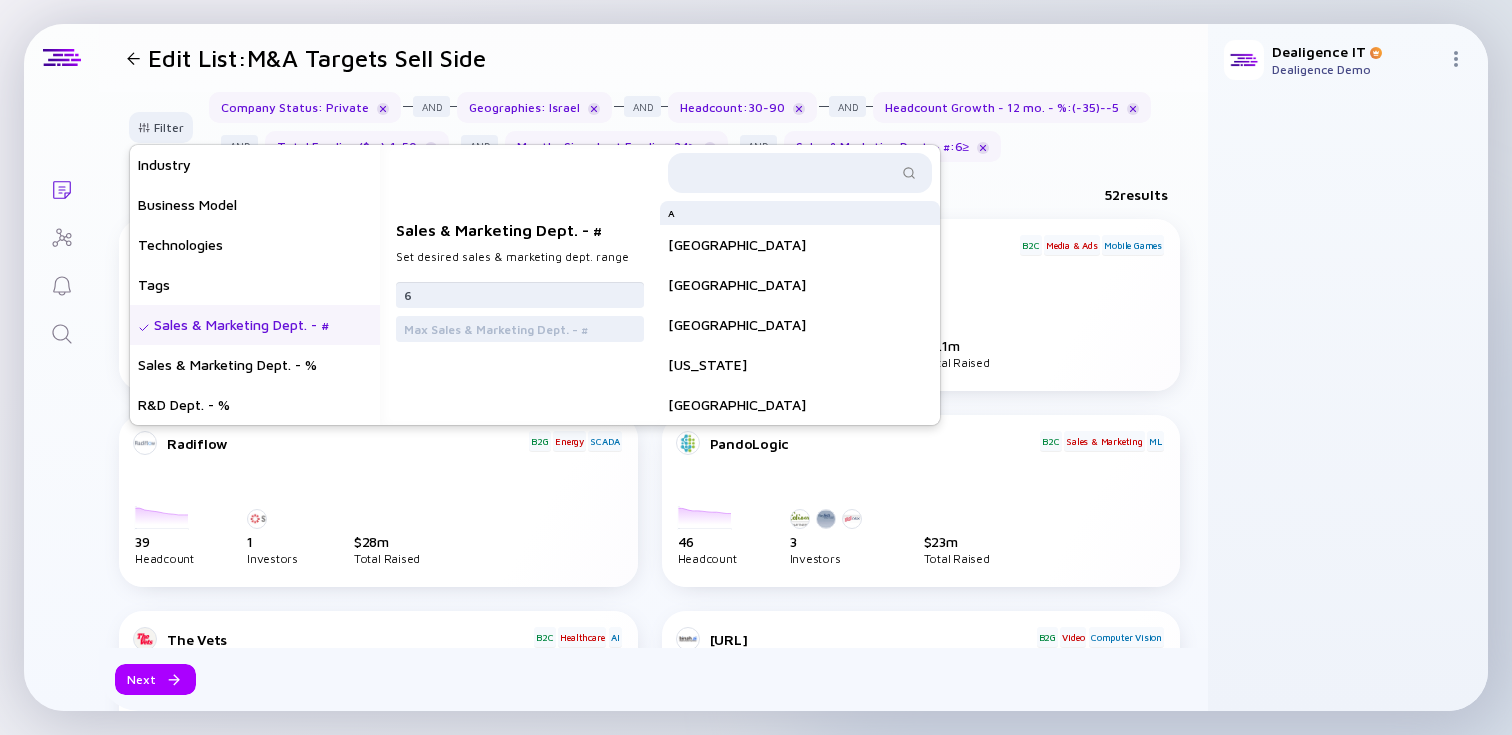 type on "6" 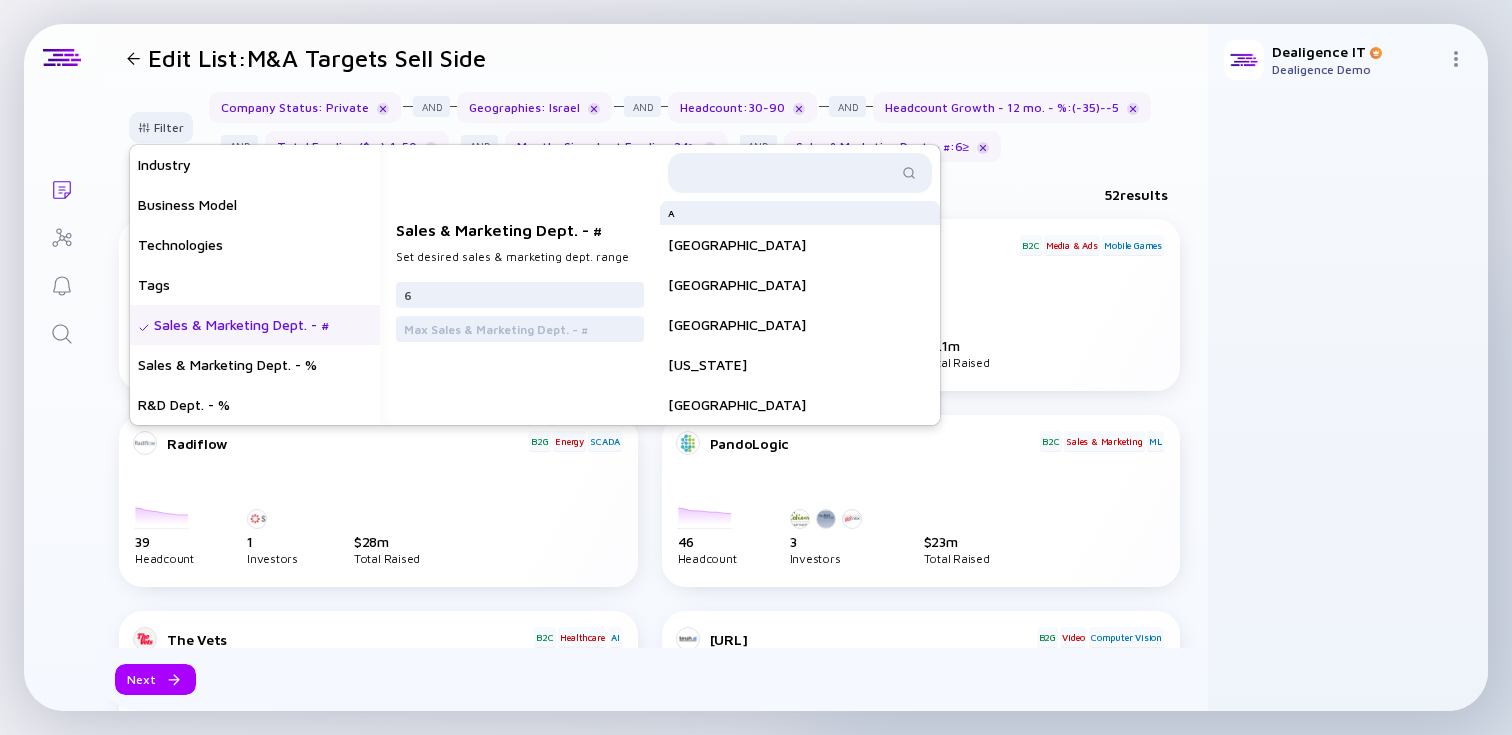 click on "52  results" at bounding box center [653, 198] 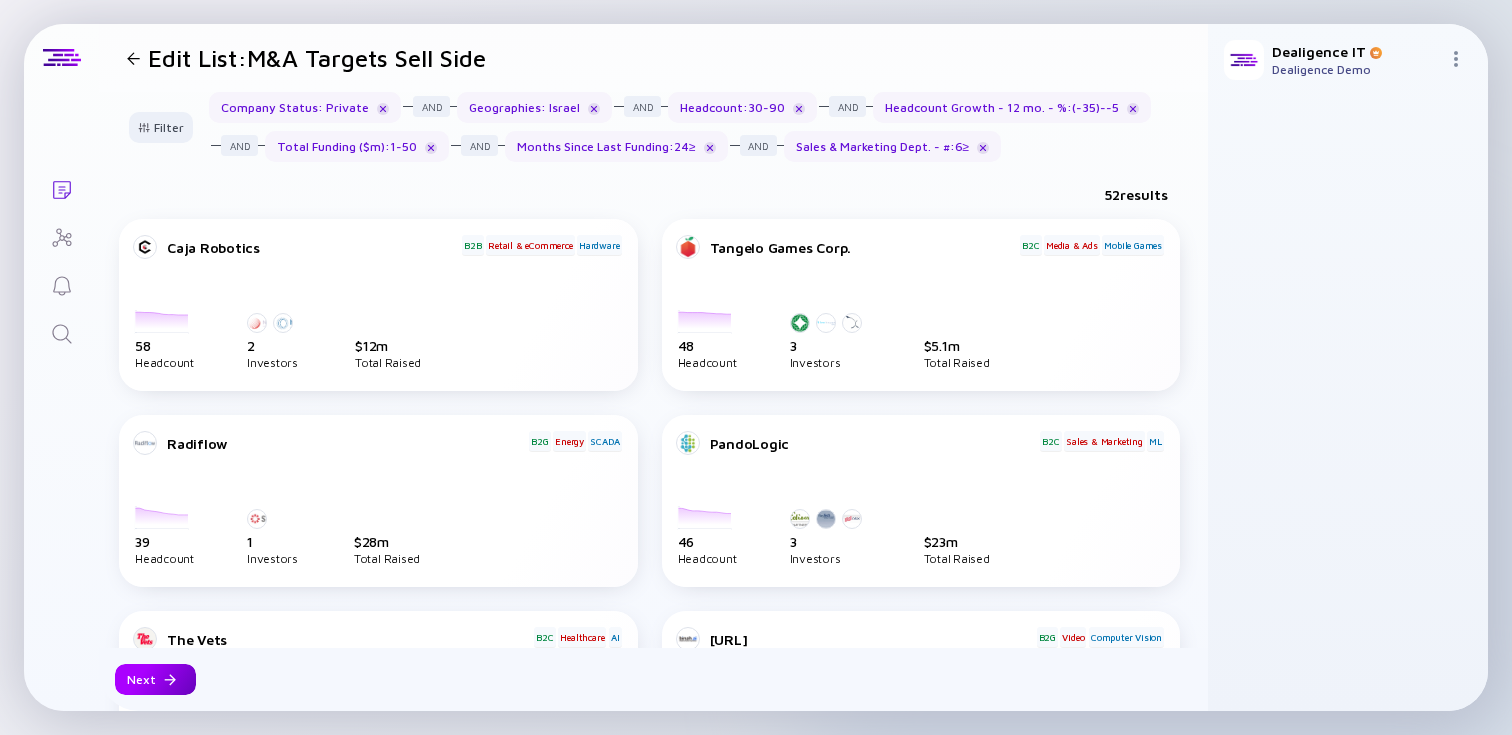 click at bounding box center (170, 680) 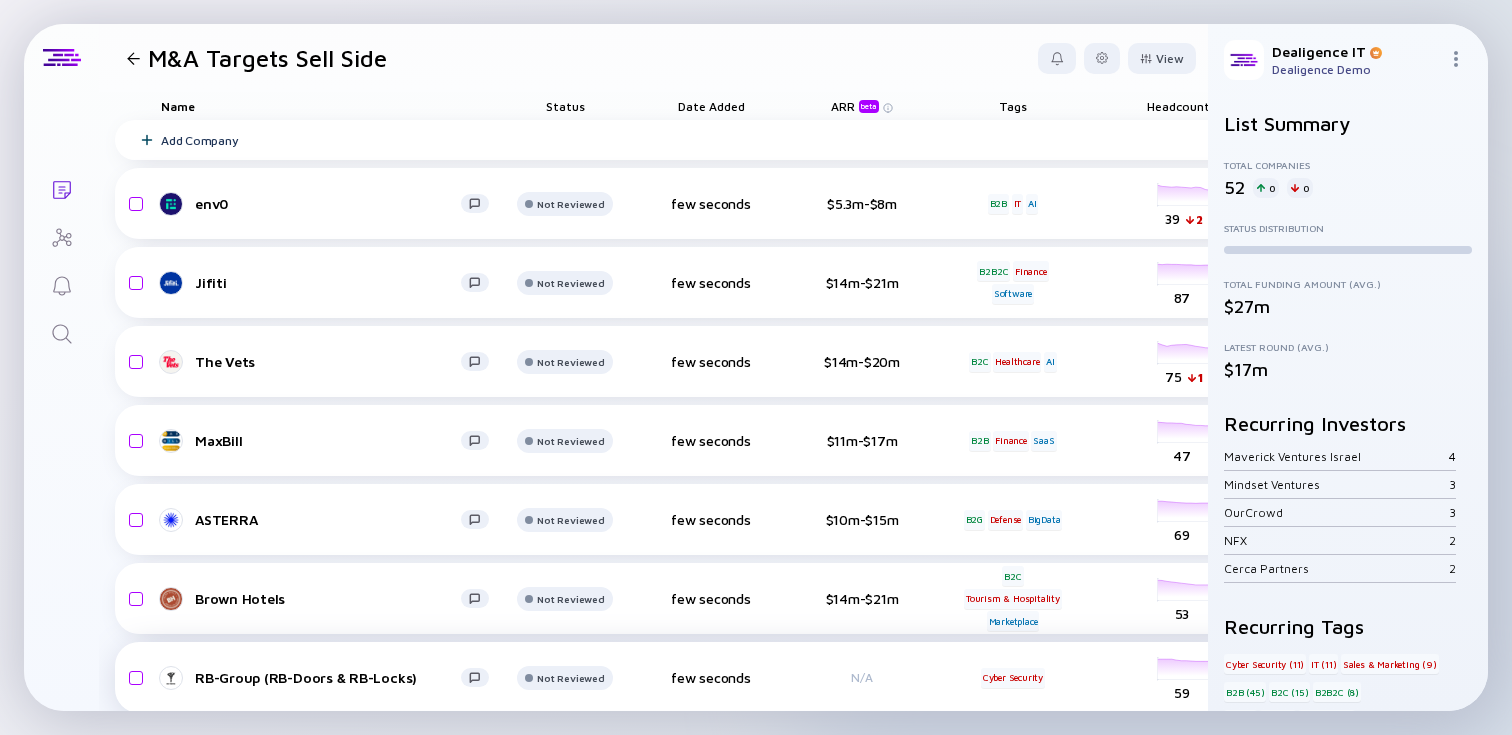 scroll, scrollTop: 350, scrollLeft: 0, axis: vertical 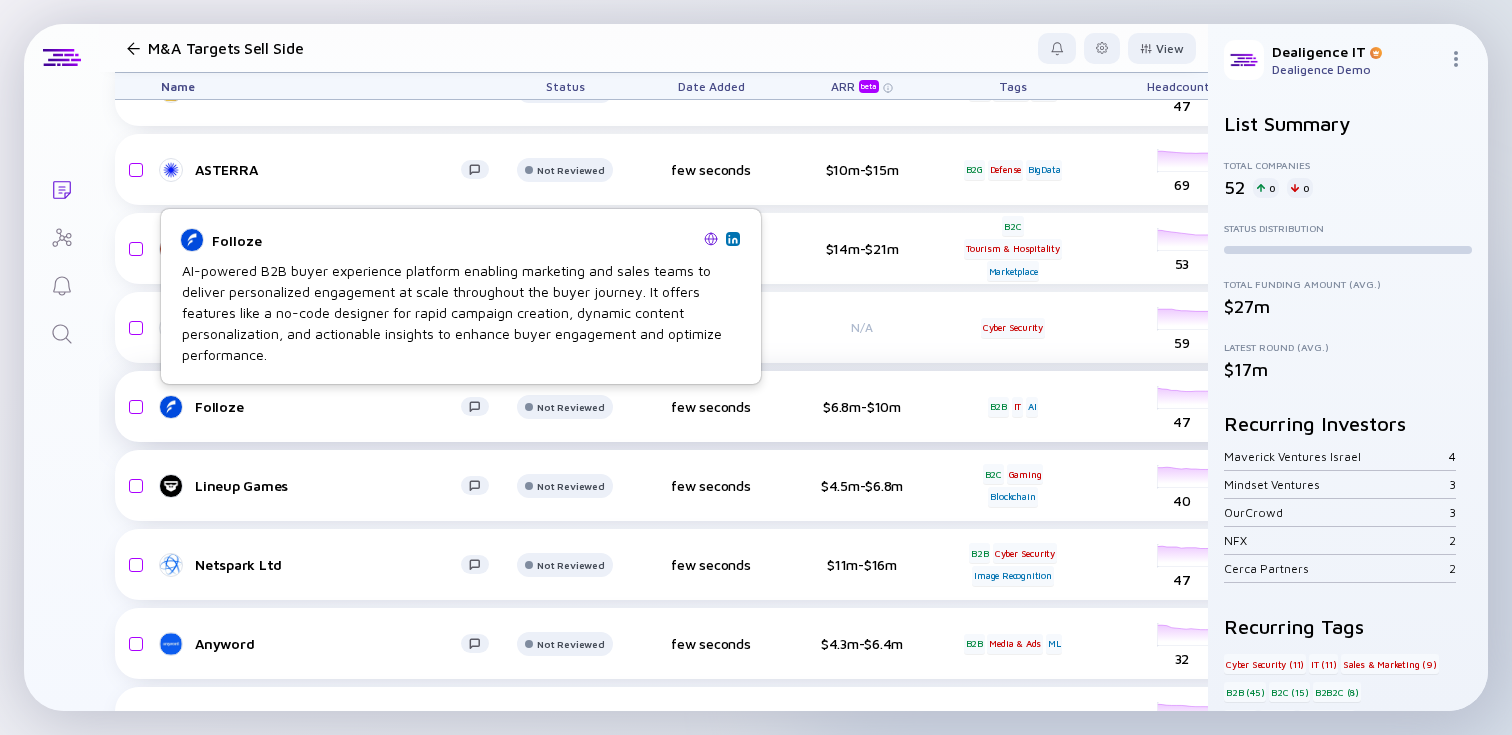 click on "Folloze" at bounding box center (328, 406) 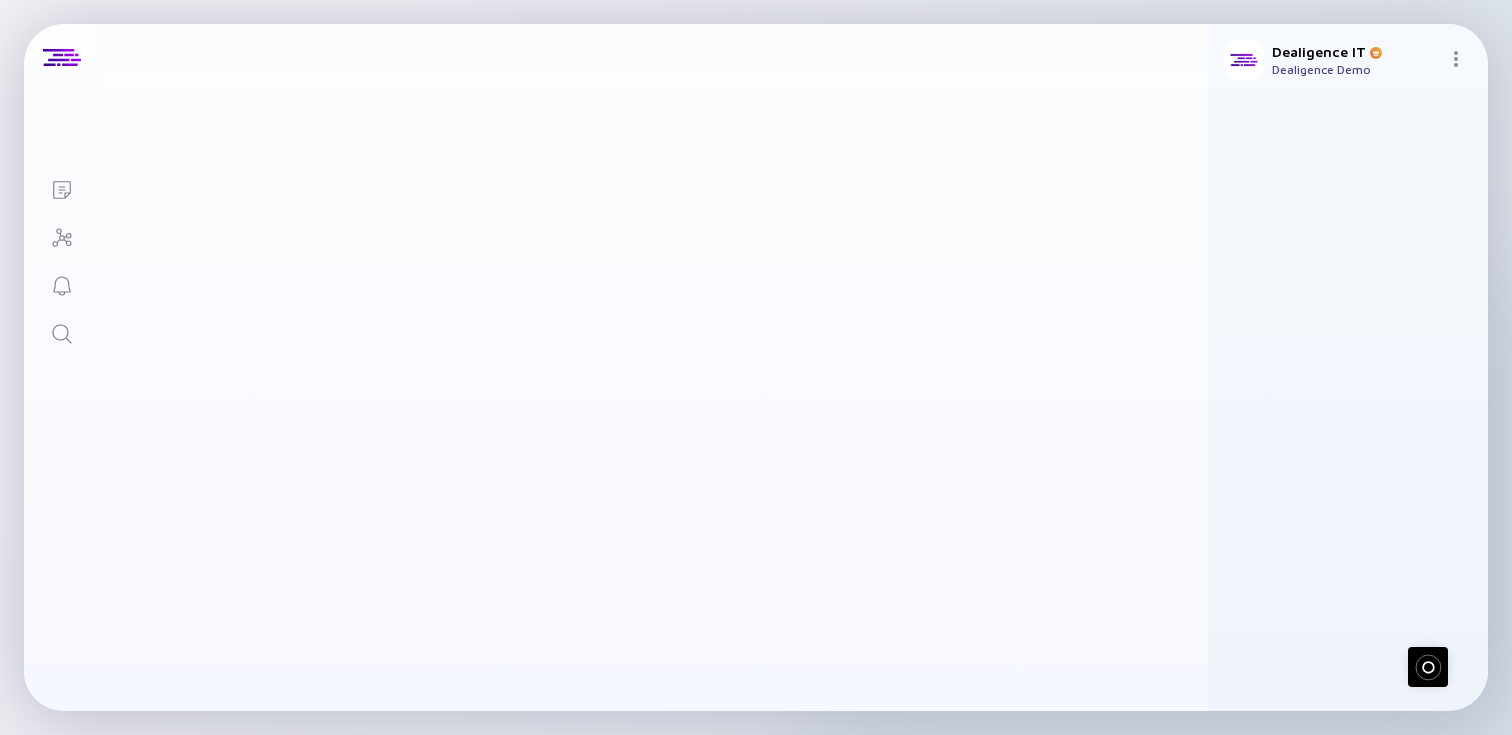 scroll, scrollTop: 0, scrollLeft: 0, axis: both 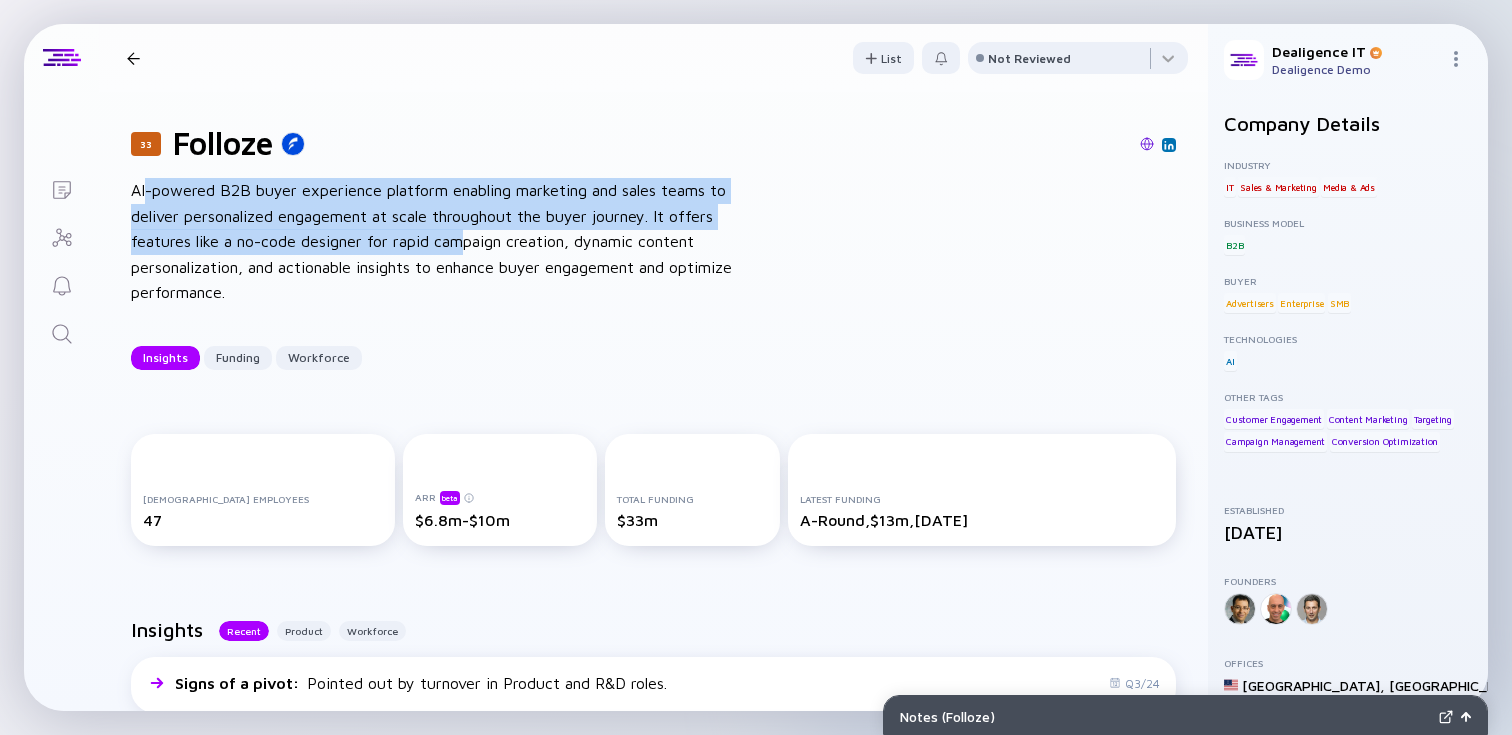 drag, startPoint x: 148, startPoint y: 187, endPoint x: 514, endPoint y: 224, distance: 367.86548 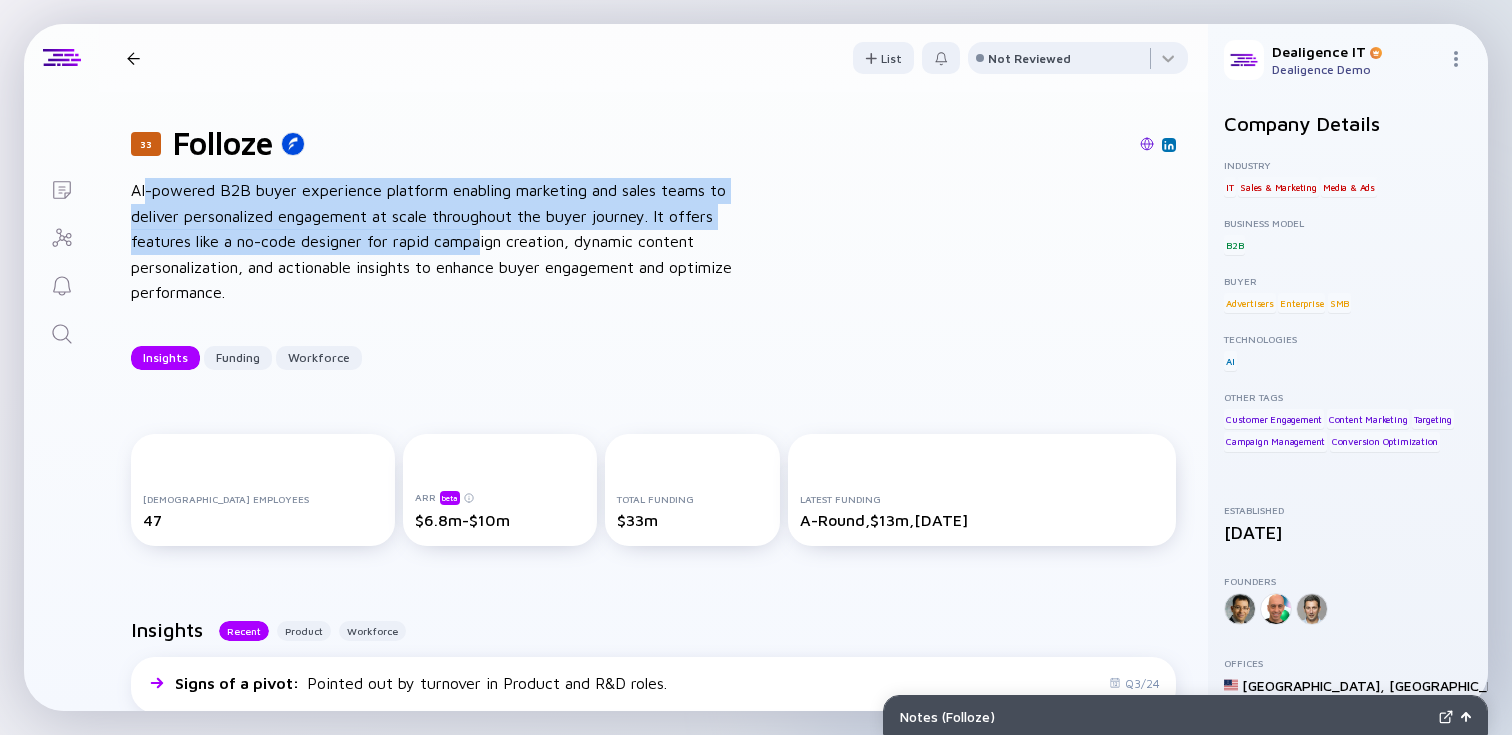 click on "AI-powered B2B buyer experience platform enabling marketing and sales teams to deliver personalized engagement at scale throughout the buyer journey. It offers features like a no-code designer for rapid campaign creation, dynamic content personalization, and actionable insights to enhance buyer engagement and optimize performance." at bounding box center [451, 242] 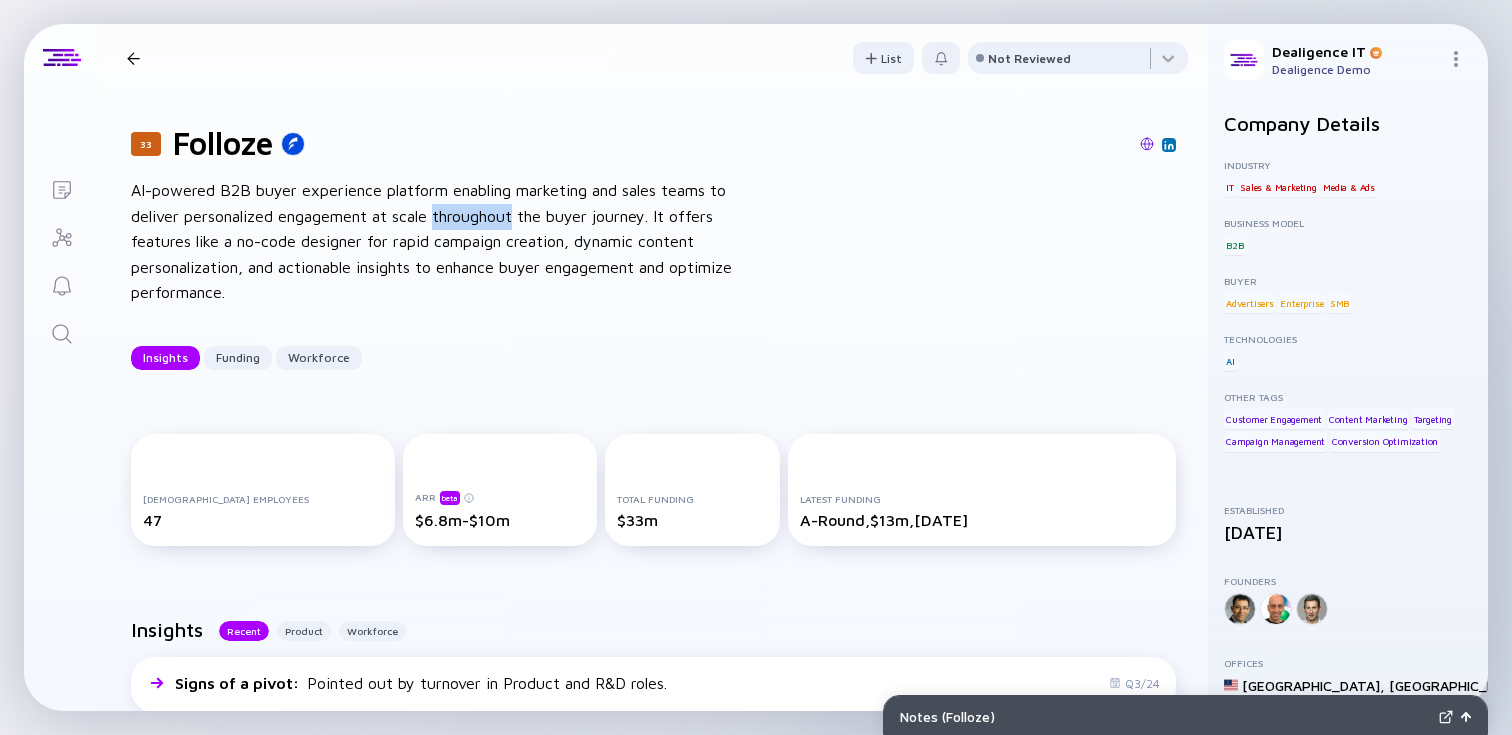 click on "AI-powered B2B buyer experience platform enabling marketing and sales teams to deliver personalized engagement at scale throughout the buyer journey. It offers features like a no-code designer for rapid campaign creation, dynamic content personalization, and actionable insights to enhance buyer engagement and optimize performance." at bounding box center (451, 242) 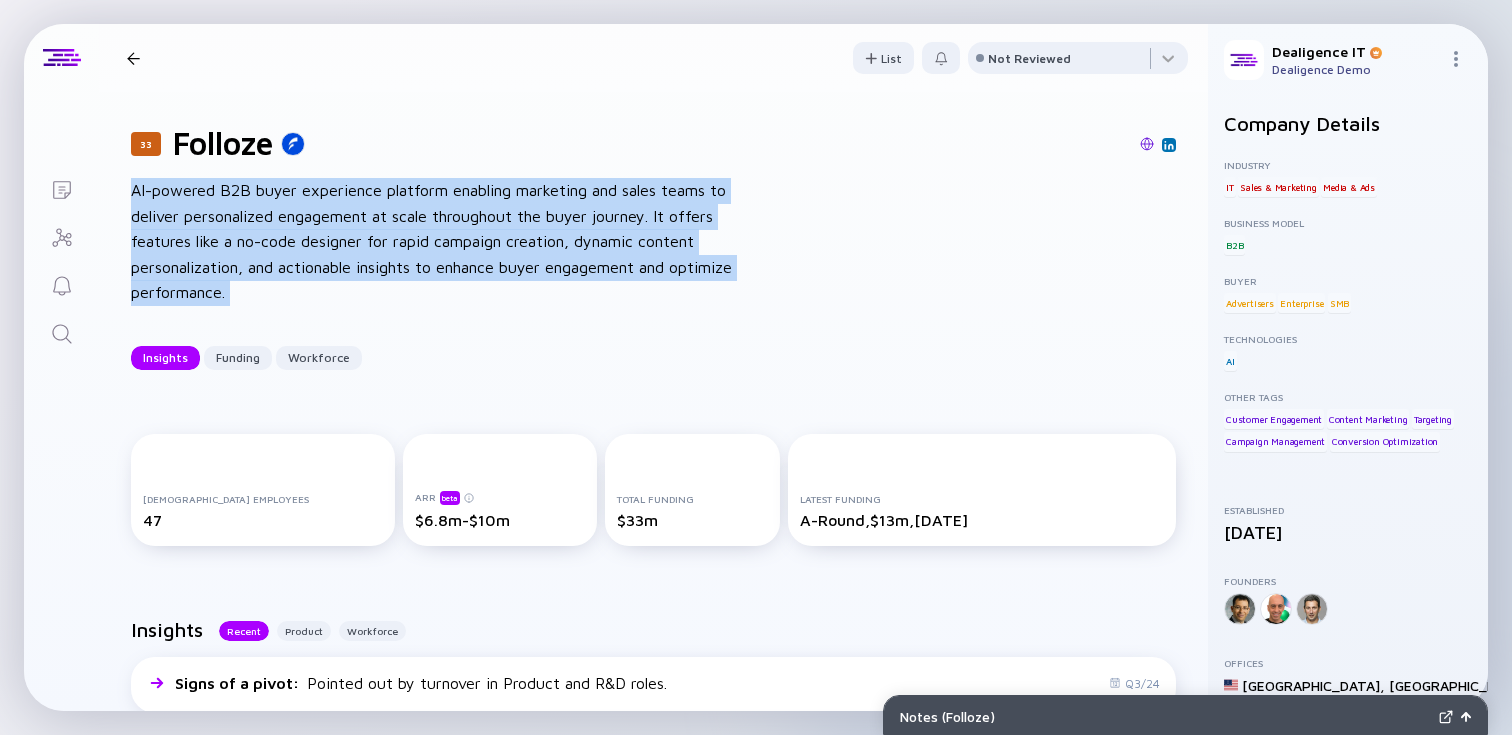 click on "AI-powered B2B buyer experience platform enabling marketing and sales teams to deliver personalized engagement at scale throughout the buyer journey. It offers features like a no-code designer for rapid campaign creation, dynamic content personalization, and actionable insights to enhance buyer engagement and optimize performance." at bounding box center (451, 242) 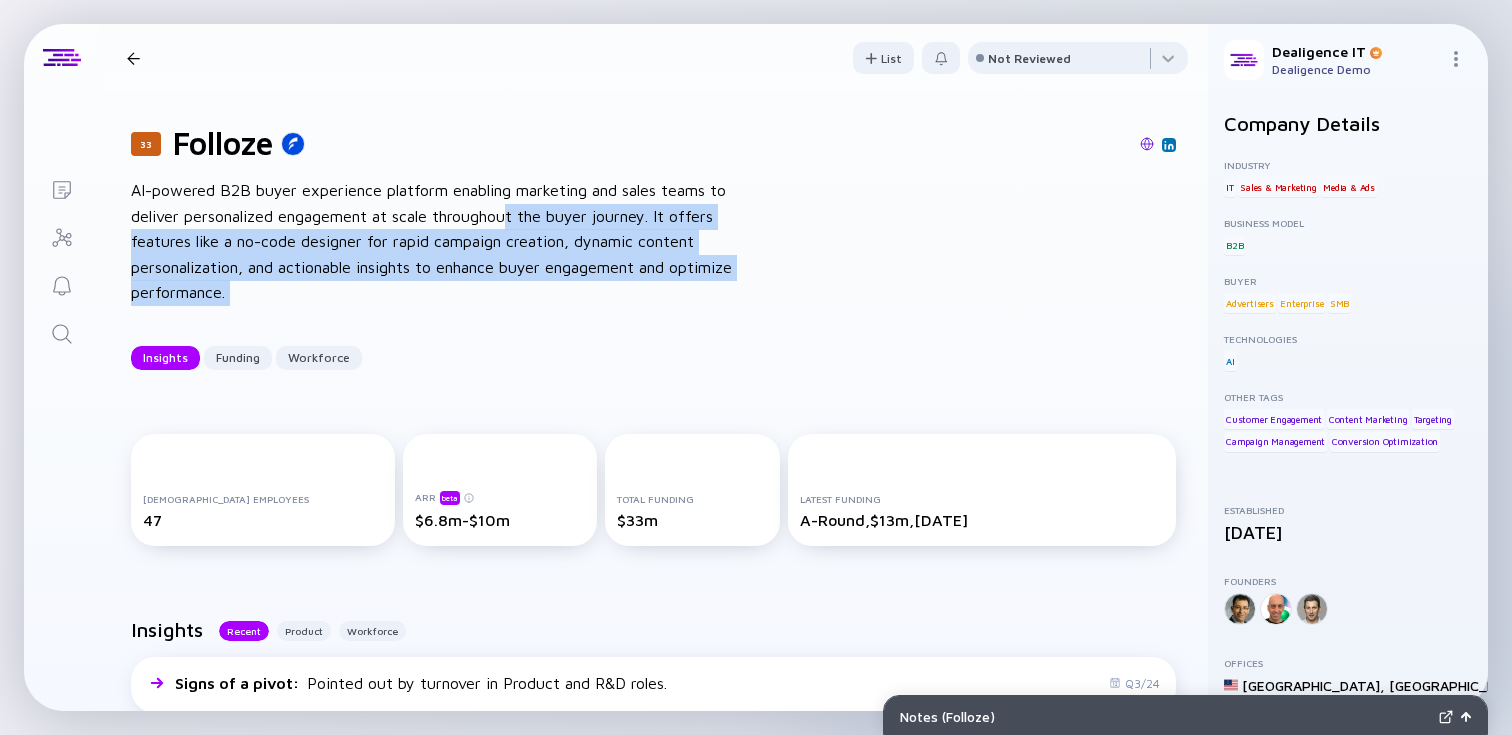 click on "AI-powered B2B buyer experience platform enabling marketing and sales teams to deliver personalized engagement at scale throughout the buyer journey. It offers features like a no-code designer for rapid campaign creation, dynamic content personalization, and actionable insights to enhance buyer engagement and optimize performance." at bounding box center [451, 242] 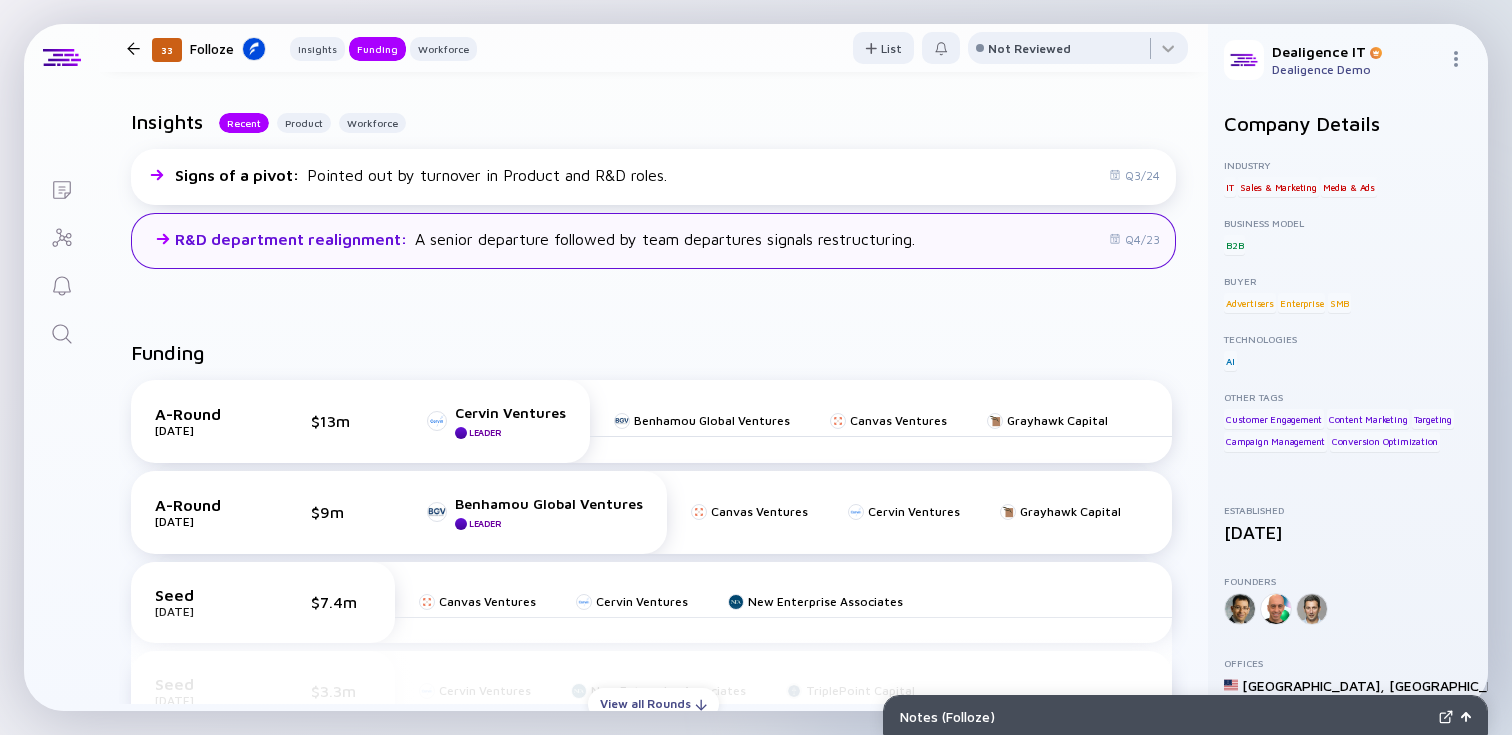 scroll, scrollTop: 559, scrollLeft: 0, axis: vertical 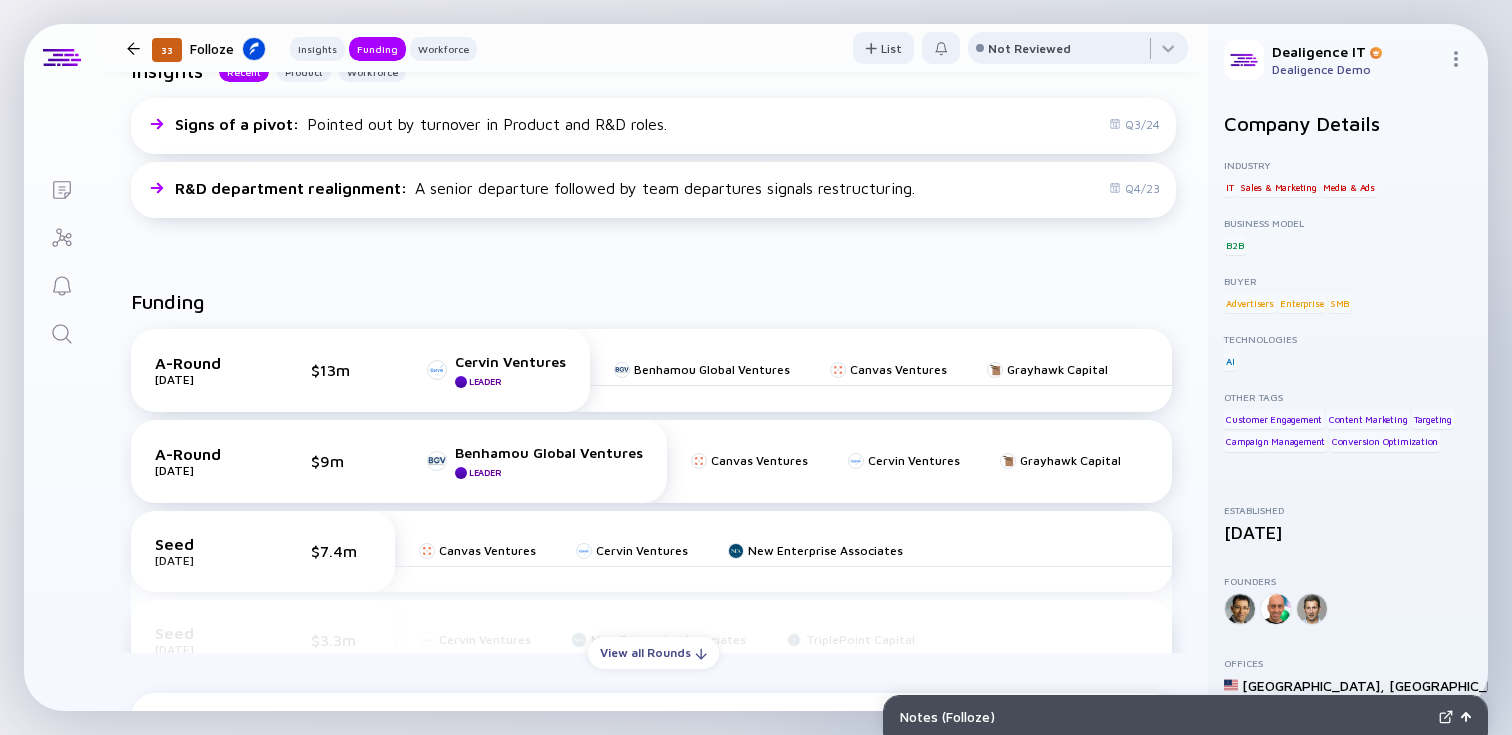 drag, startPoint x: 198, startPoint y: 382, endPoint x: 105, endPoint y: 381, distance: 93.00538 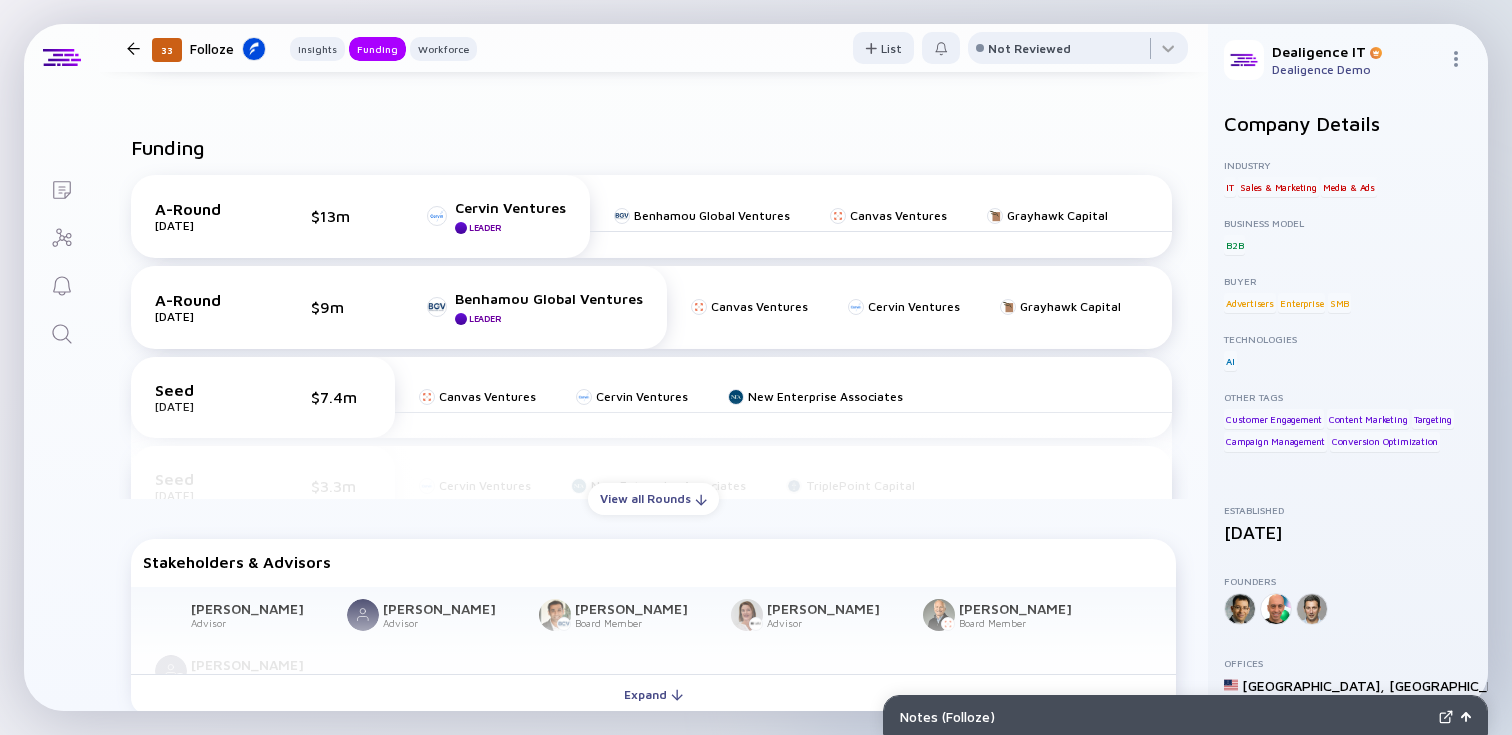 scroll, scrollTop: 719, scrollLeft: 0, axis: vertical 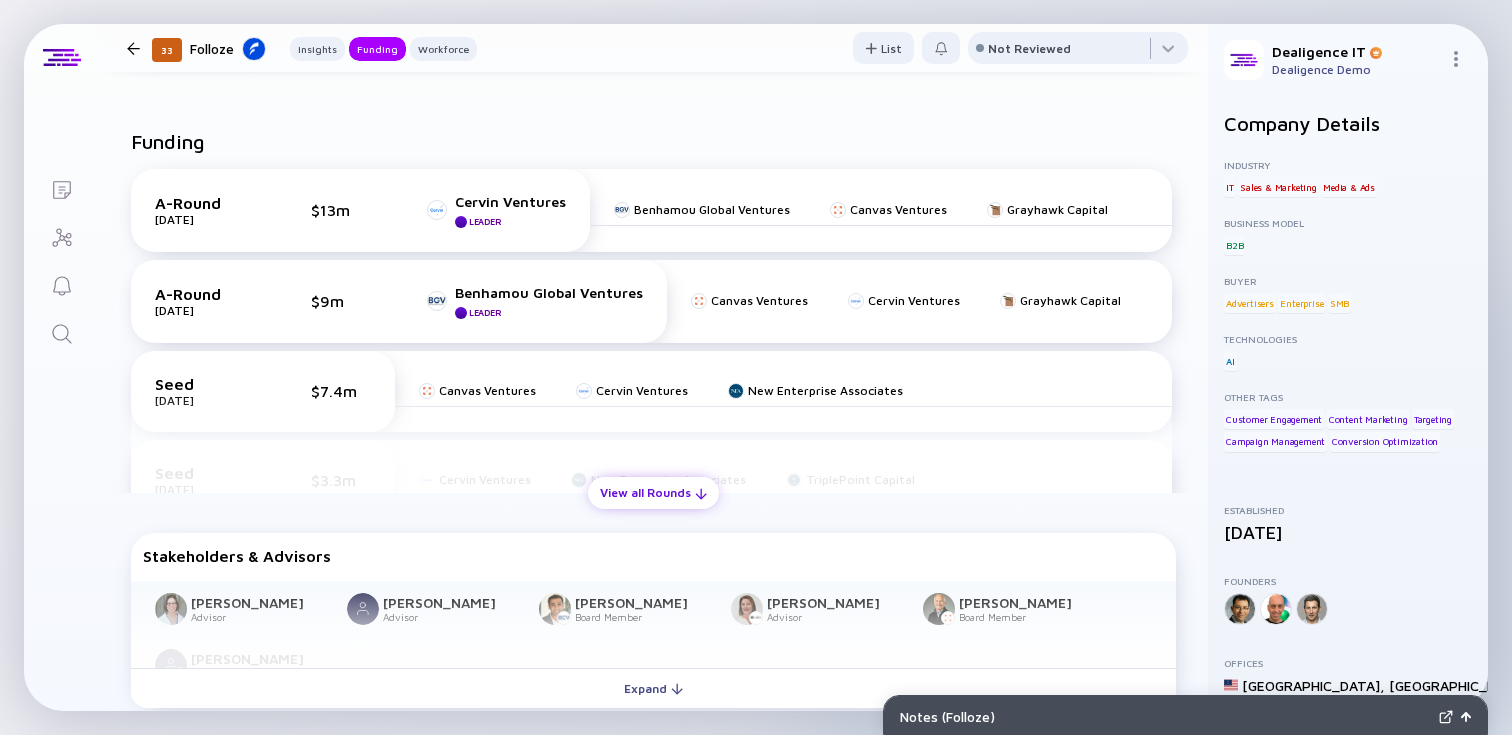 click on "View all Rounds" at bounding box center [653, 492] 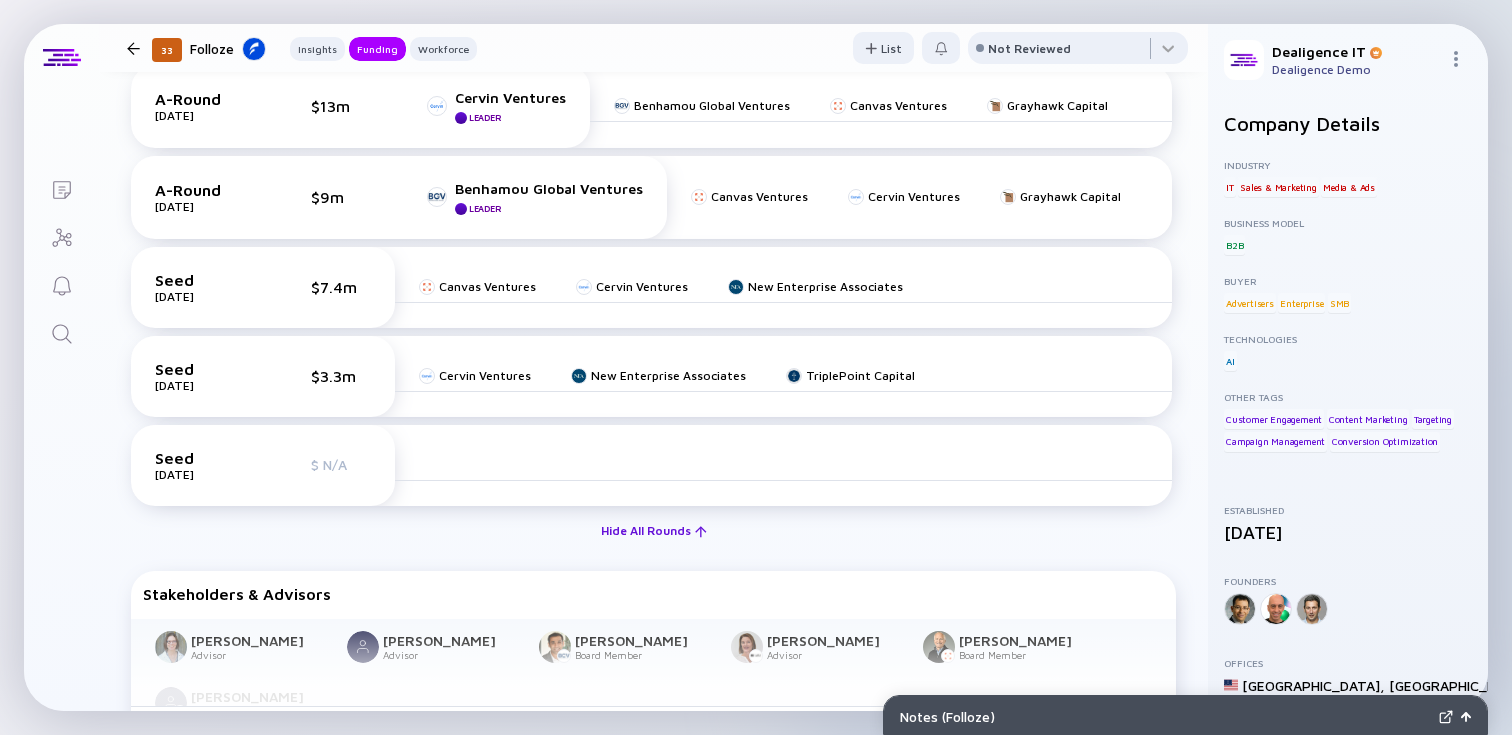 scroll, scrollTop: 799, scrollLeft: 0, axis: vertical 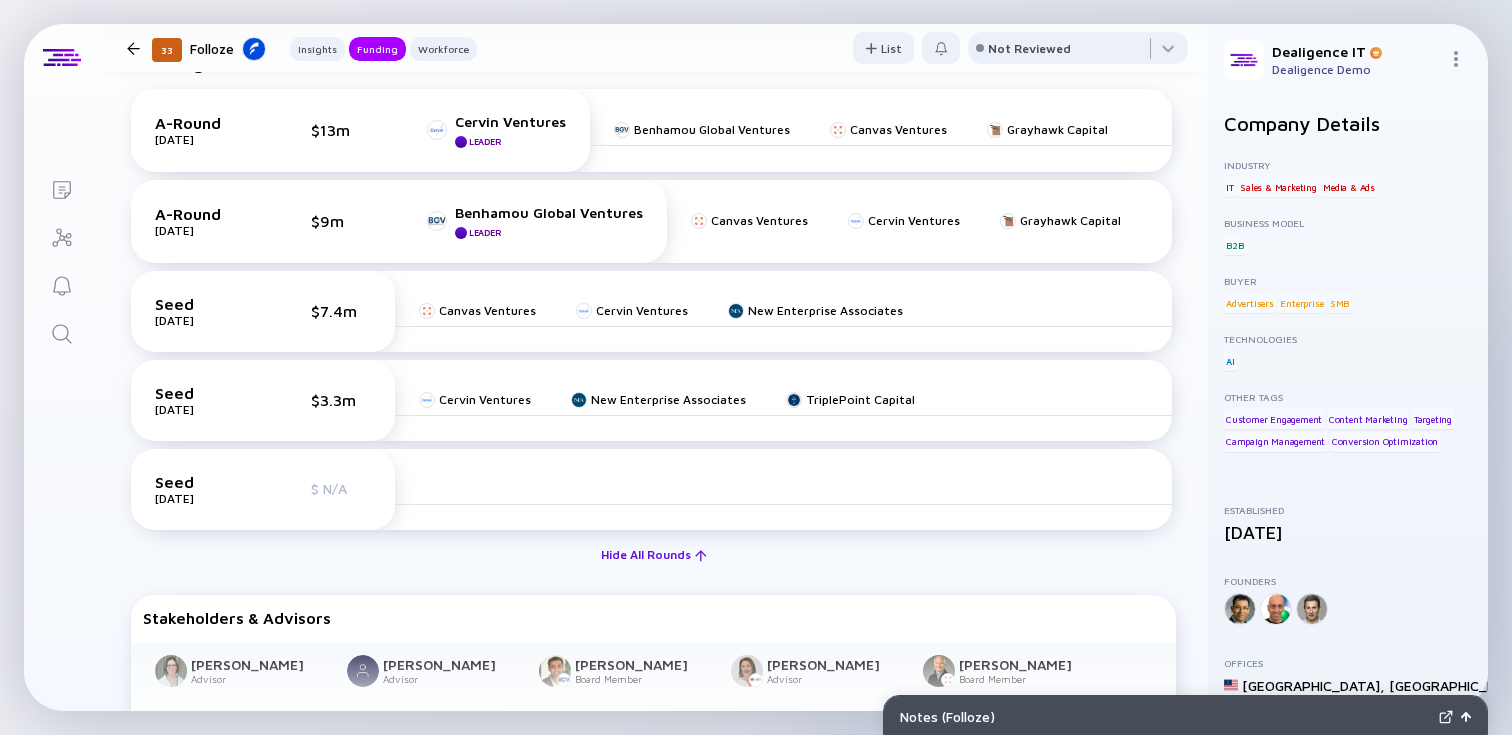 click on "Hide All Rounds" at bounding box center (654, 554) 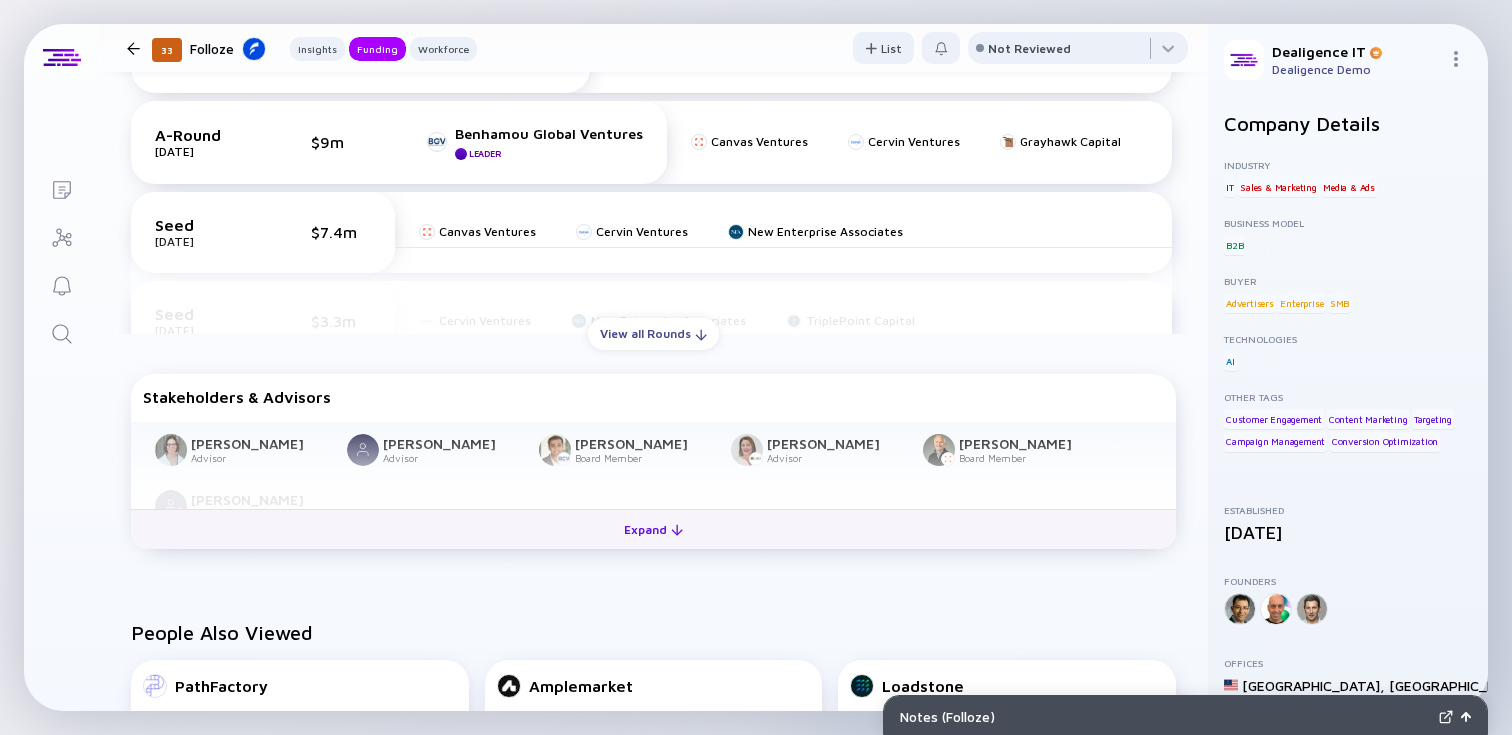 scroll, scrollTop: 879, scrollLeft: 0, axis: vertical 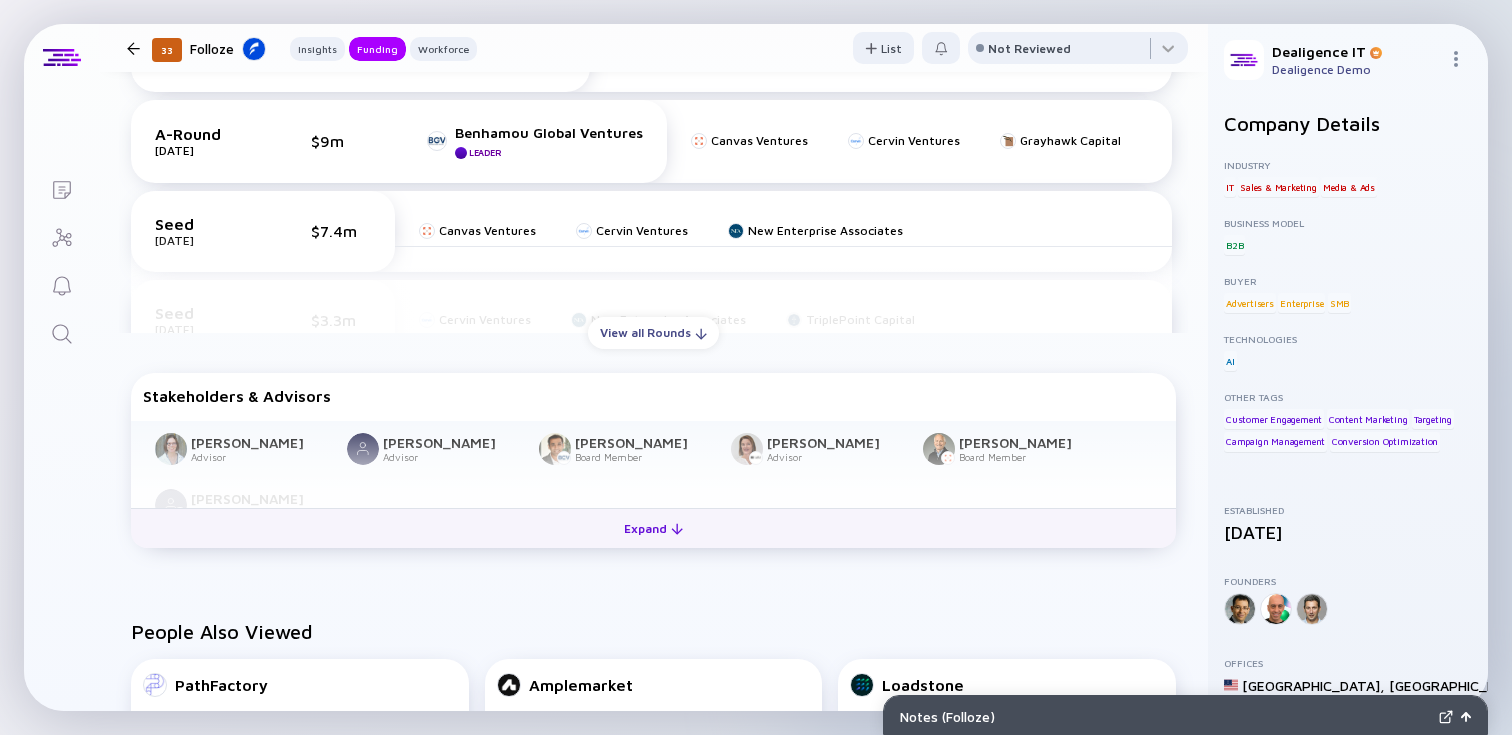 click on "Expand" at bounding box center (653, 528) 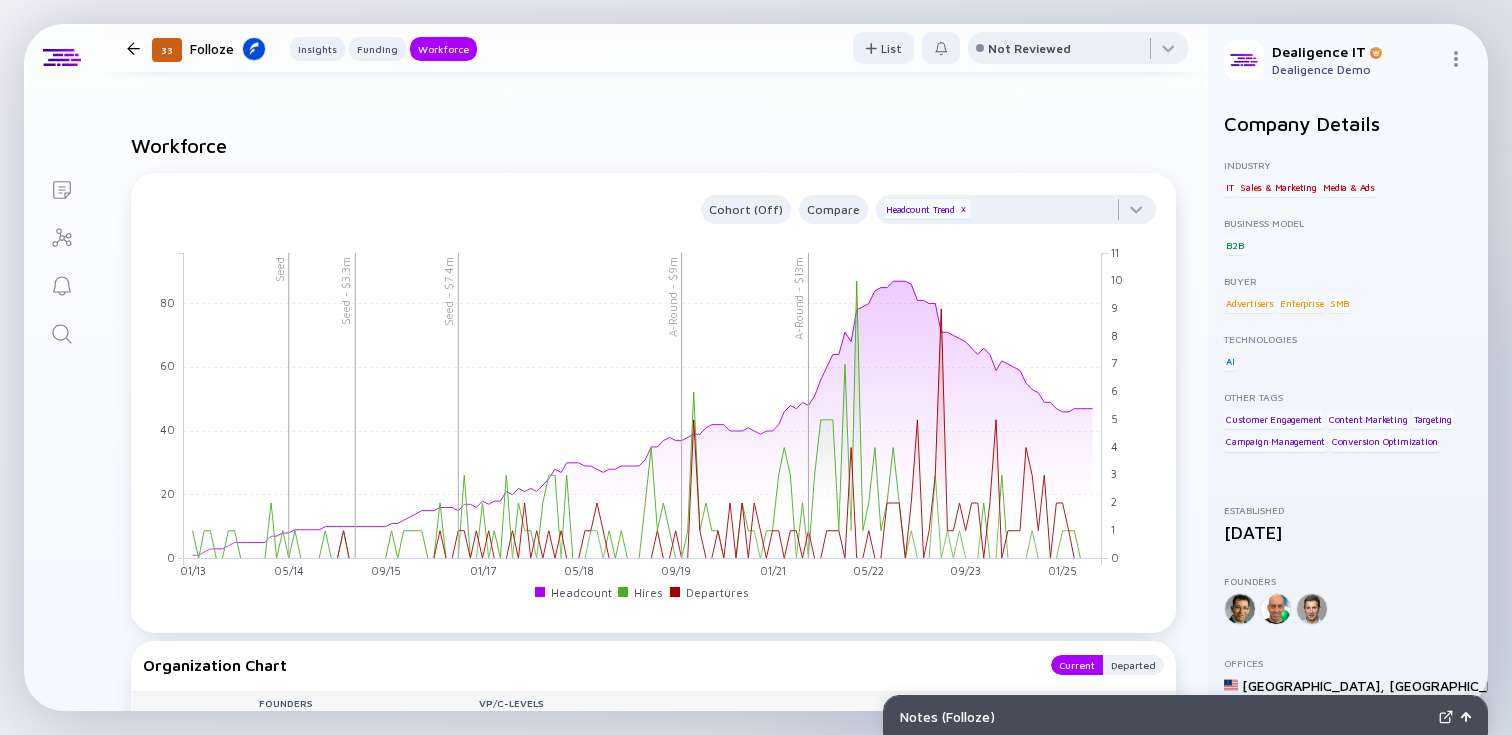 scroll, scrollTop: 1839, scrollLeft: 0, axis: vertical 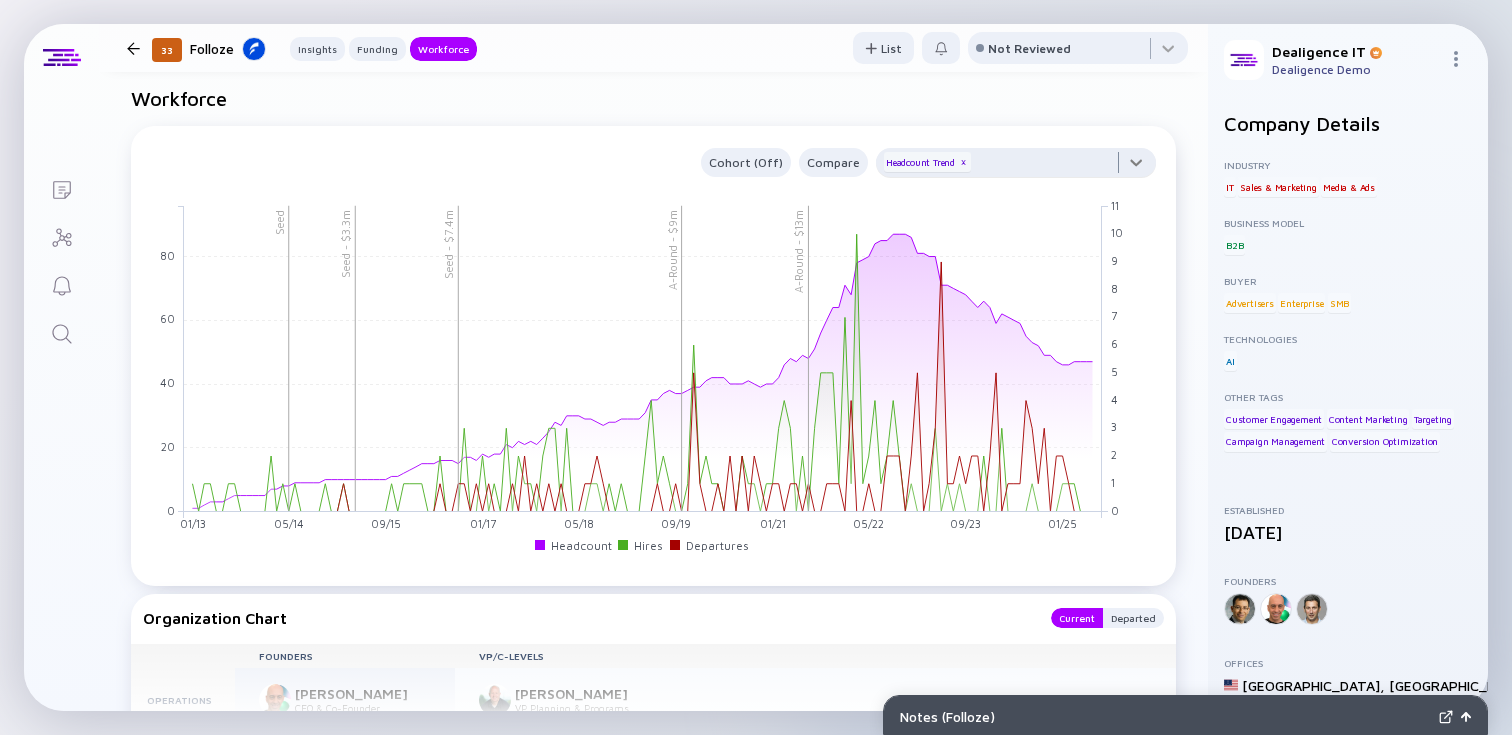 click at bounding box center [1016, 168] 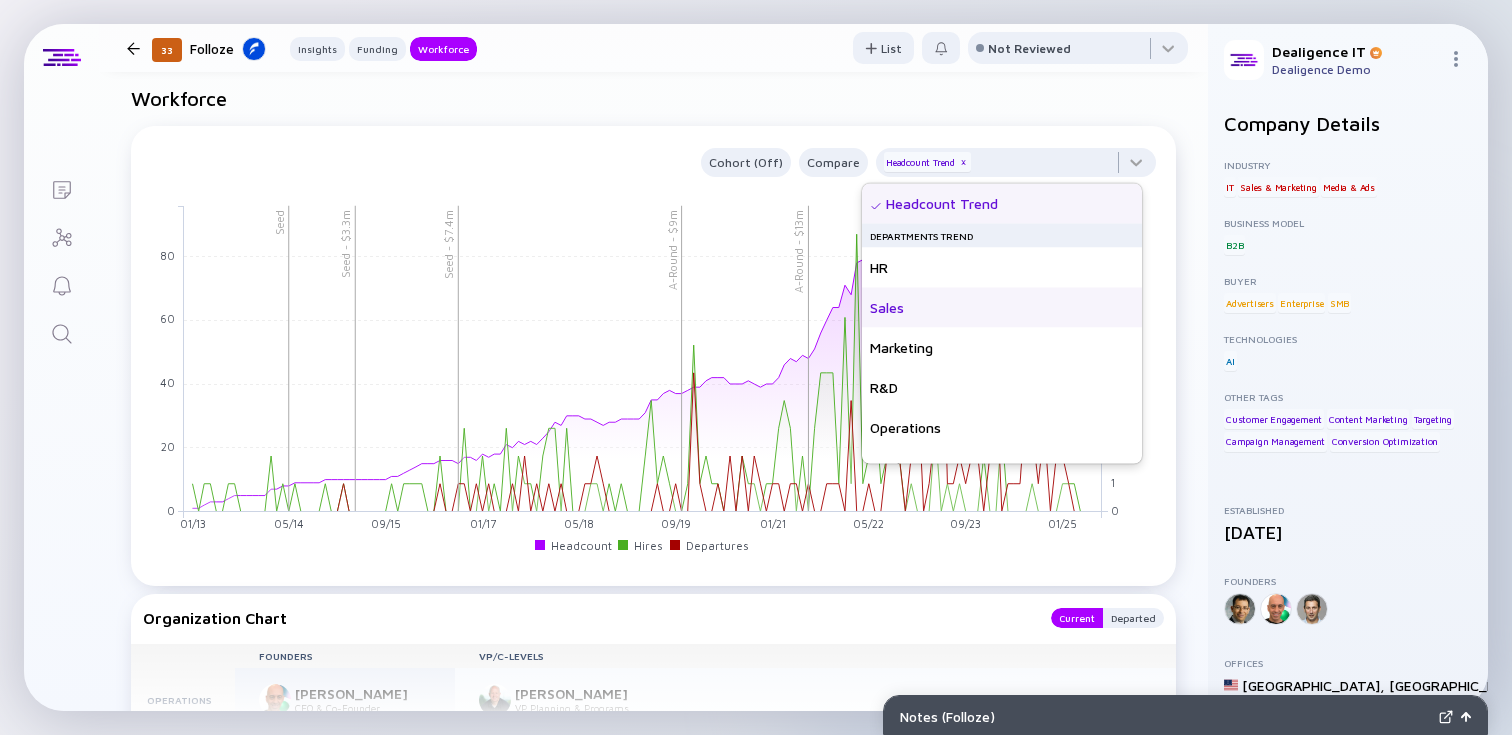 click on "Sales" at bounding box center [1002, 308] 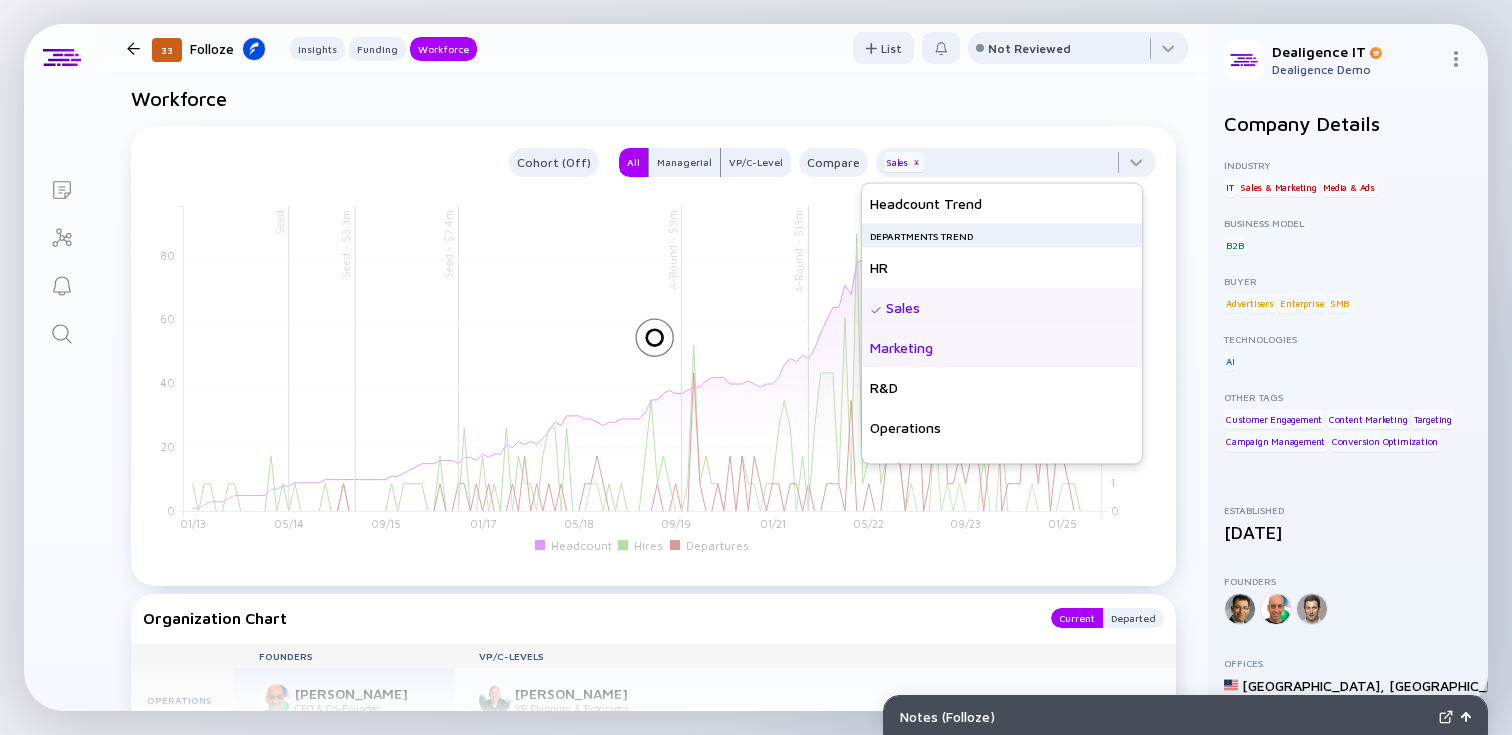 click on "Marketing" at bounding box center (1002, 348) 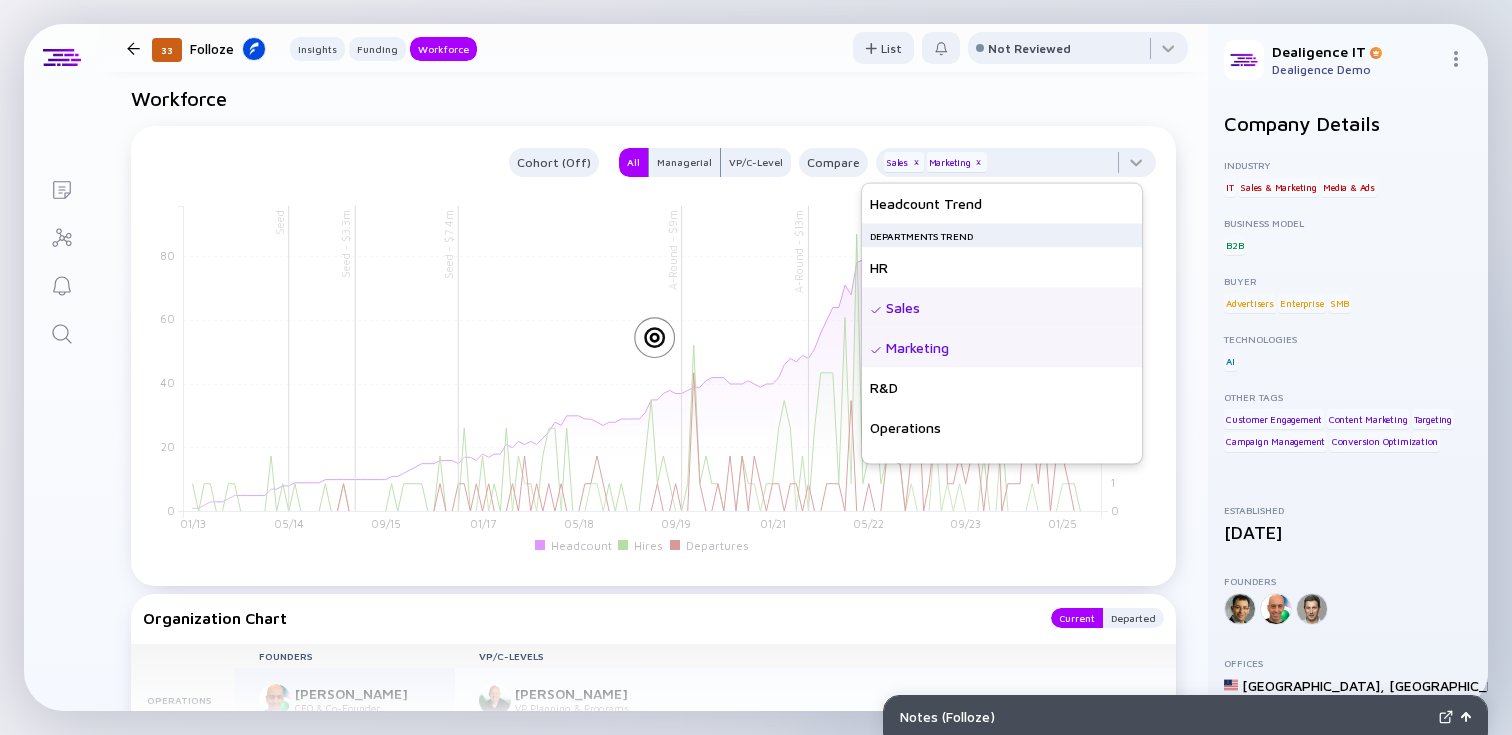 click on "Workforce" at bounding box center (653, 98) 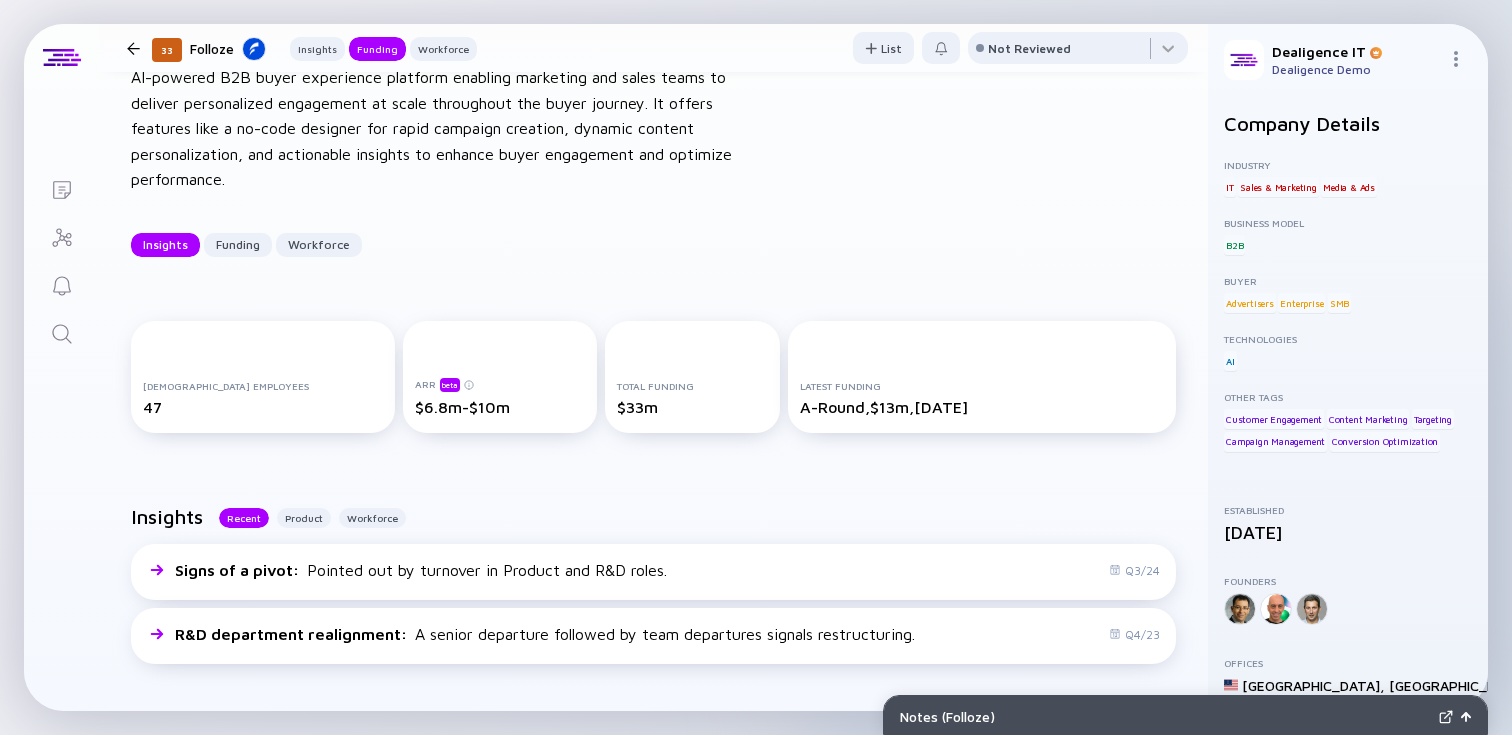 scroll, scrollTop: 113, scrollLeft: 0, axis: vertical 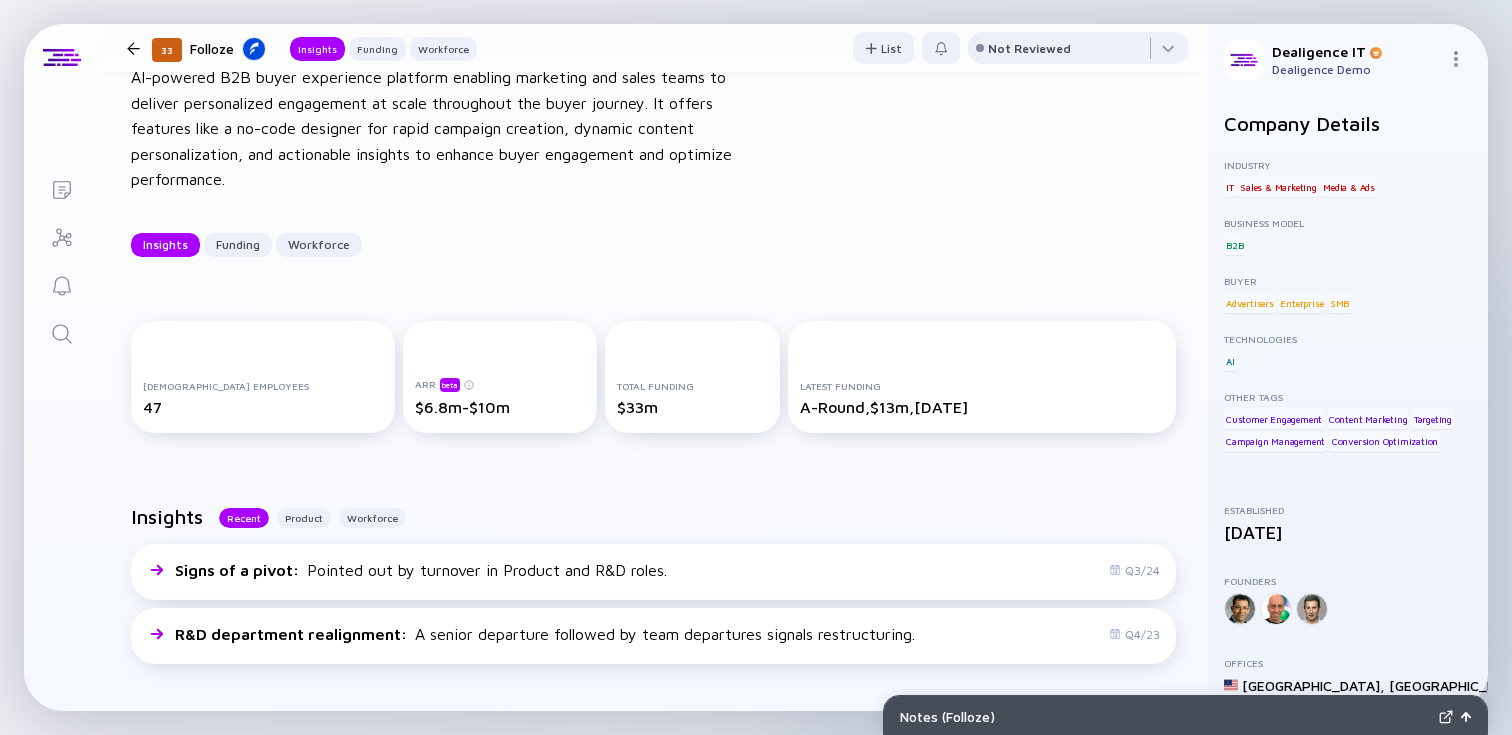 click on "$6.8m-$10m" at bounding box center (499, 407) 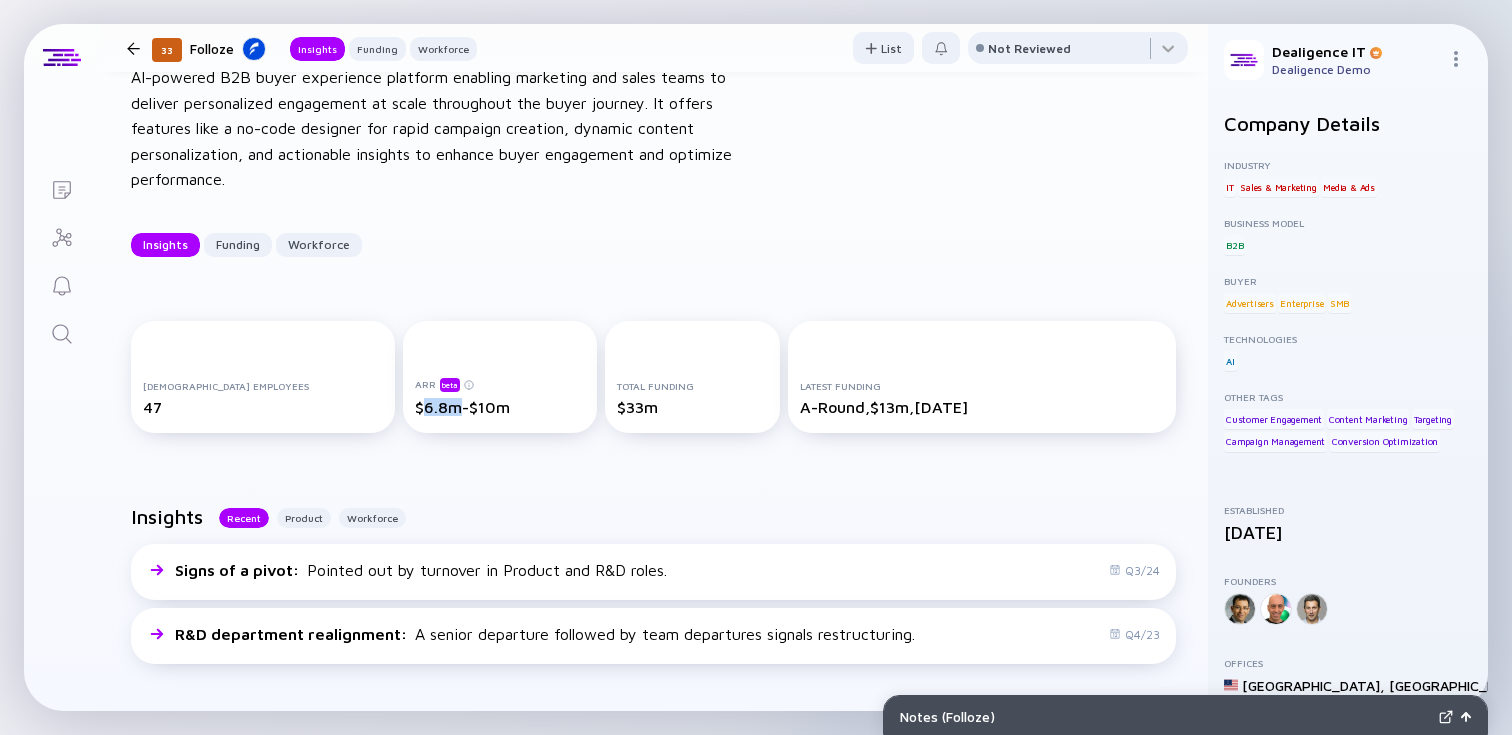 click on "$6.8m-$10m" at bounding box center (499, 407) 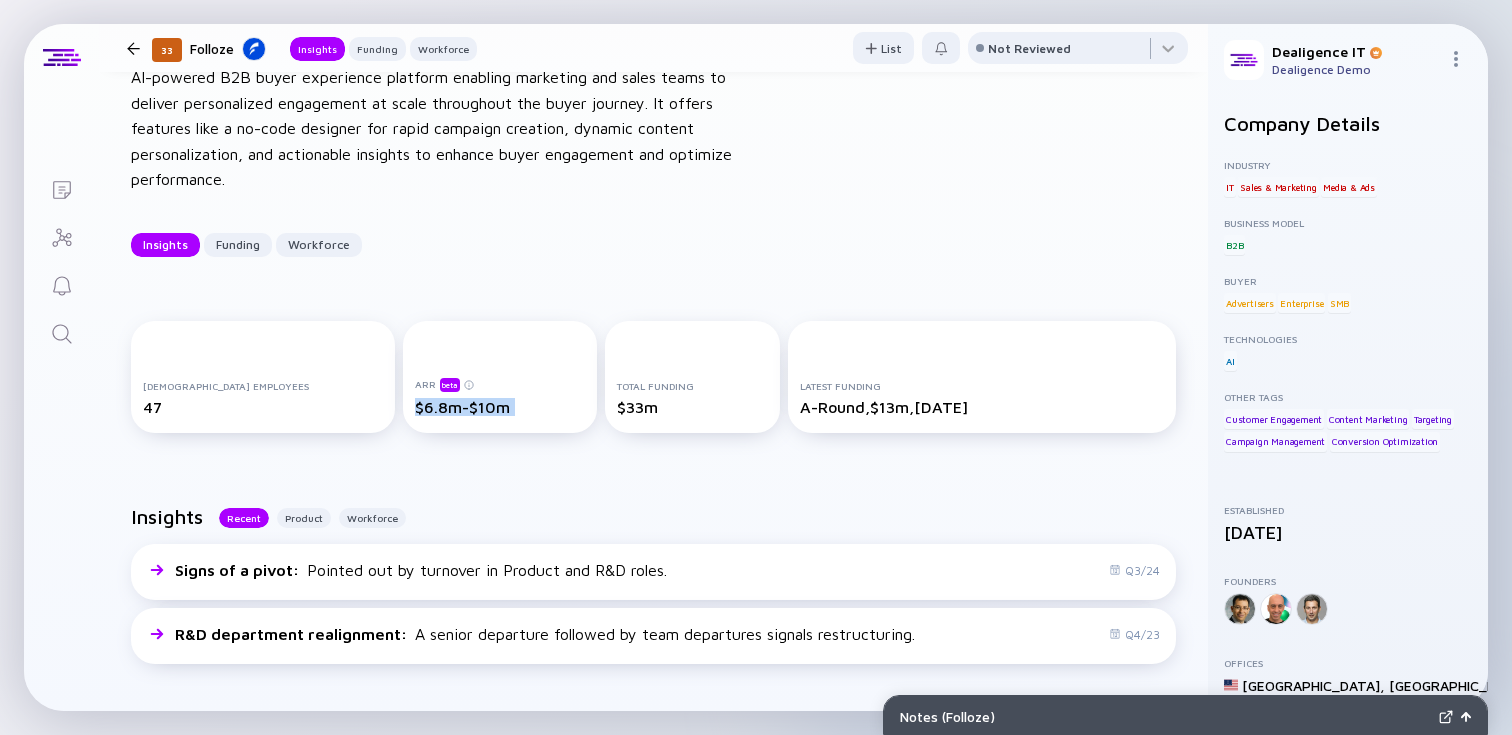 click on "$6.8m-$10m" at bounding box center [499, 407] 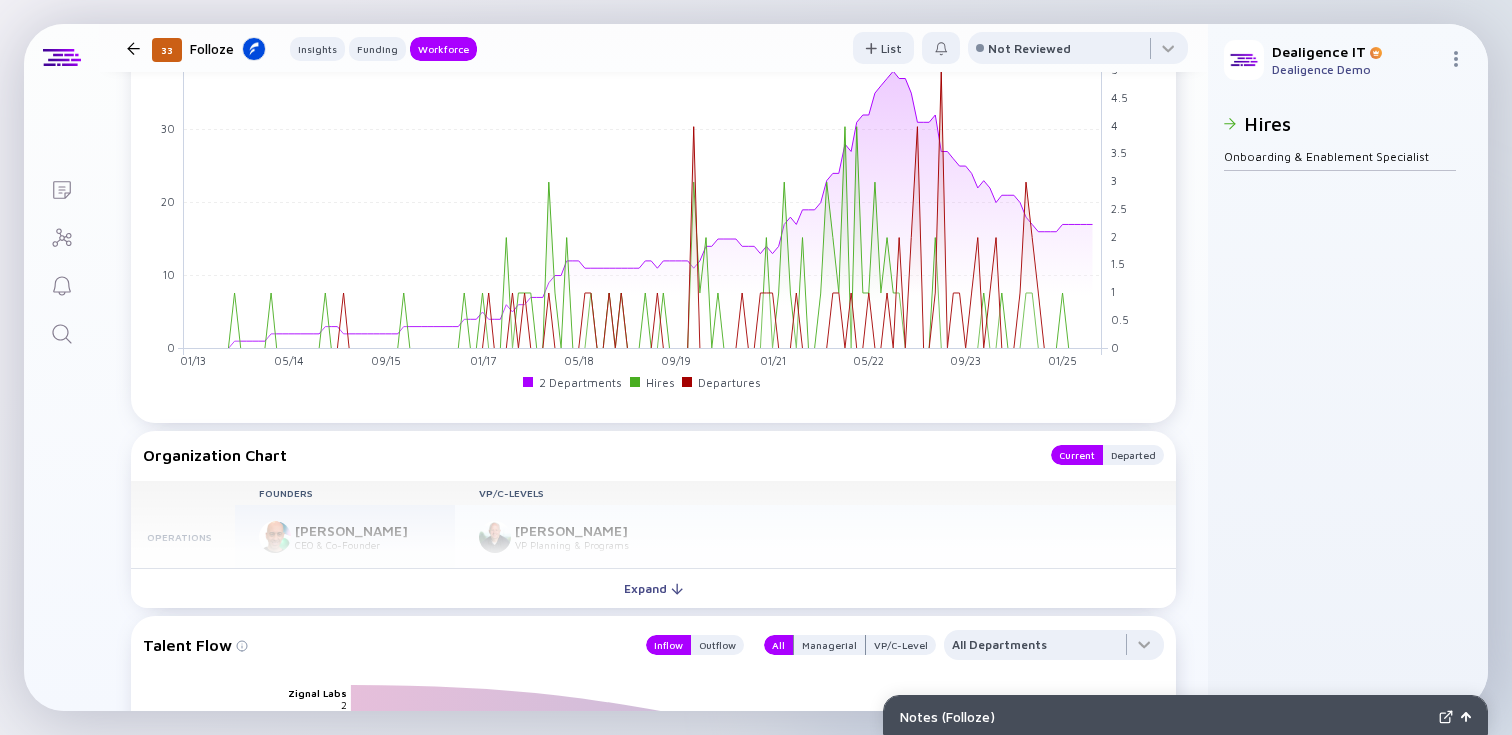 scroll, scrollTop: 2067, scrollLeft: 0, axis: vertical 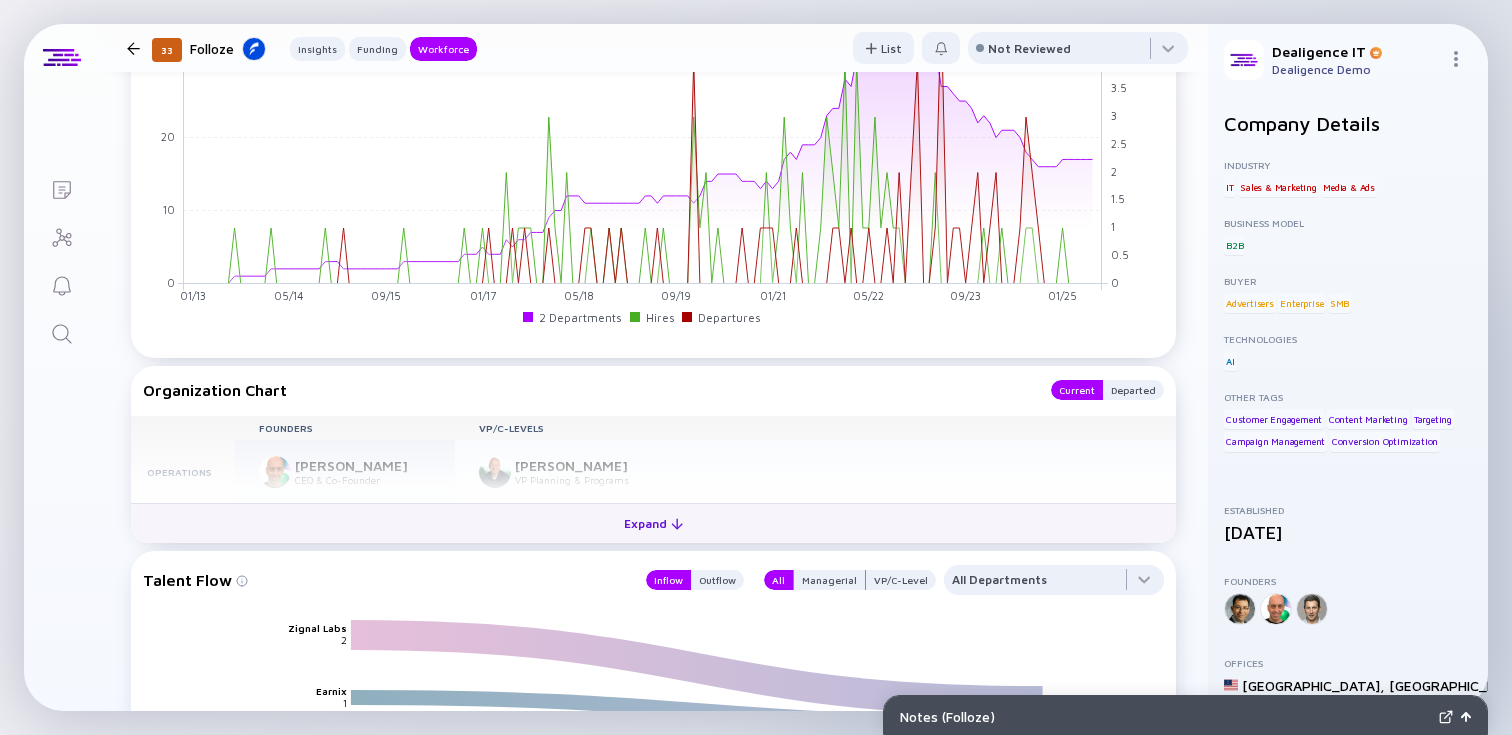 click on "Expand" at bounding box center [653, 523] 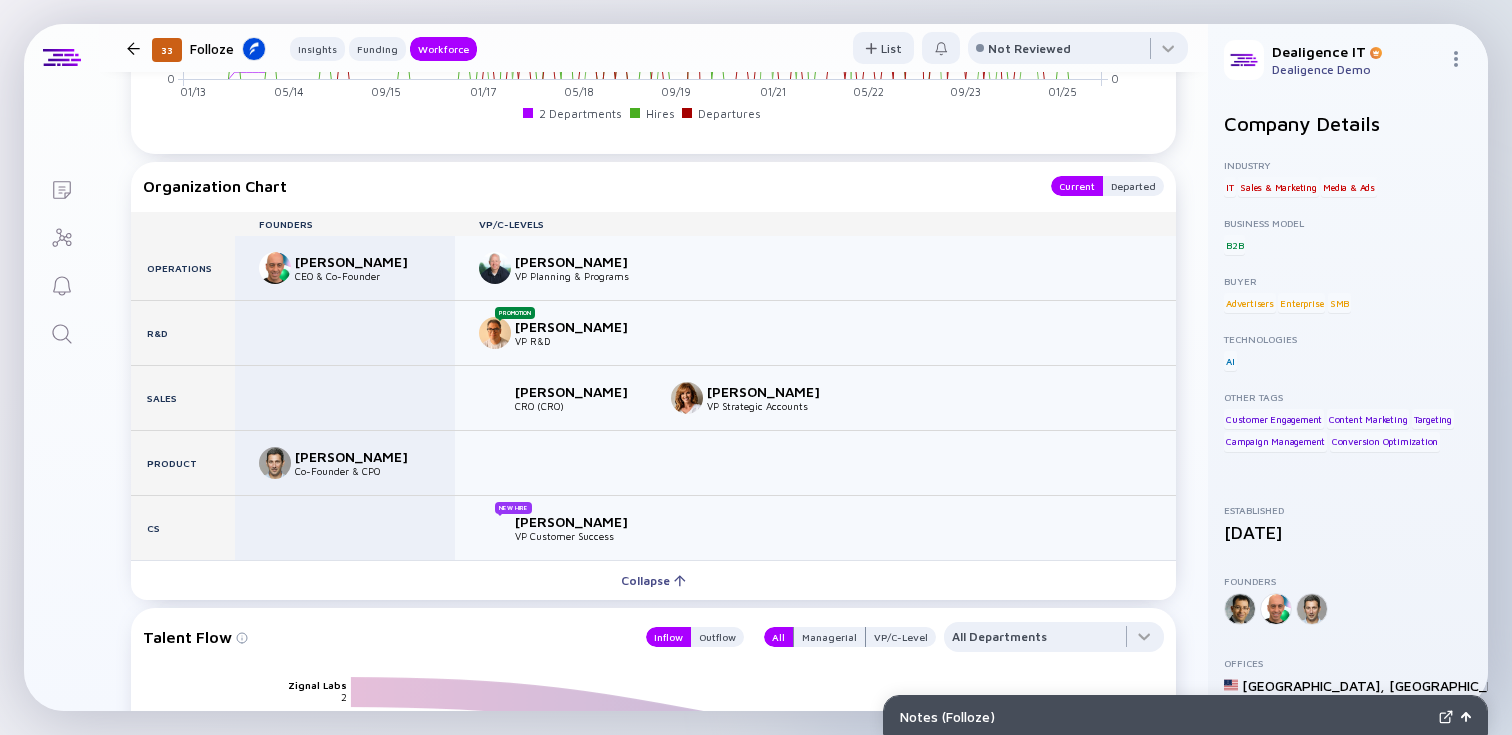 scroll, scrollTop: 2307, scrollLeft: 0, axis: vertical 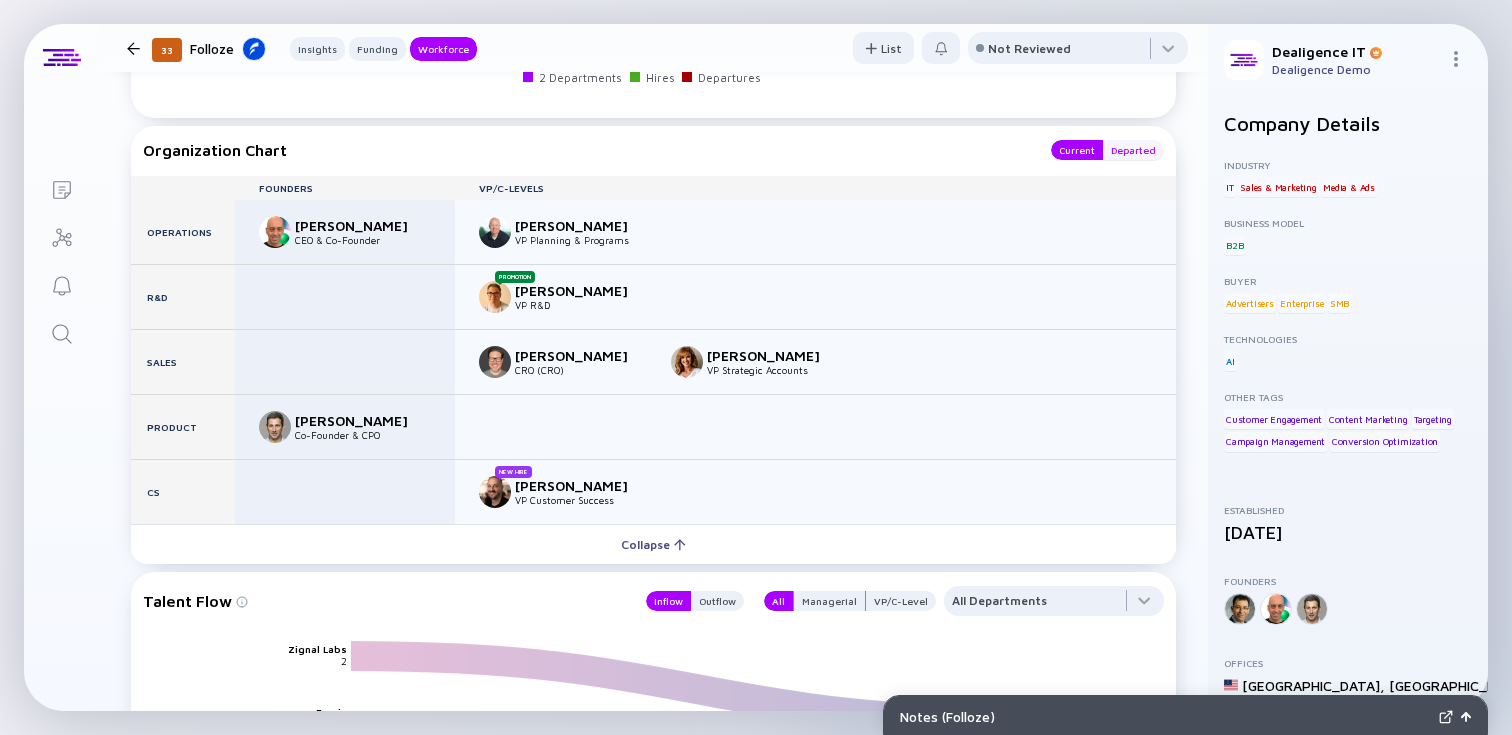 click on "Departed" at bounding box center [1133, 150] 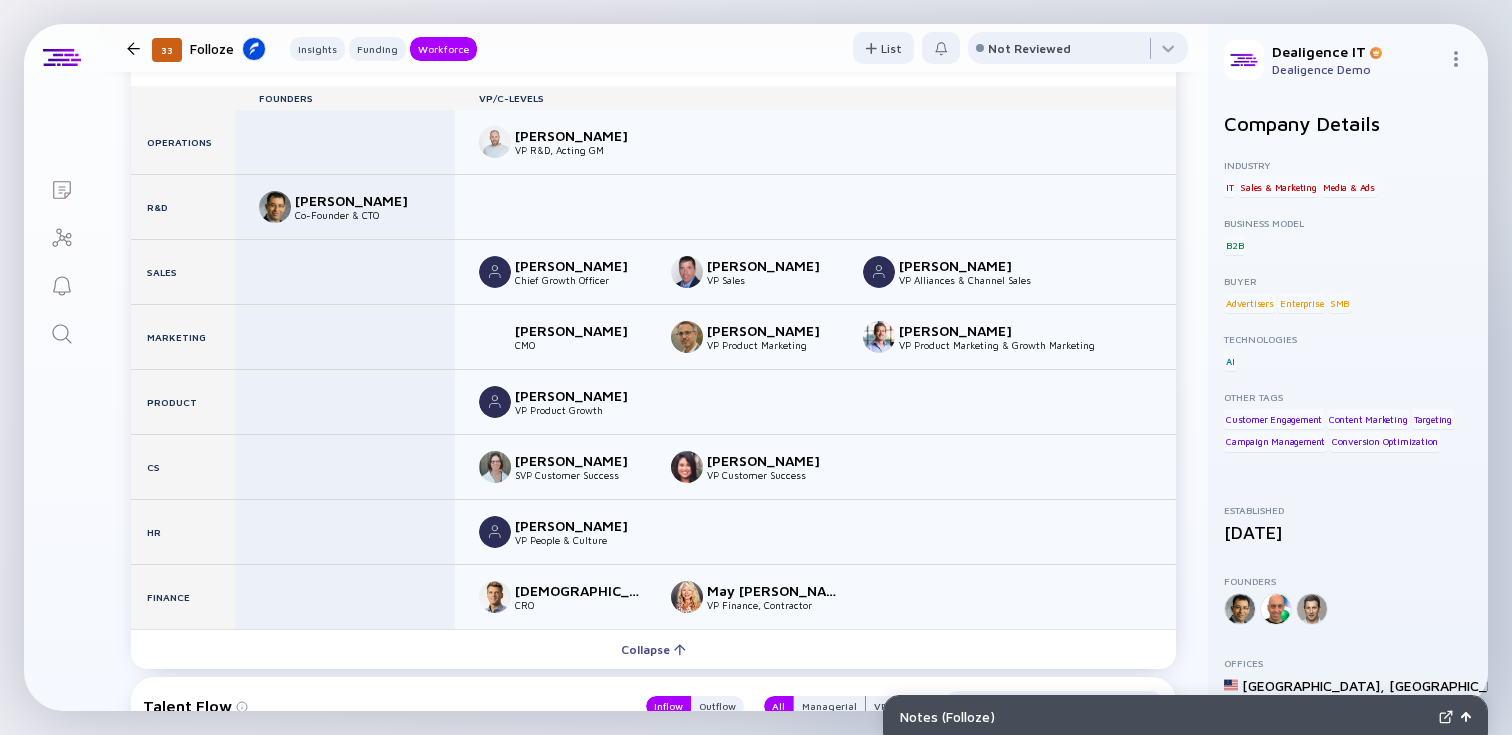 scroll, scrollTop: 2387, scrollLeft: 0, axis: vertical 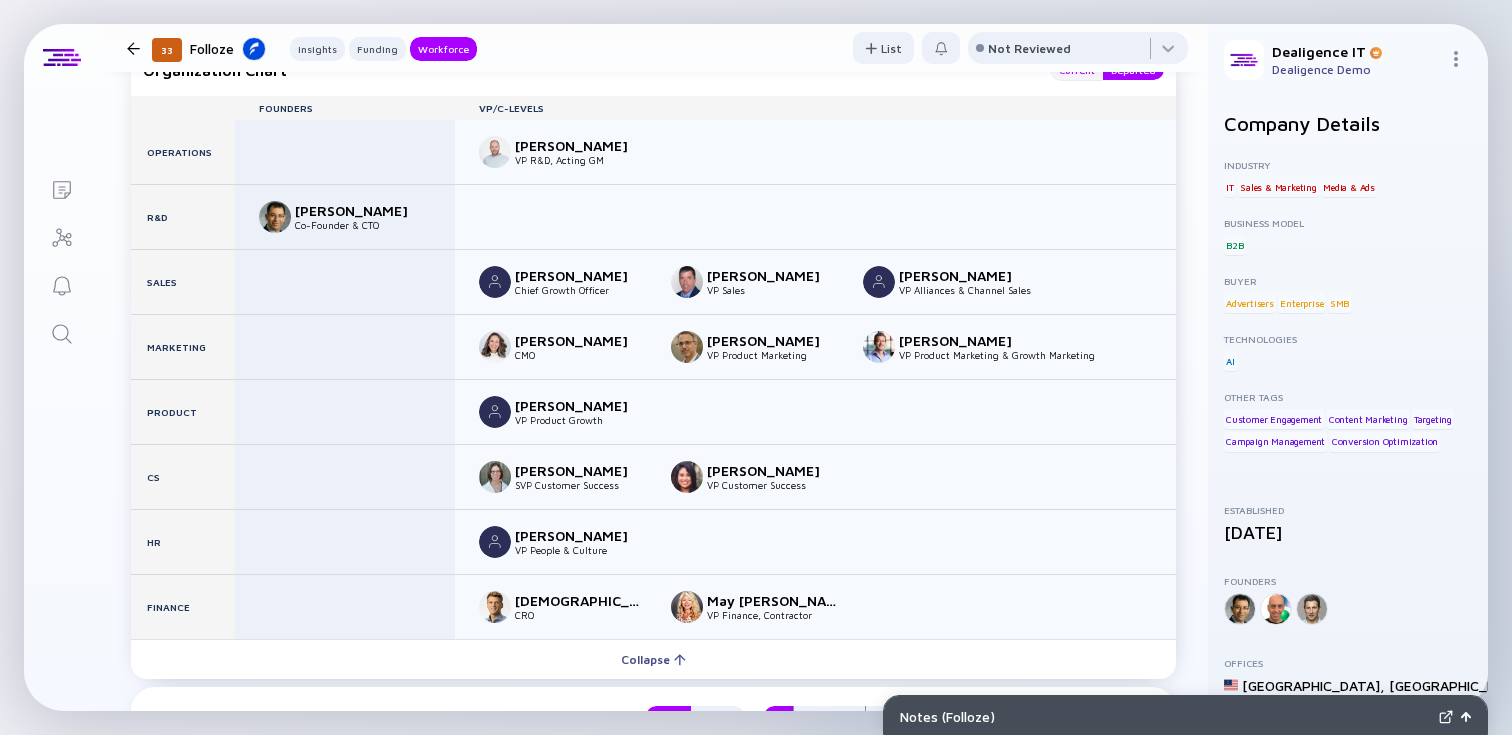 click on "Current" at bounding box center [1077, 70] 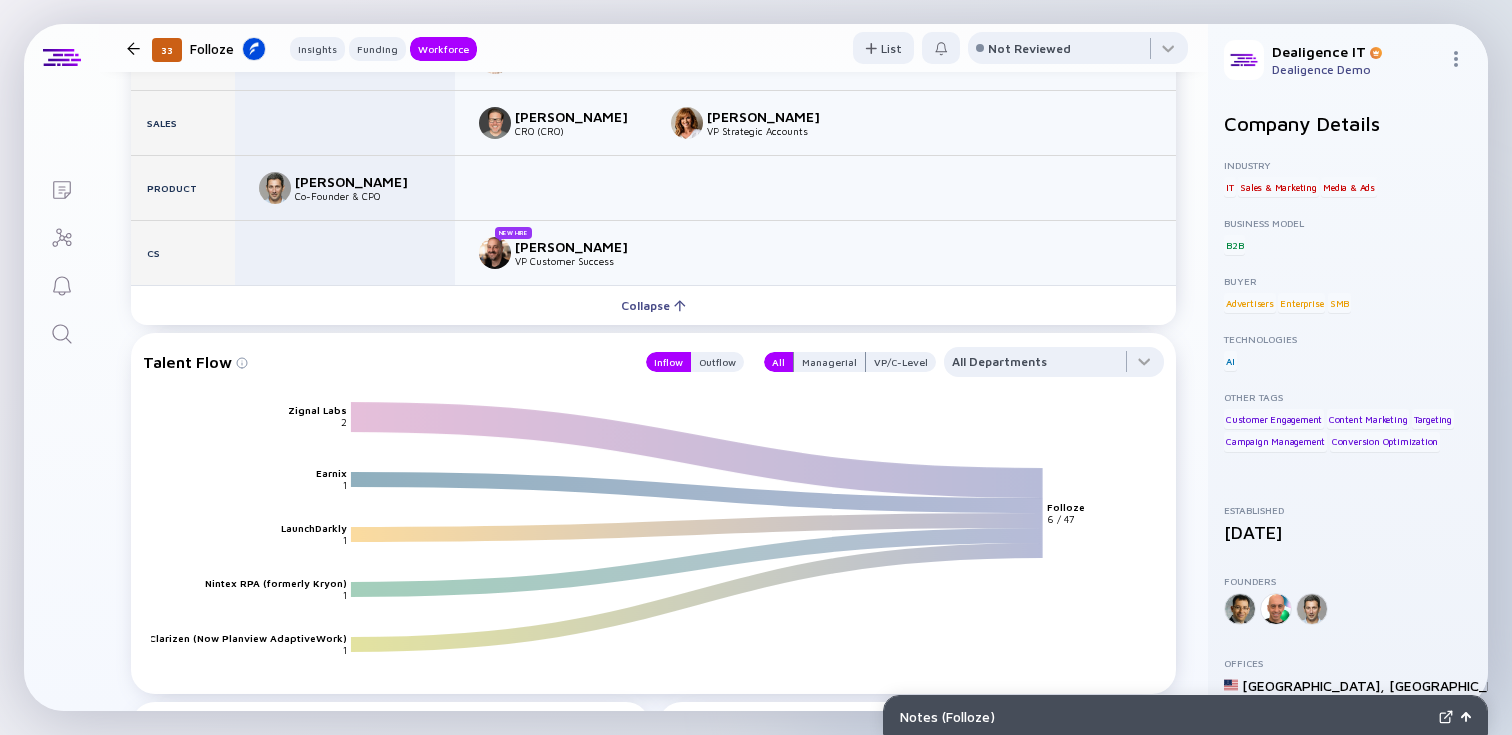 scroll, scrollTop: 2547, scrollLeft: 0, axis: vertical 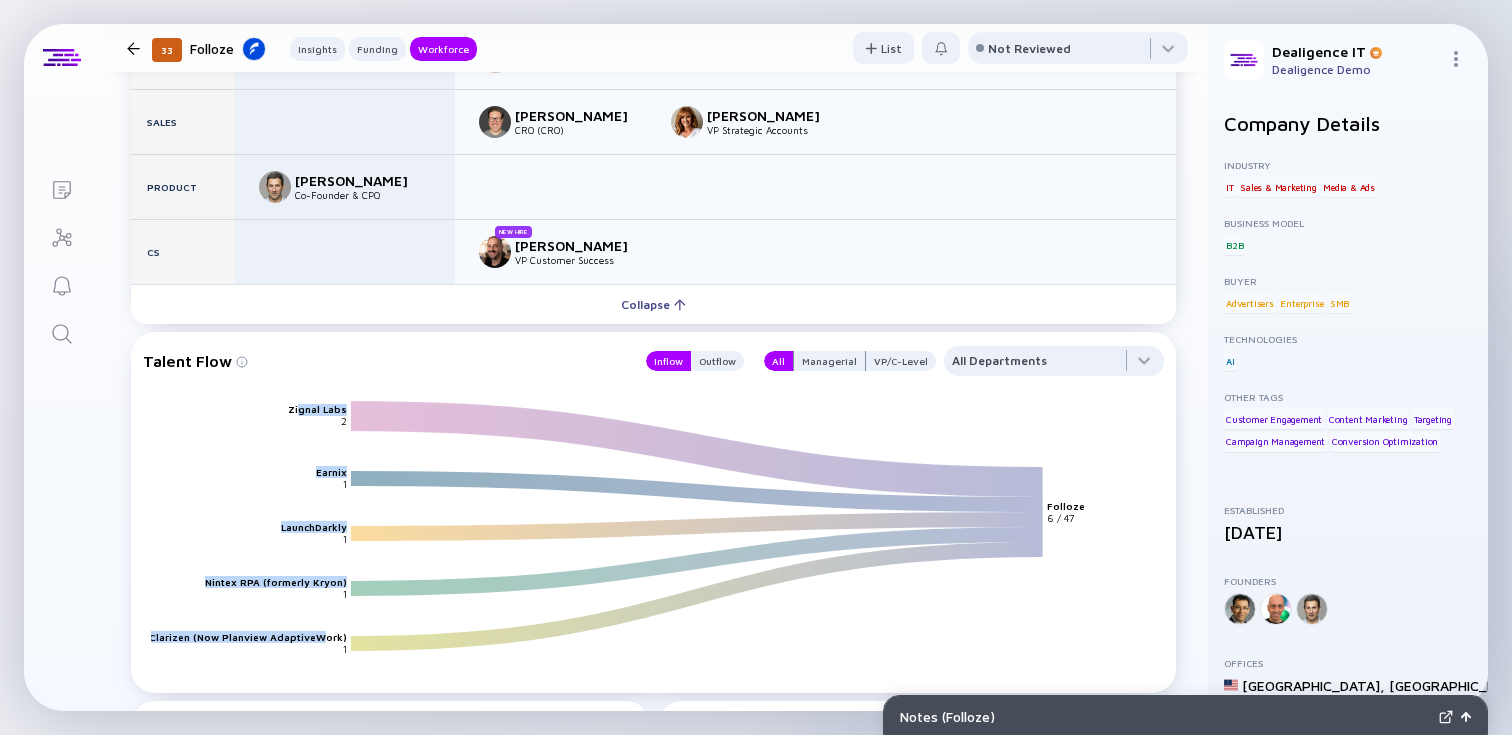 drag, startPoint x: 303, startPoint y: 408, endPoint x: 329, endPoint y: 631, distance: 224.51057 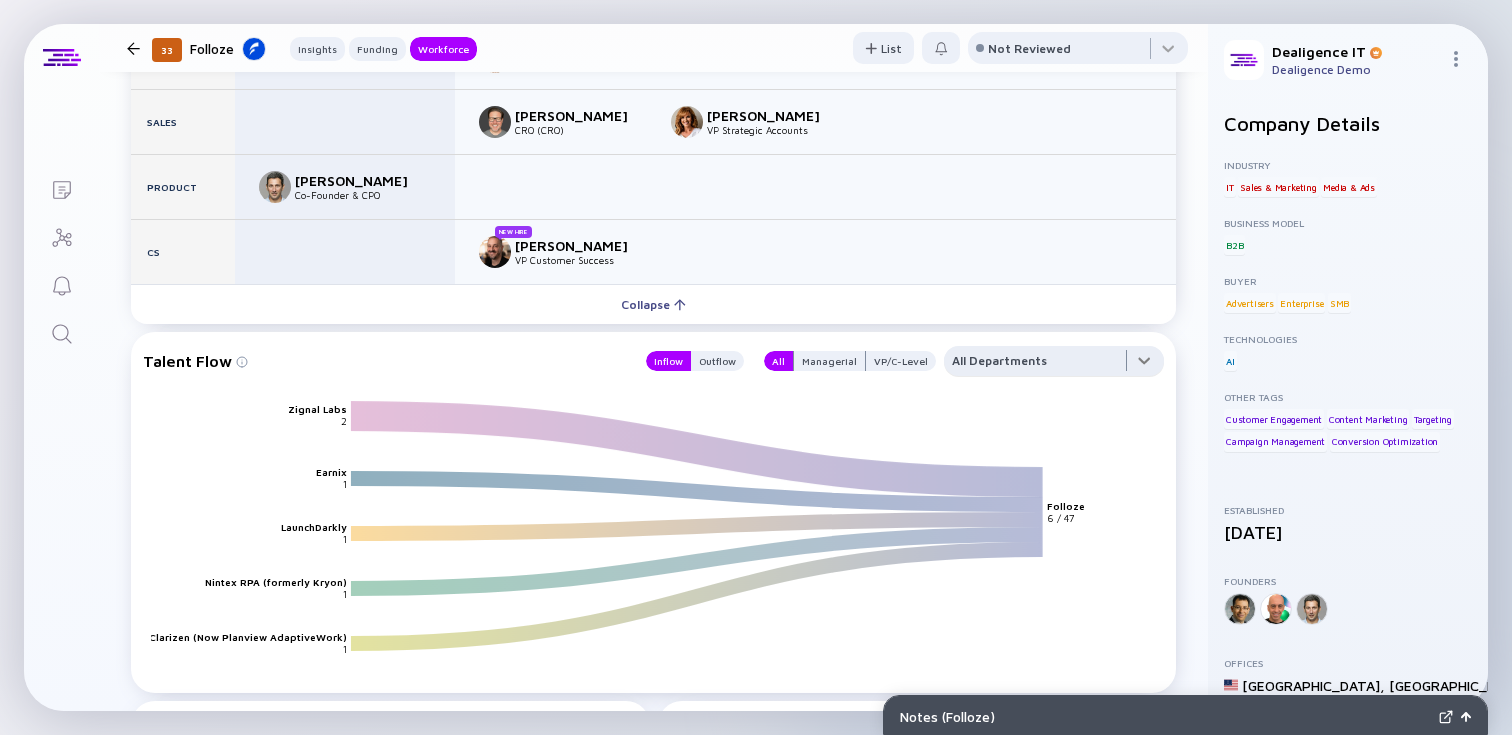 click at bounding box center (1054, 366) 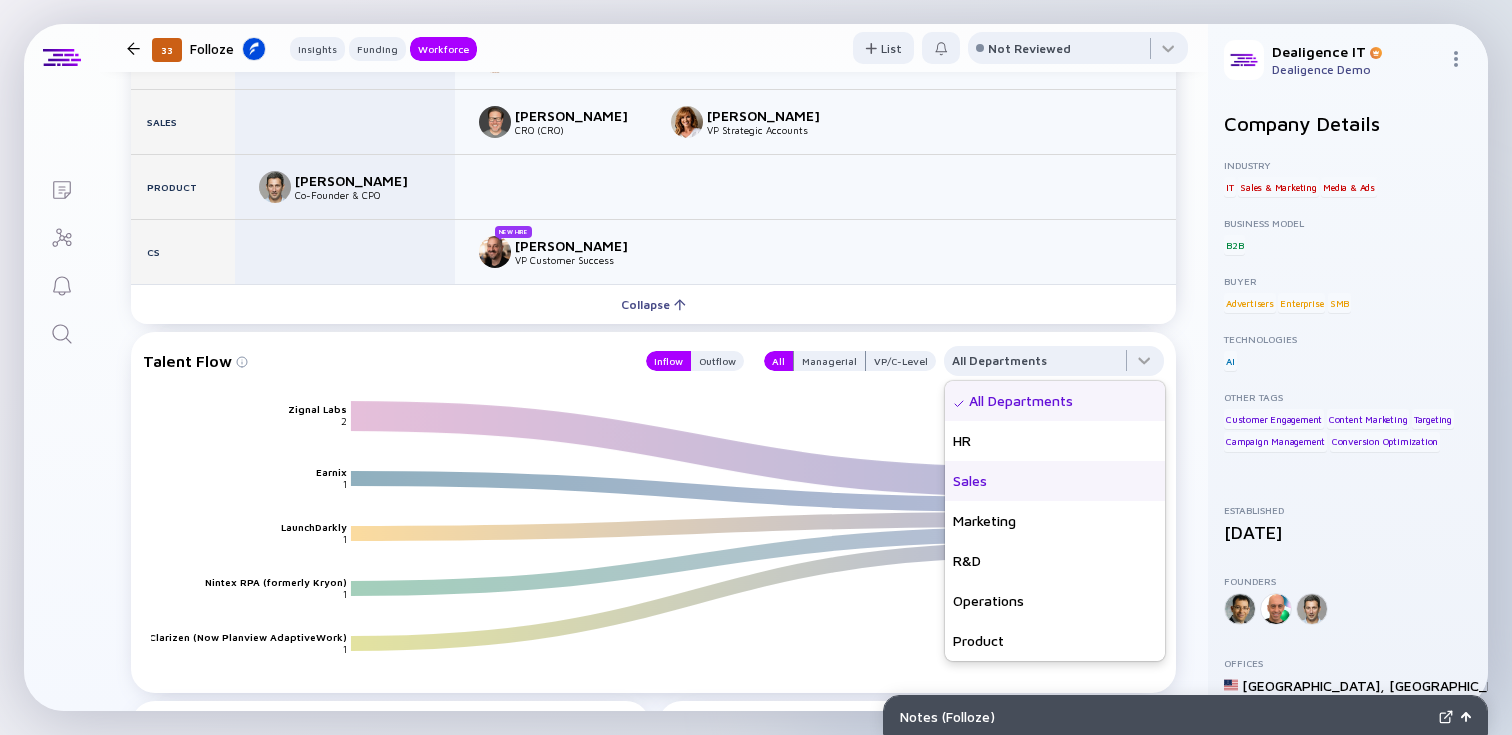 click on "Sales" at bounding box center (1055, 481) 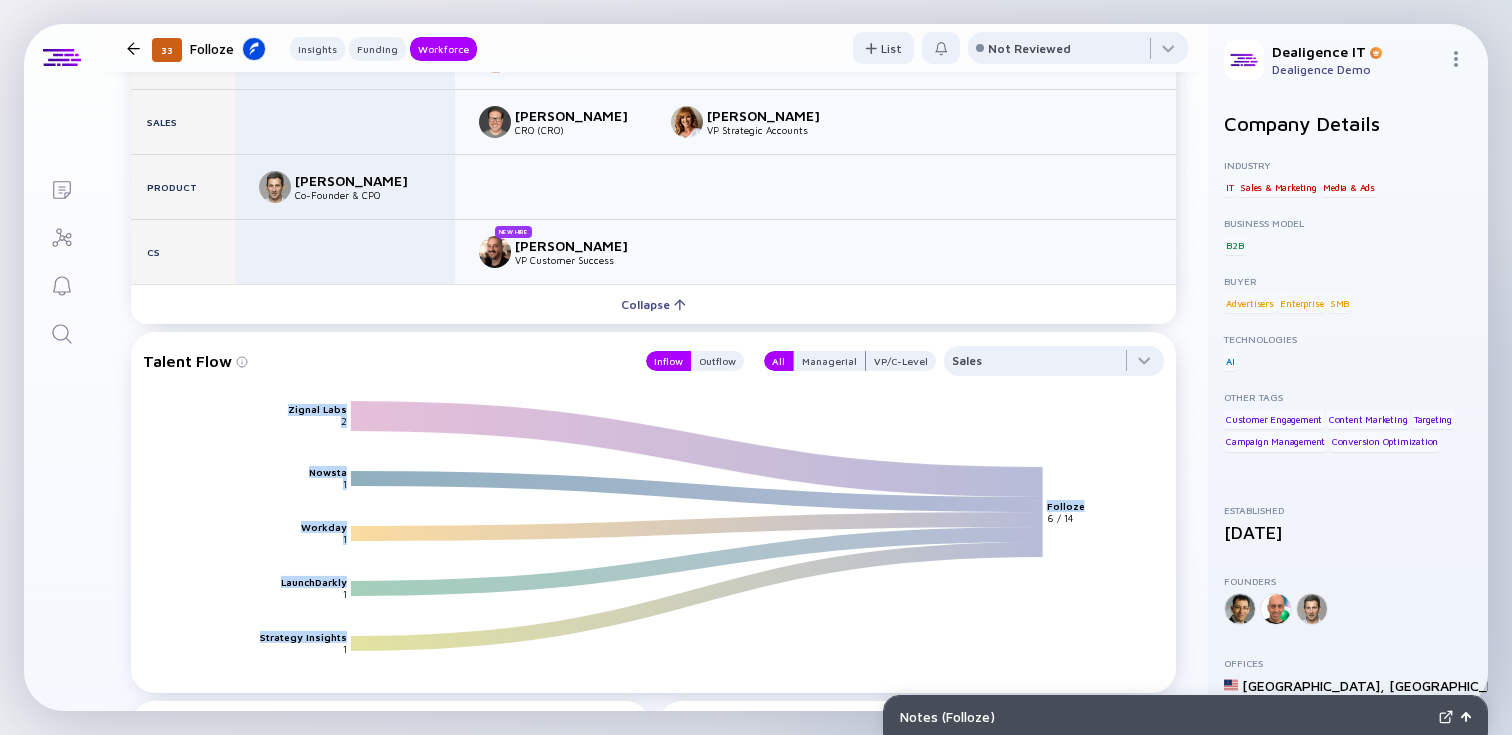 drag, startPoint x: 292, startPoint y: 409, endPoint x: 334, endPoint y: 604, distance: 199.4718 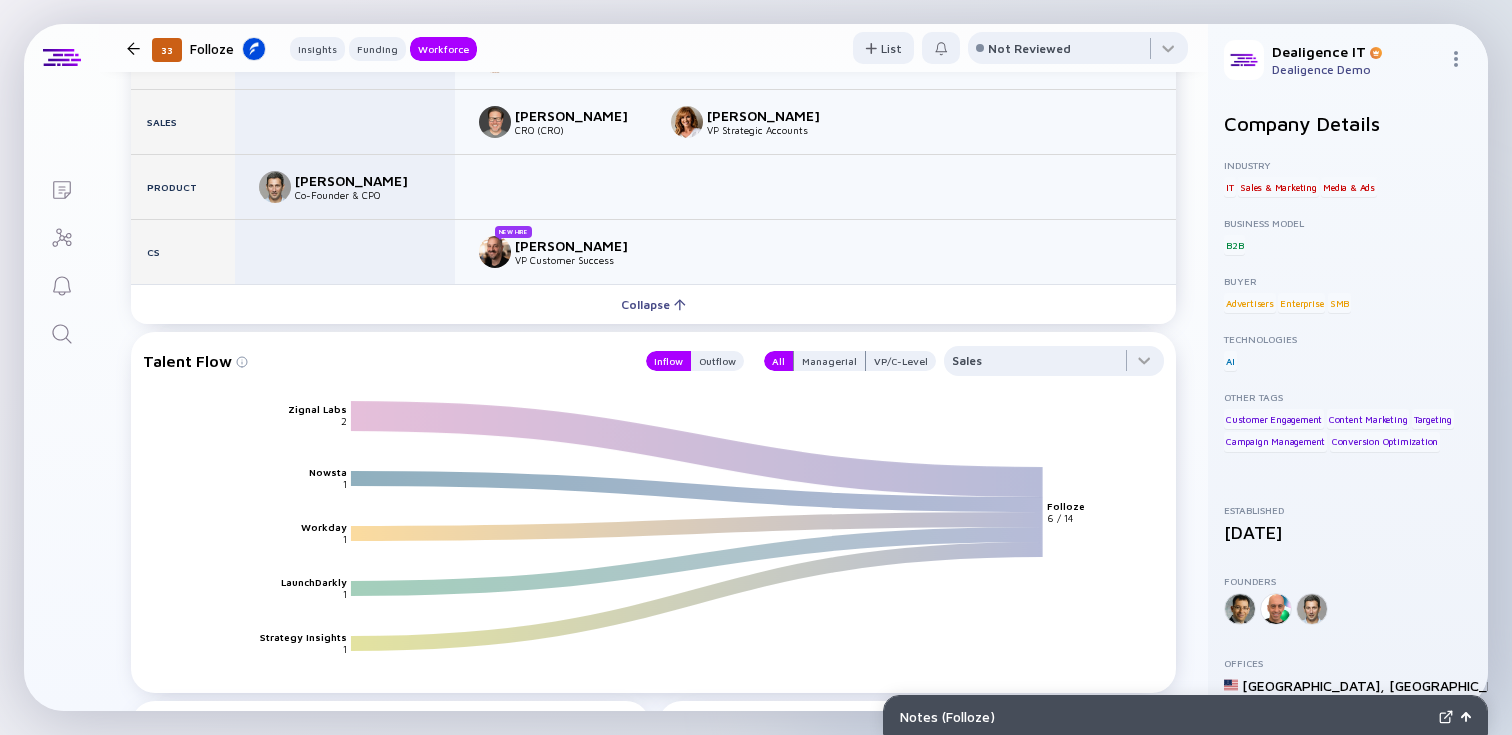 click on "Zignal Labs Nowsta Workday LaunchDarkly Strategy Insights Folloze 2 1 1 1 1 6 / 14" 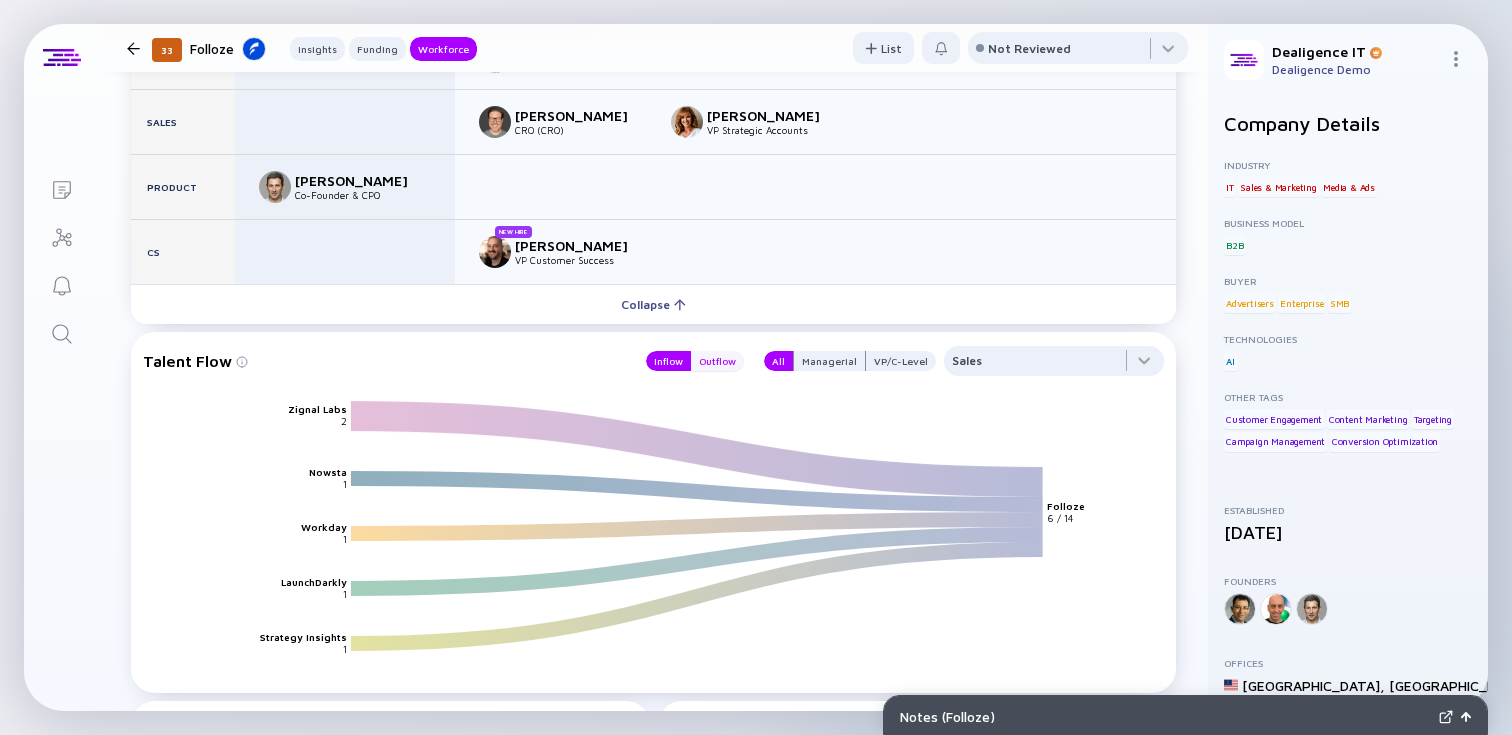 click on "Outflow" at bounding box center (717, 361) 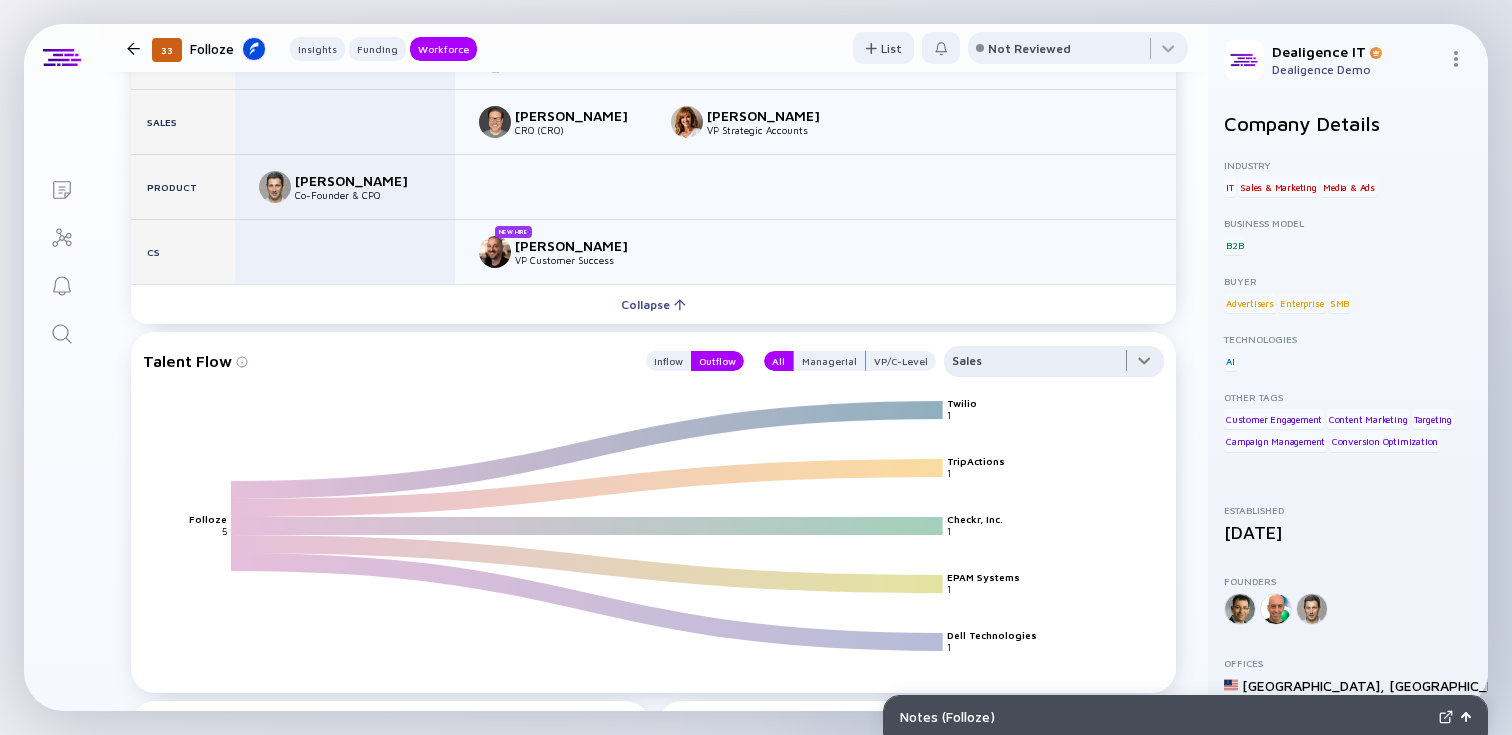 click at bounding box center (1054, 366) 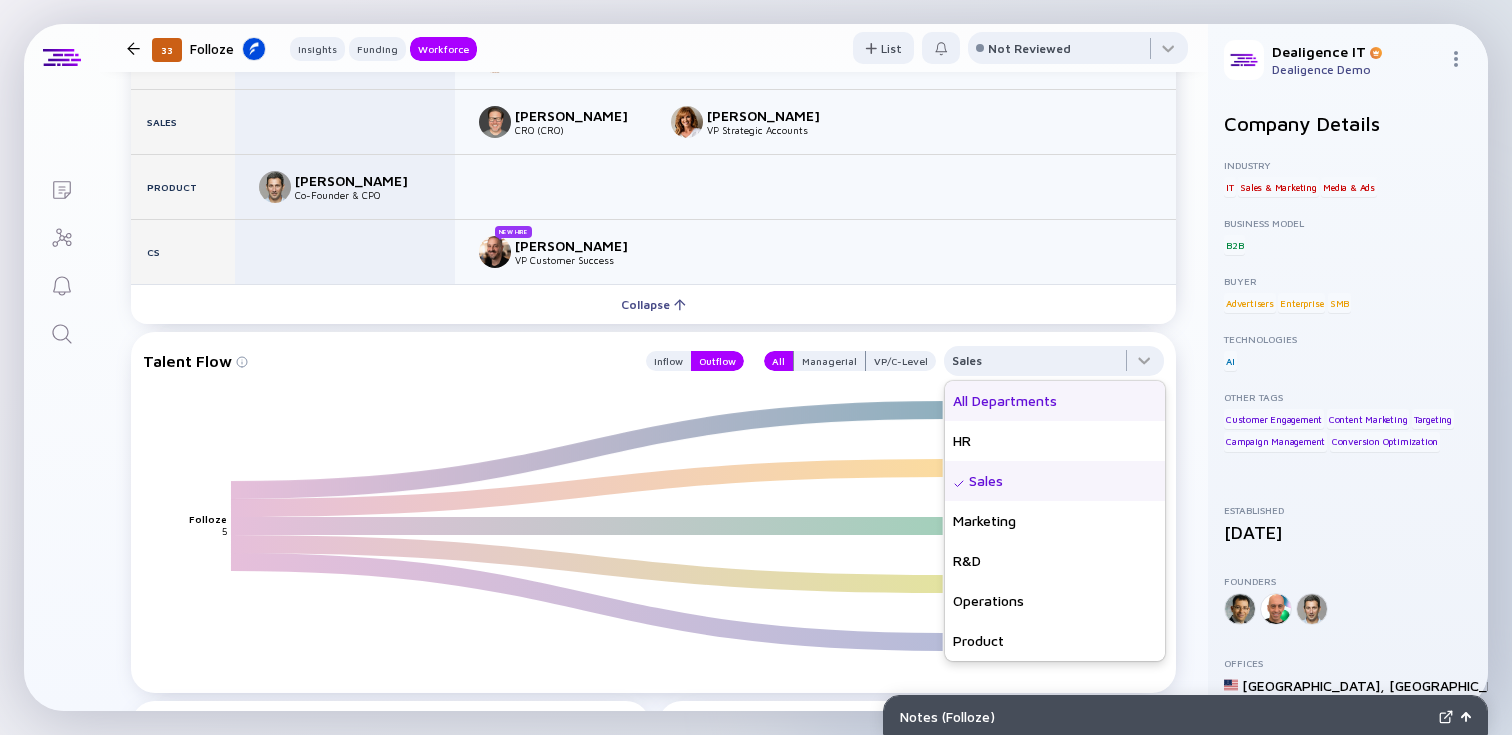 click on "All Departments" at bounding box center [1055, 401] 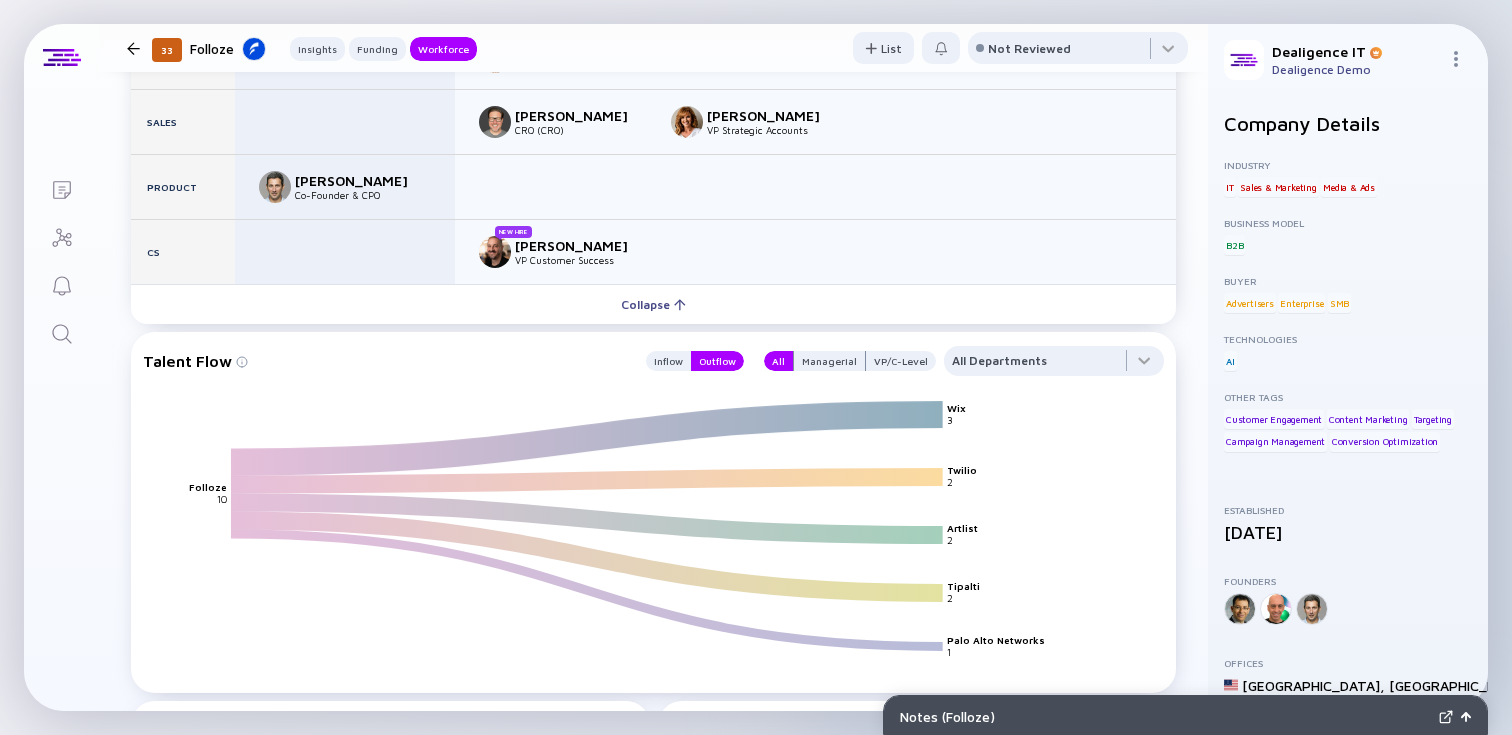 drag, startPoint x: 962, startPoint y: 413, endPoint x: 977, endPoint y: 600, distance: 187.60065 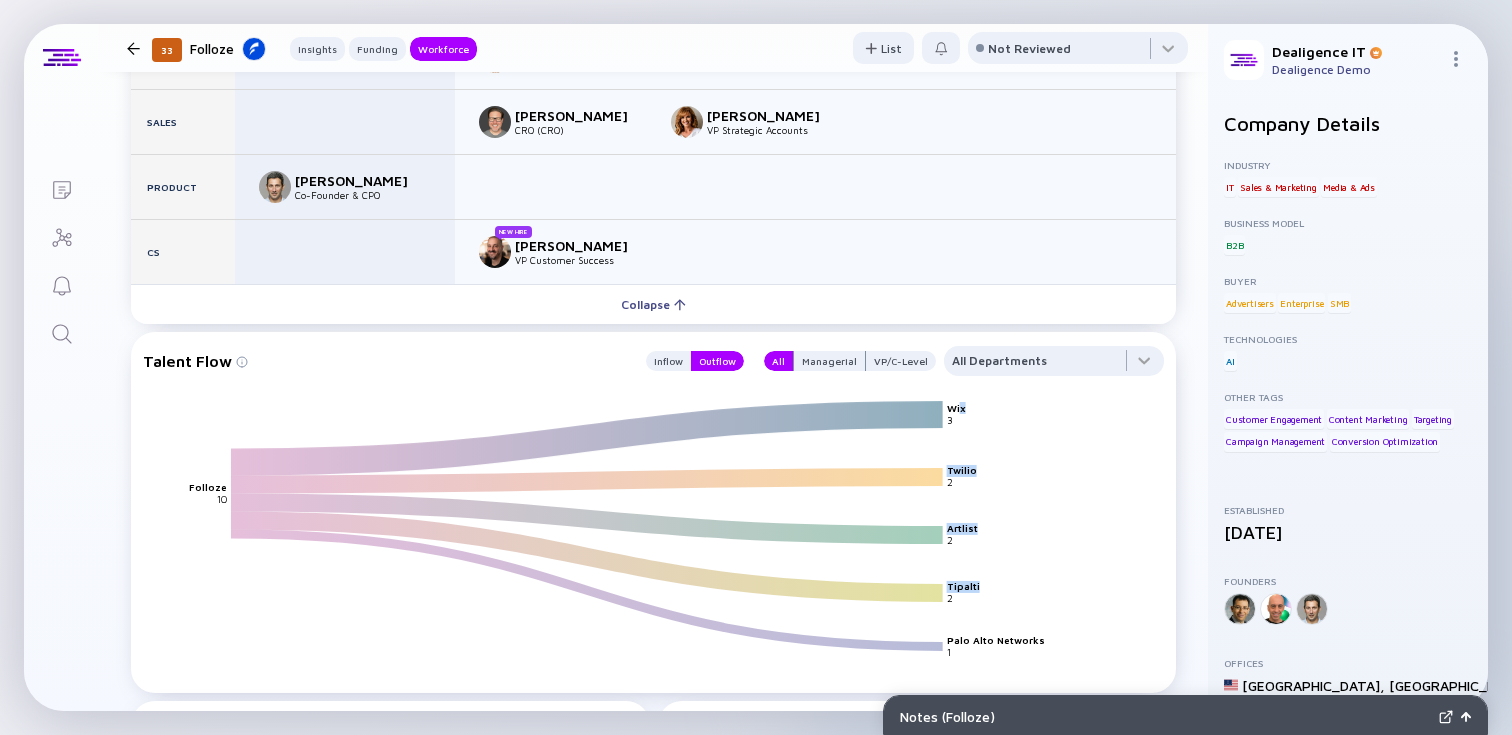 click on "Wix Twilio Artlist Tipalti Palo Alto Networks Folloze 3 2 2 2 1 10" 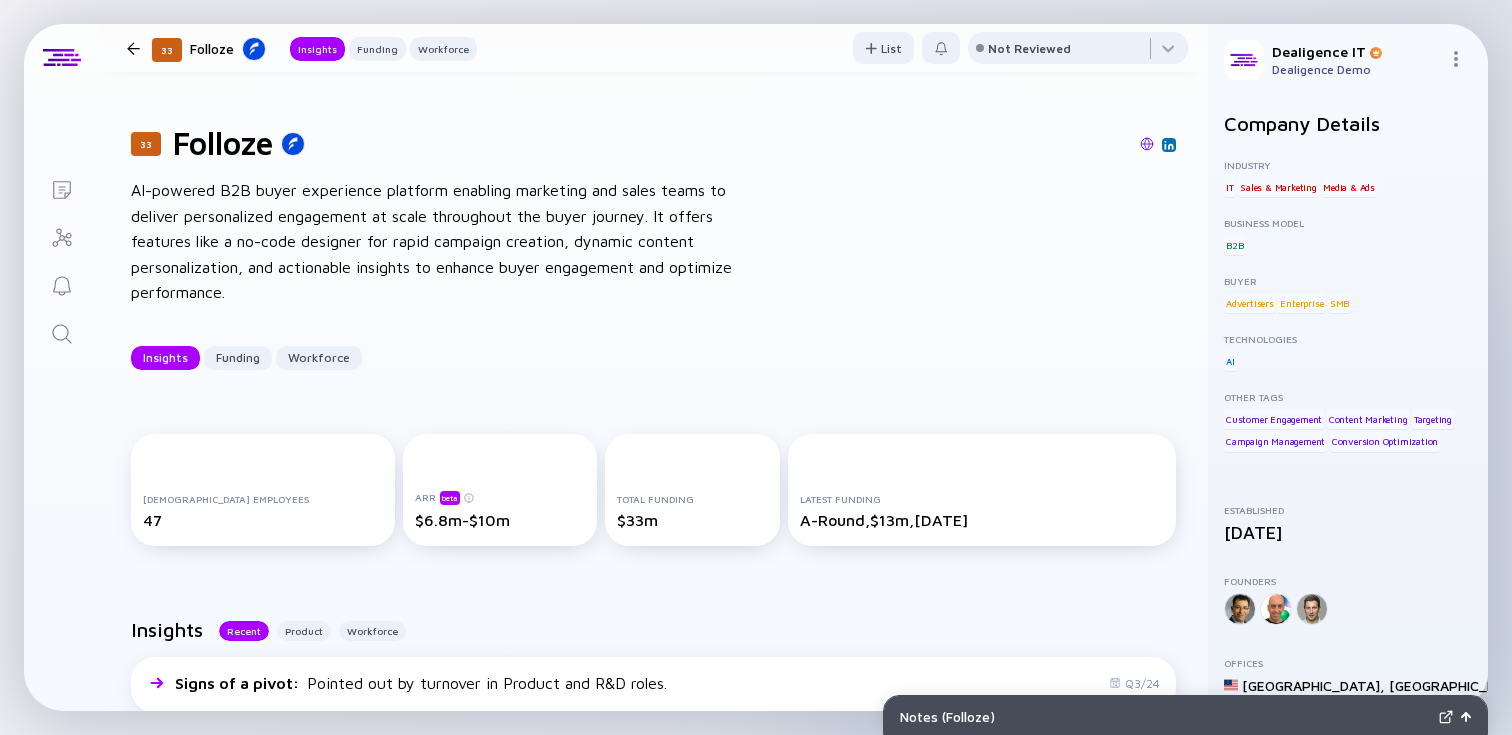 scroll, scrollTop: 0, scrollLeft: 0, axis: both 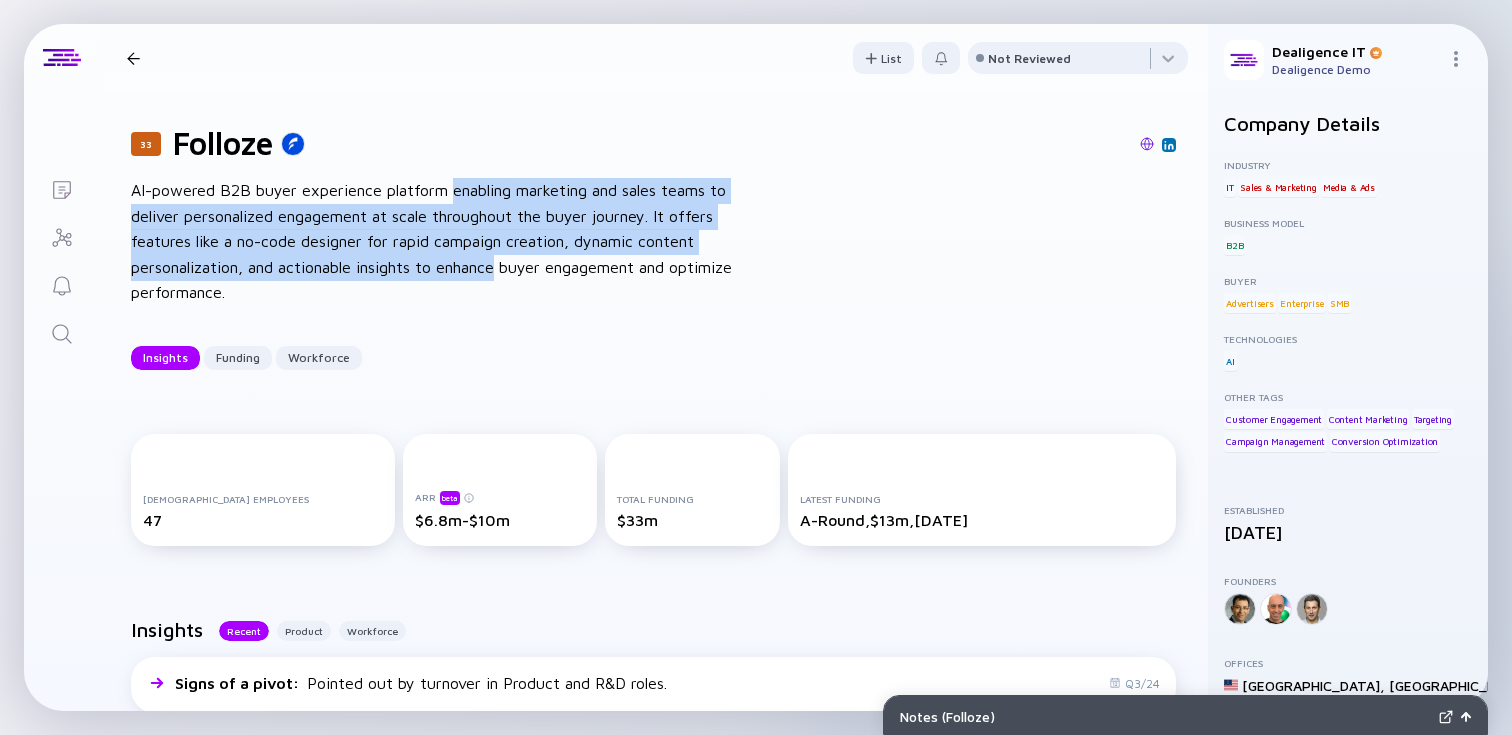 drag, startPoint x: 483, startPoint y: 251, endPoint x: 500, endPoint y: 270, distance: 25.495098 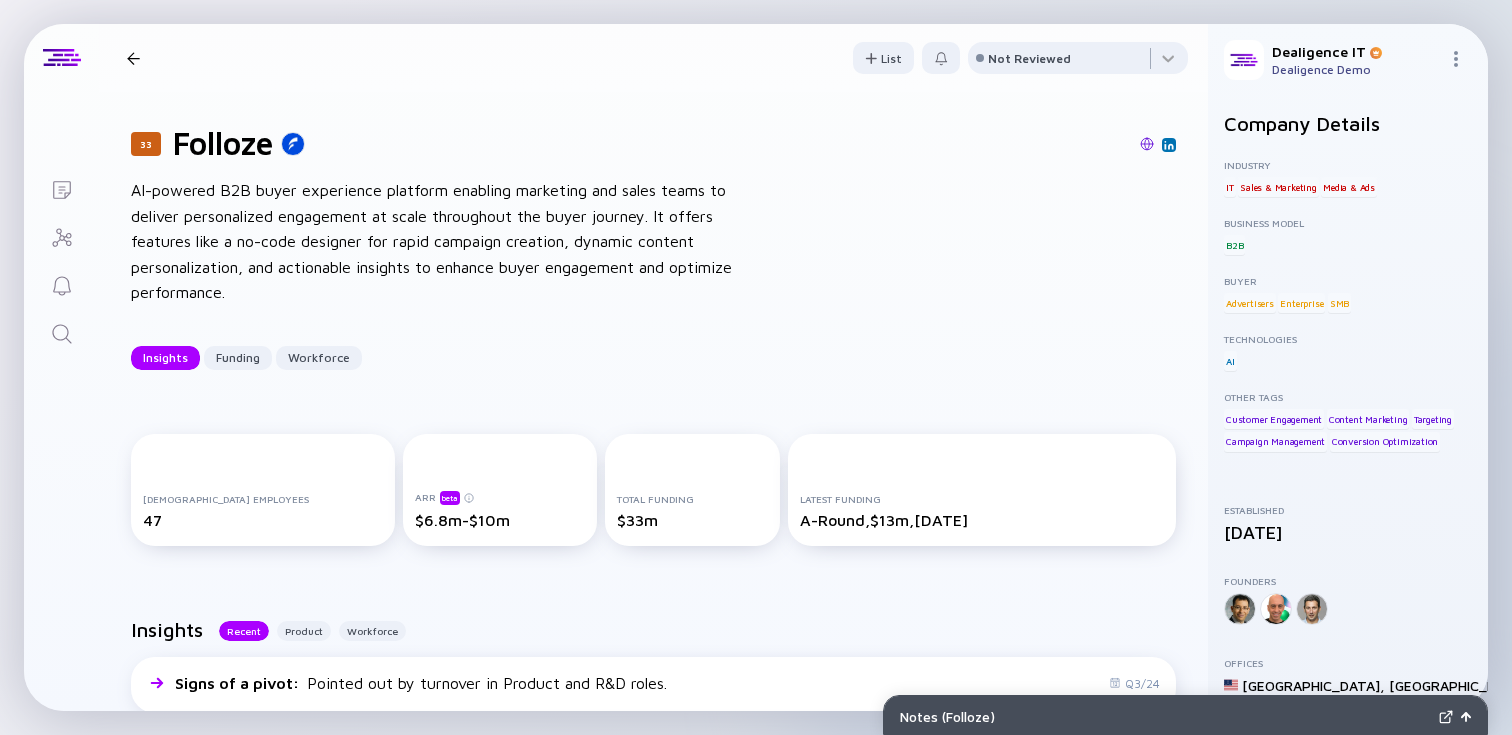 click 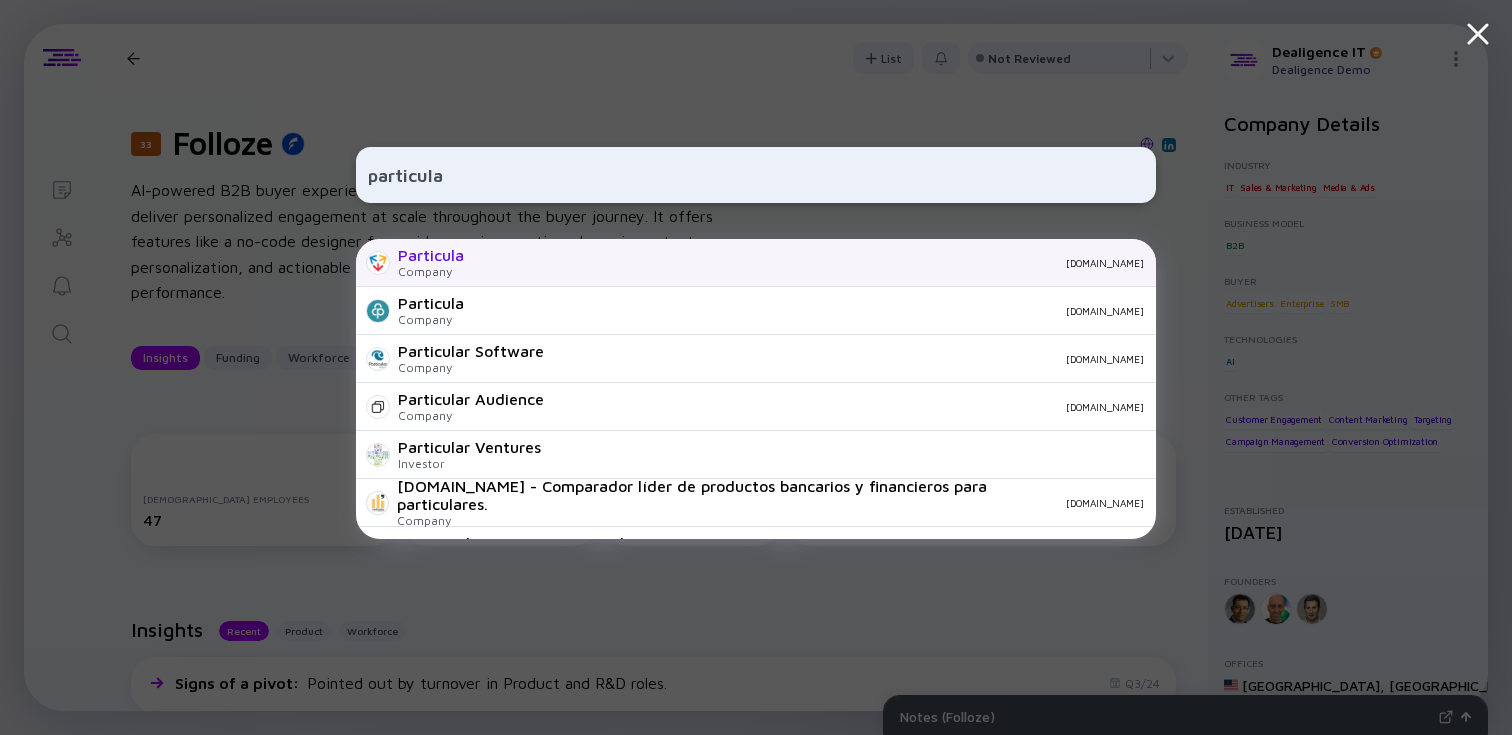 type on "particula" 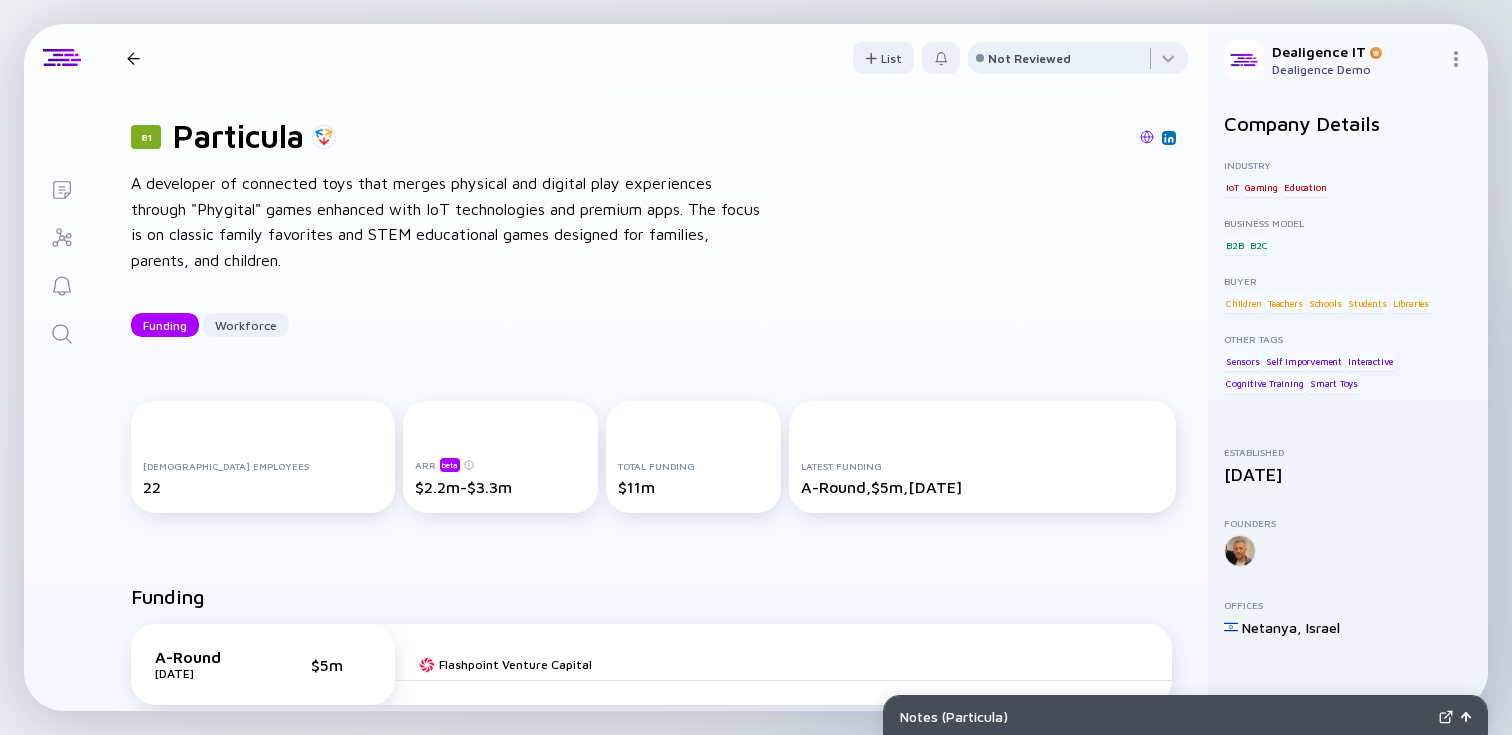 scroll, scrollTop: 0, scrollLeft: 0, axis: both 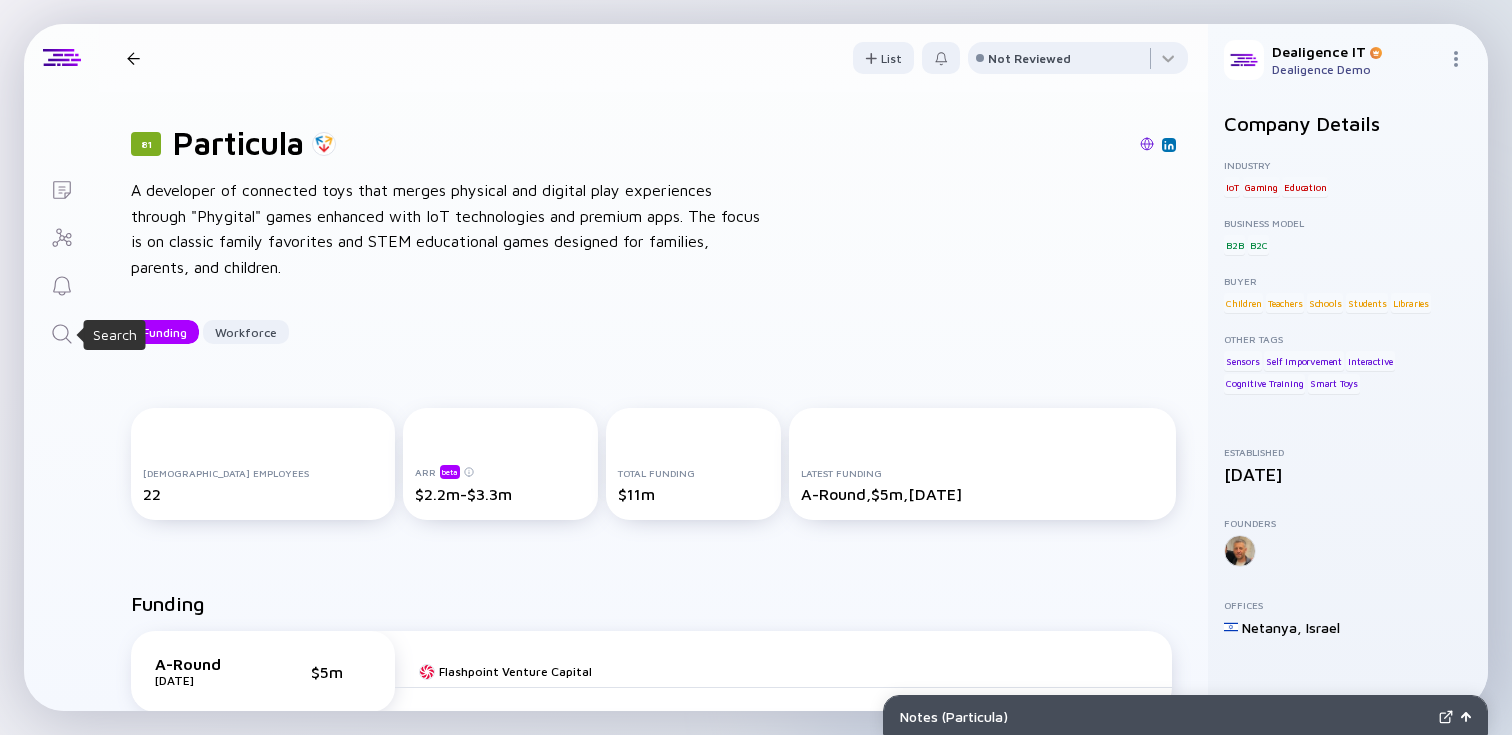 click 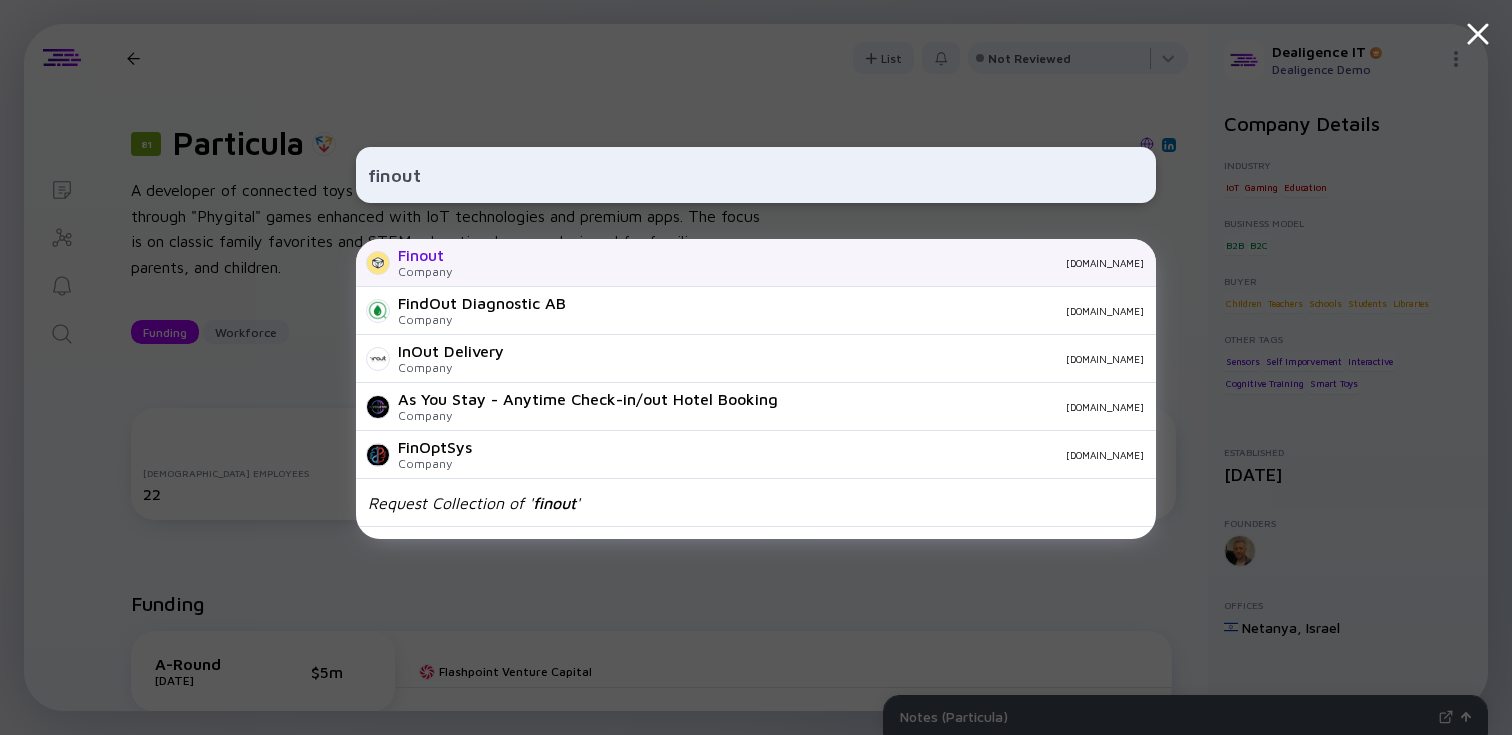 type on "finout" 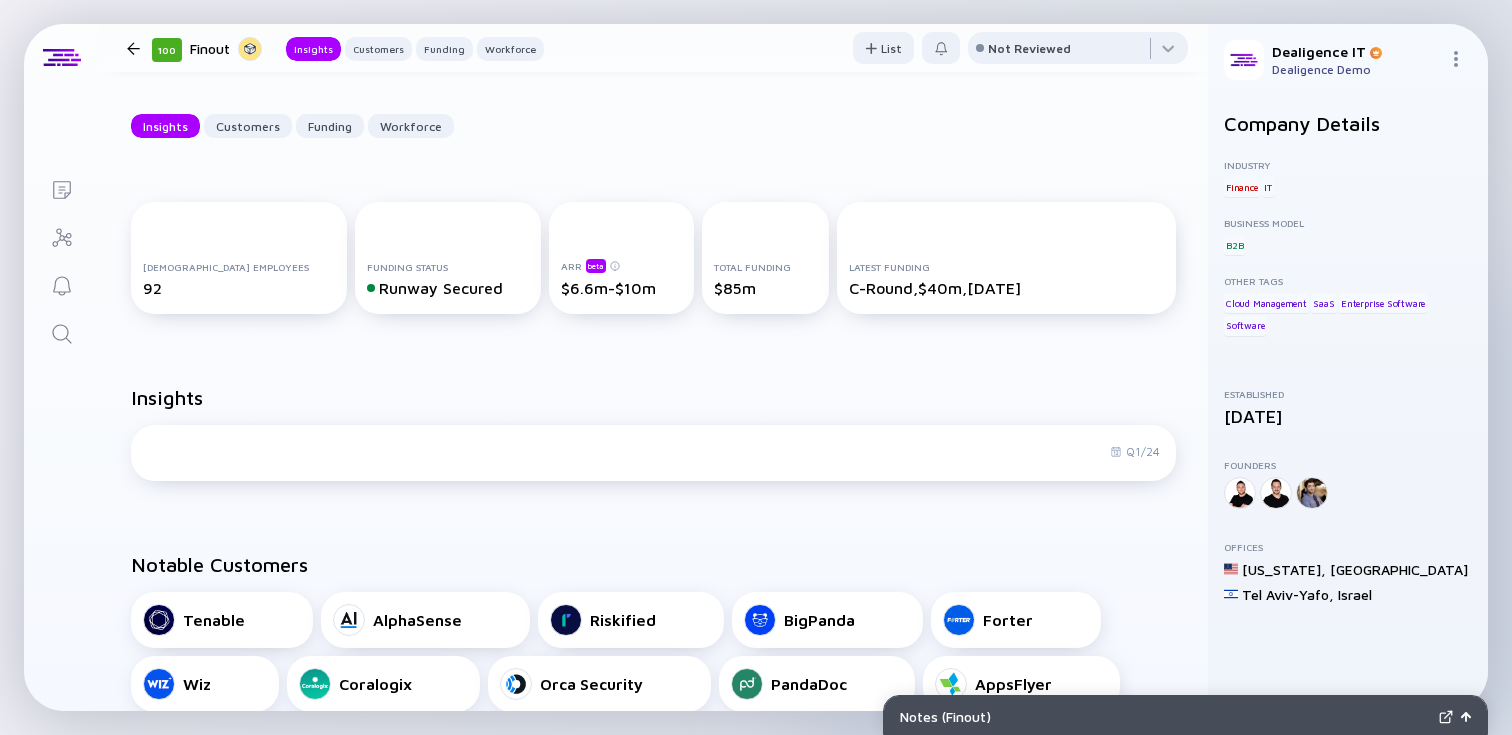 scroll, scrollTop: 163, scrollLeft: 0, axis: vertical 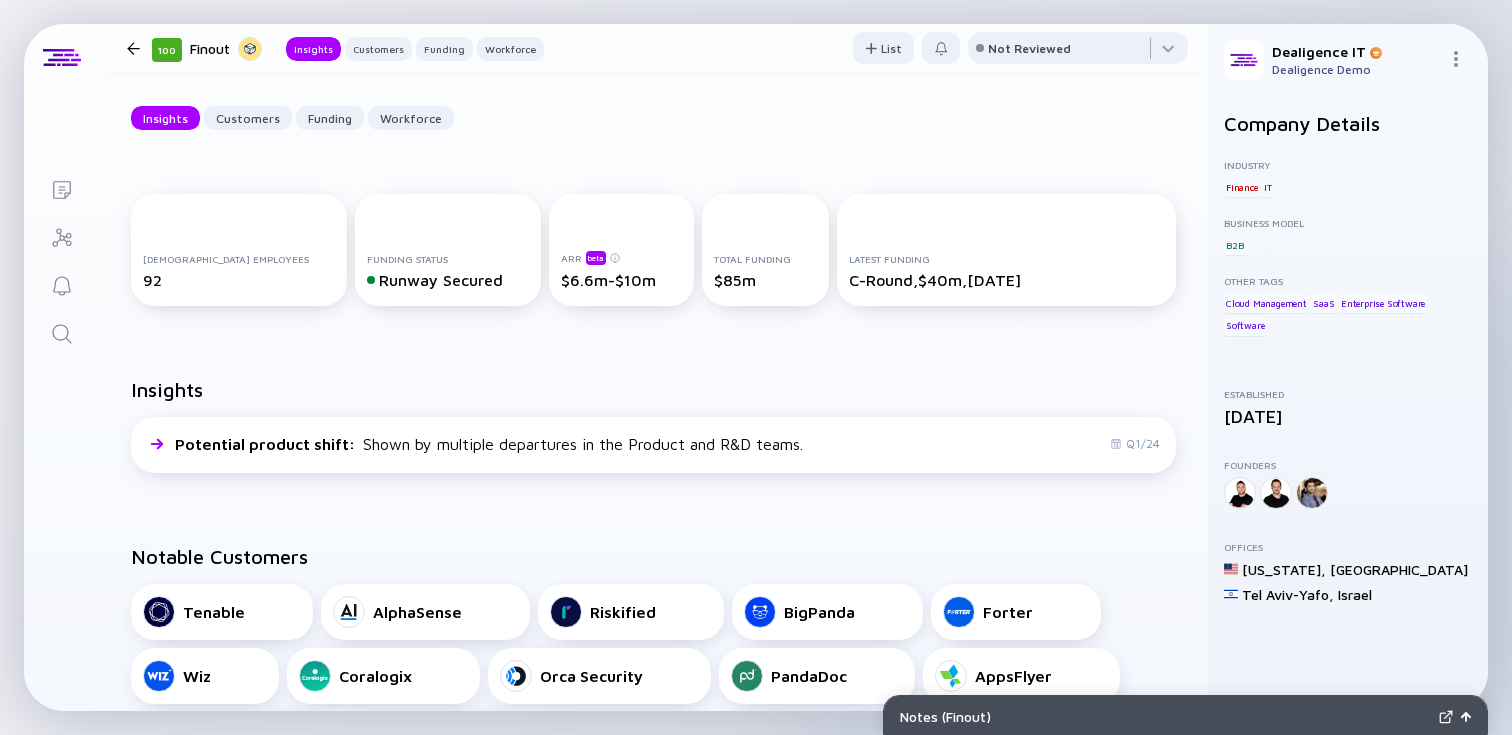 click on "$6.6m-$10m" at bounding box center (621, 280) 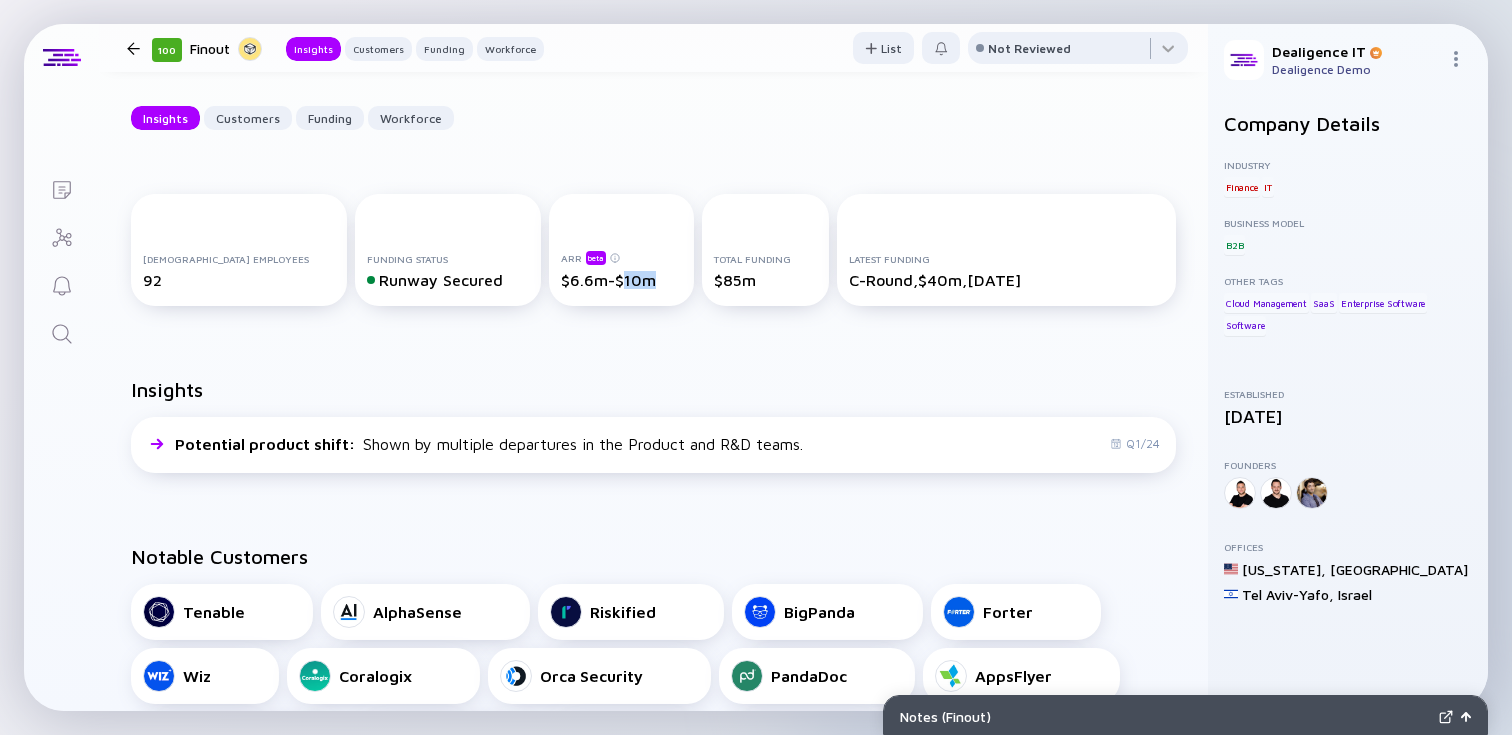 click on "$6.6m-$10m" at bounding box center (621, 280) 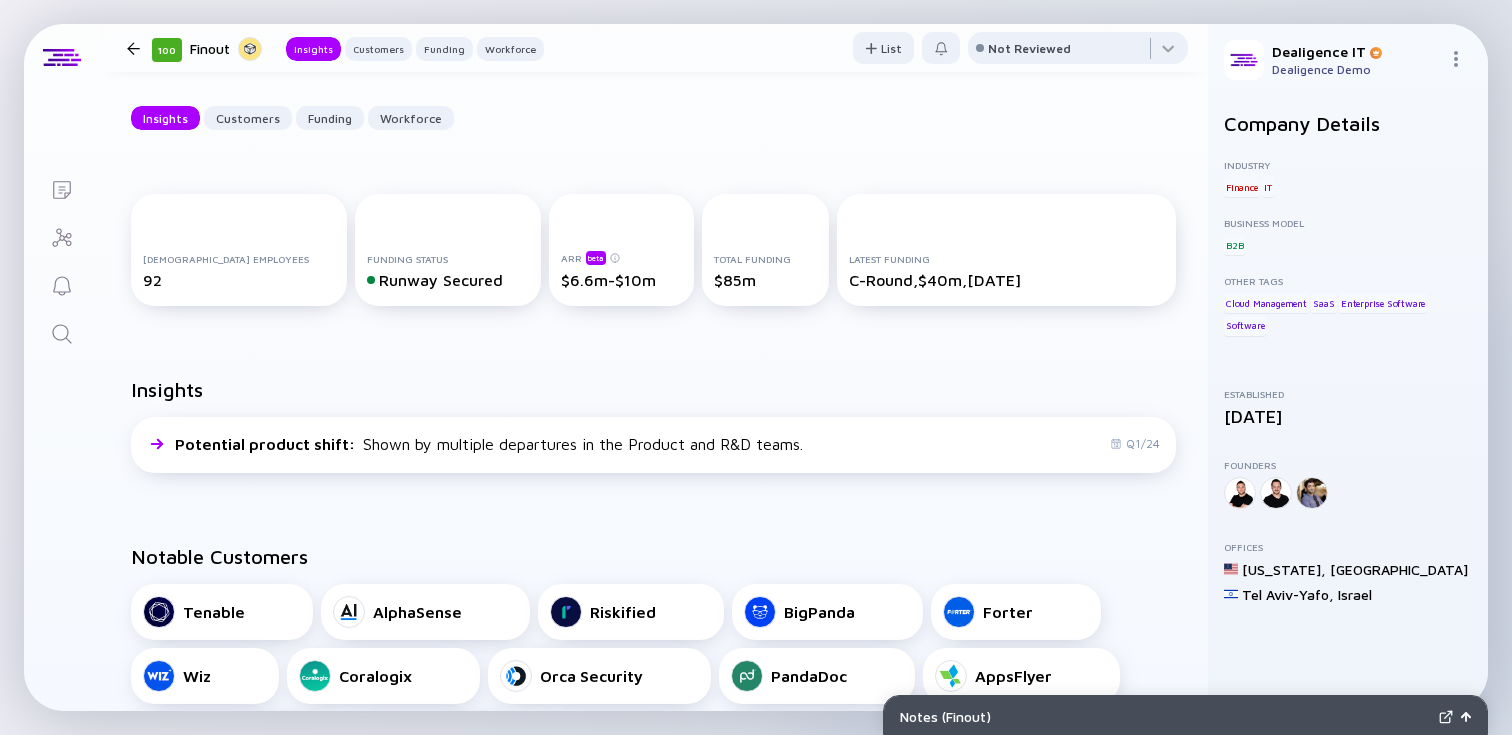 click on "$6.6m-$10m" at bounding box center (621, 280) 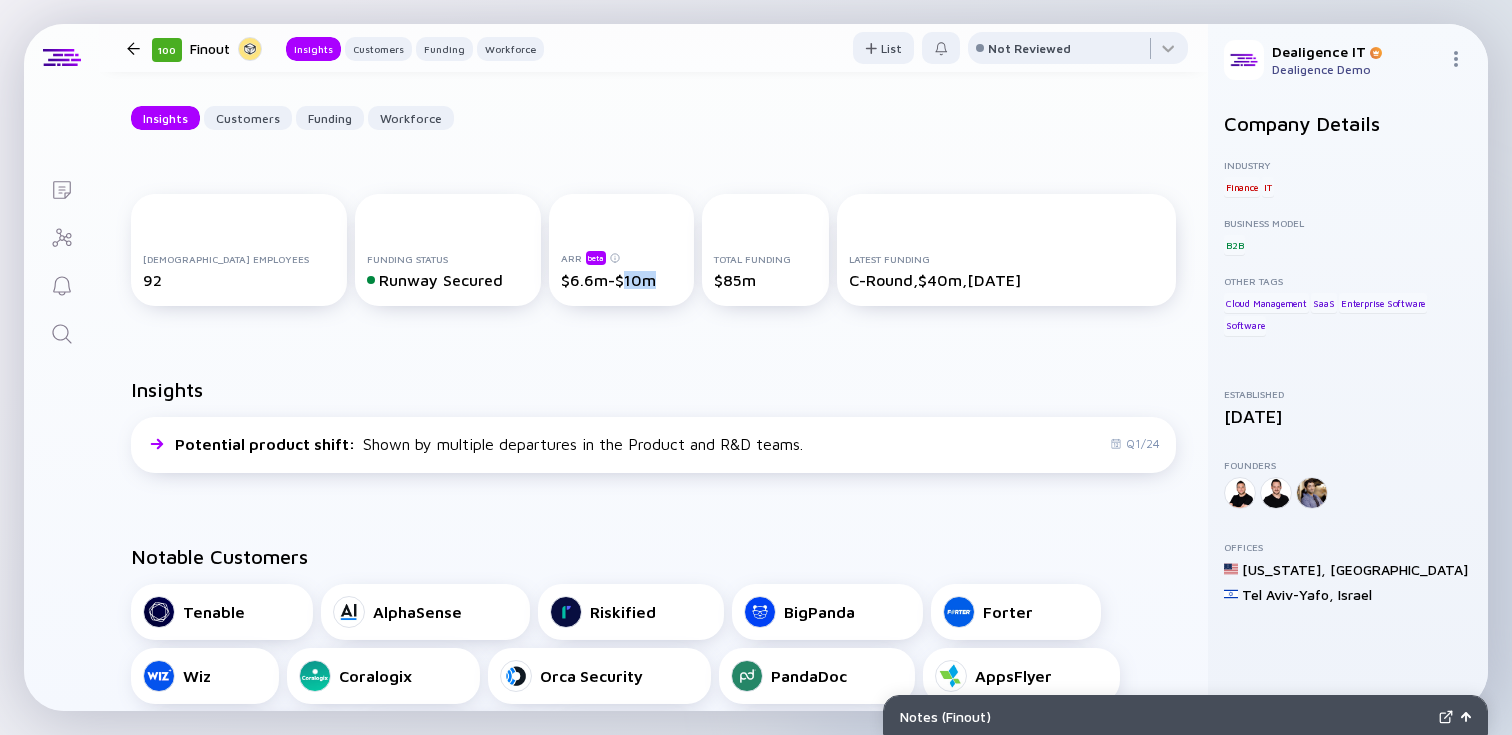 click on "$6.6m-$10m" at bounding box center [621, 280] 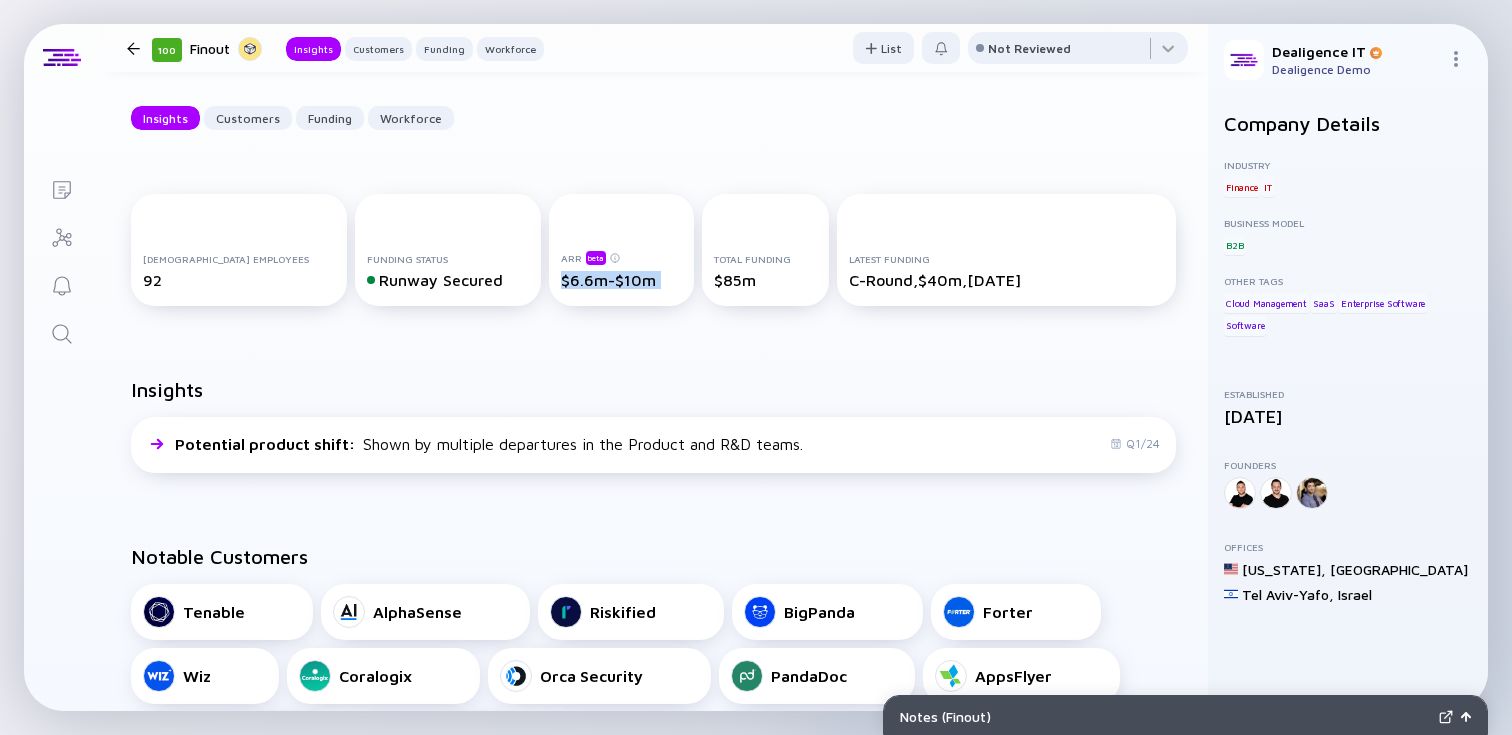 click on "$6.6m-$10m" at bounding box center [621, 280] 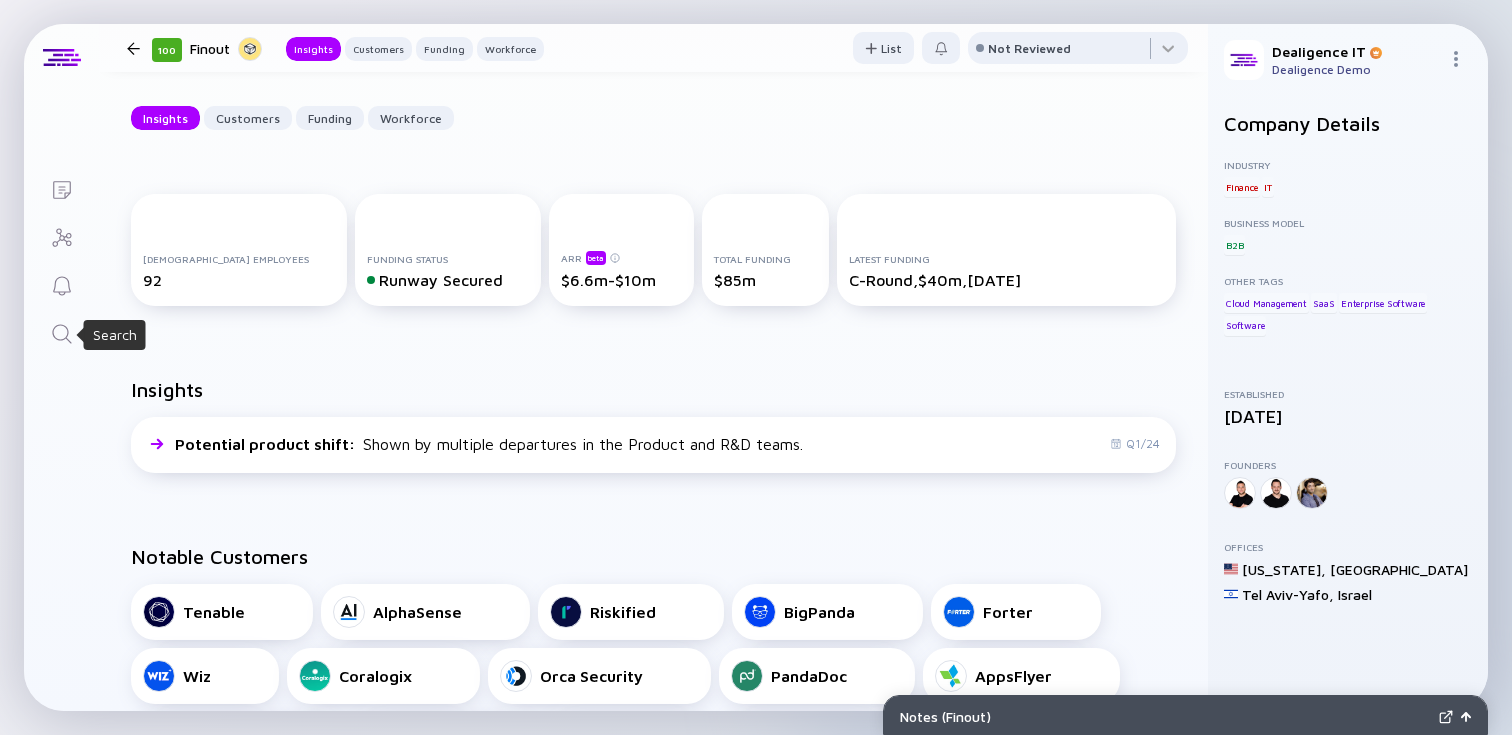 click 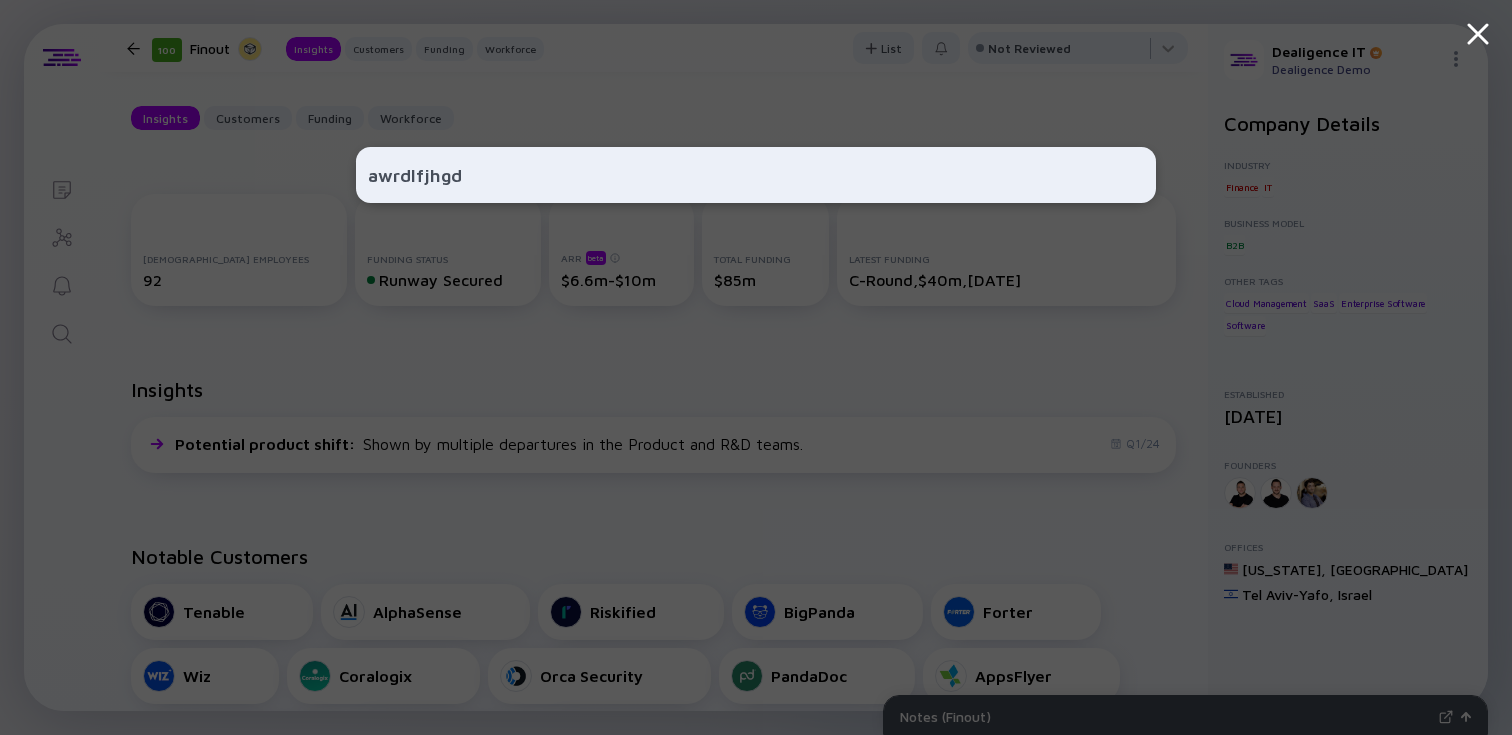 type on "awrdlfjhgds" 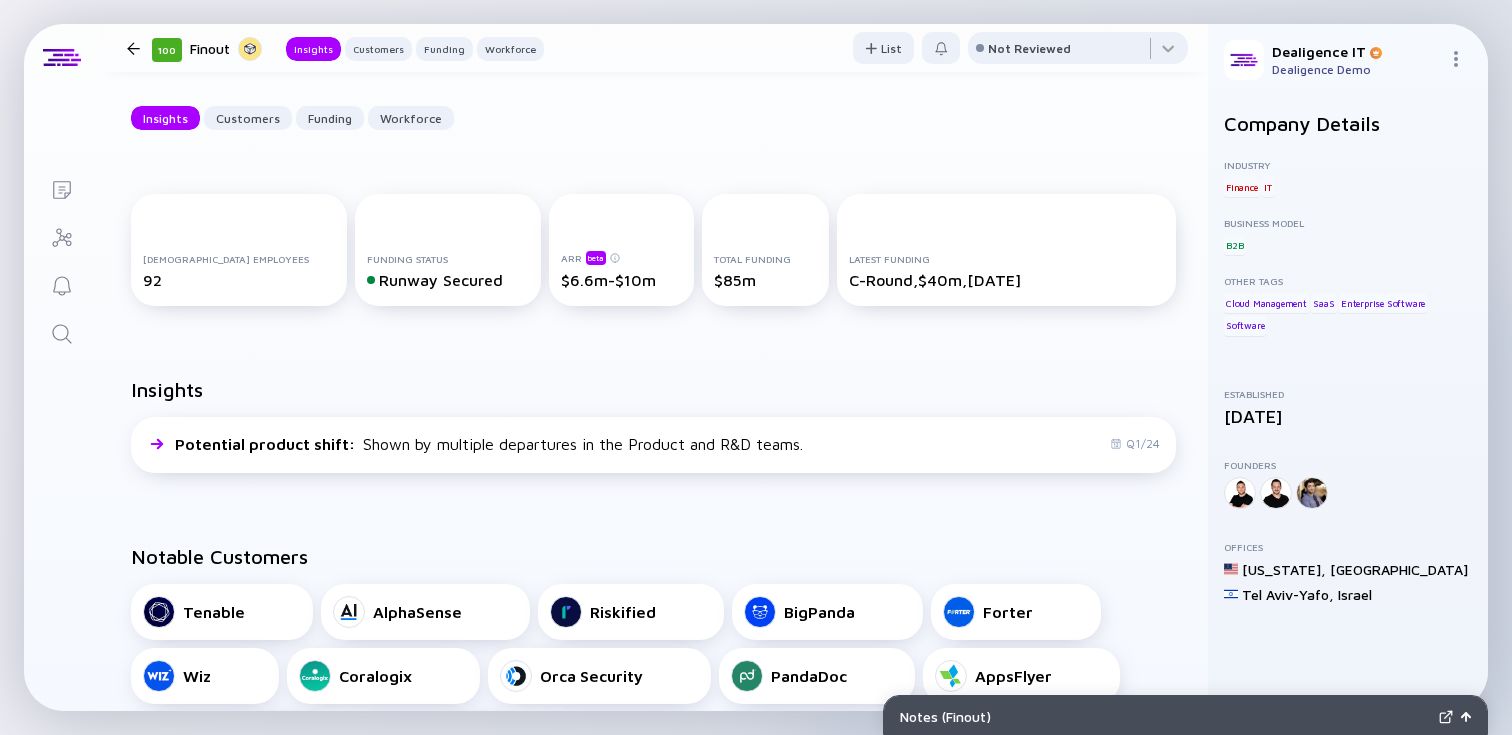 click on "Updating List... Notes ( Finout ) Lists 100 Finout Insights Customers Funding Workforce List Not Reviewed 100 Finout Provides an enterprise-grade FinOps platform for real-time visibility and governance of multi-cloud expenses, enabling optimization and financial alignment across teams. Insights Customers Funding Workforce [DEMOGRAPHIC_DATA] Employees 92 Funding Status Runway Secured ARR beta $6.6m-$10m Total Funding $85m Latest Funding C-Round,  $40m,
[DATE] Insights Potential product shift :   Shown by multiple departures in the Product and R&D teams. Q1/24 Notable Customers Tenable AlphaSense Riskified BigPanda Forter Wiz Coralogix Orca Security PandaDoc AppsFlyer OwnBackup Alchemy Bango Ateme Armis Funding Dilutive Non-Dilutive All C-Round   [DATE]   $40m Insight Partners Leader Maor Investments Pitango Venture Capital Red Dot Capital Partners Team8 B-Round   [DATE]   $26m Red Dot Capital Partners Leader Jibe Ventures Maor Investments Pitango Venture Capital Team8 A-Round   [DATE]   $14m Team8" at bounding box center (756, 367) 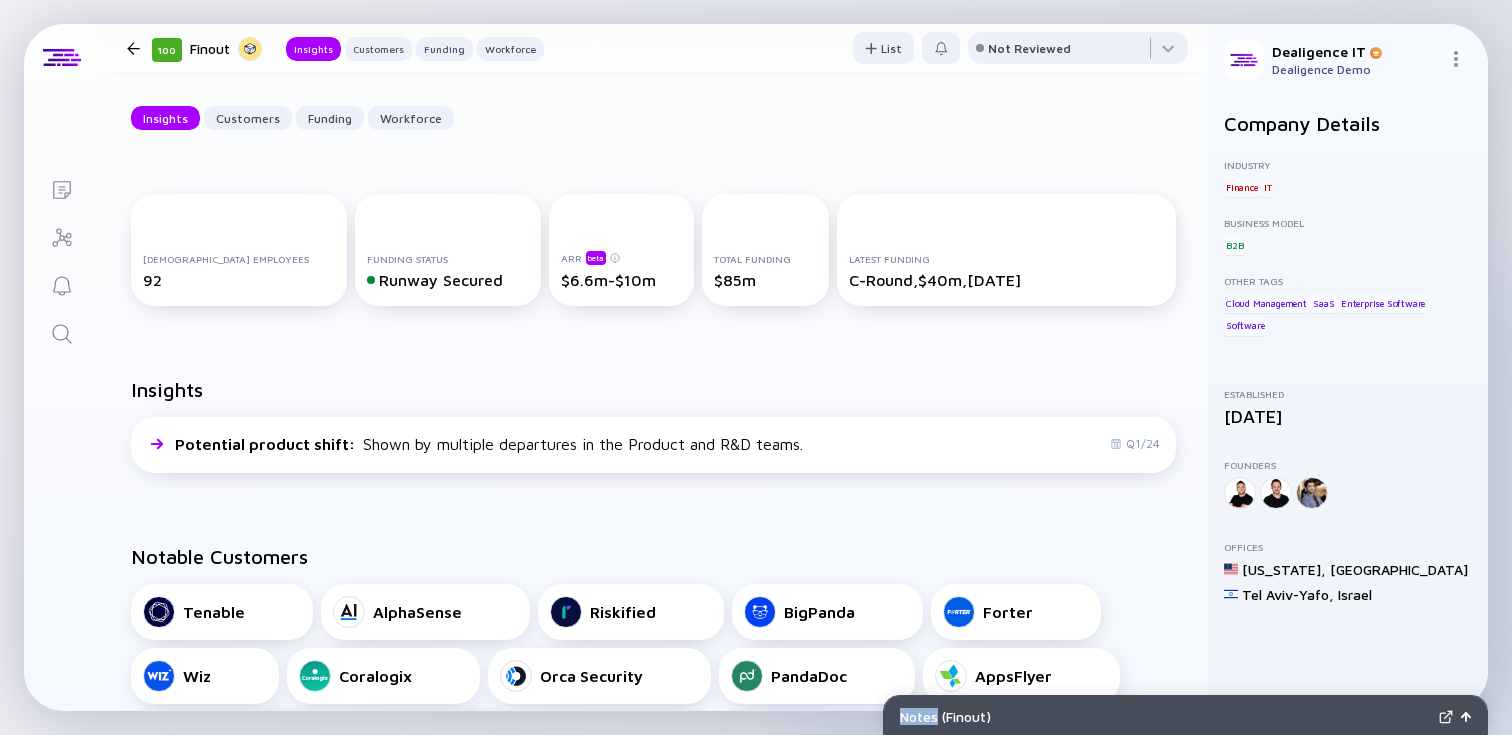 click on "Updating List... Notes ( Finout ) Lists 100 Finout Insights Customers Funding Workforce List Not Reviewed 100 Finout Provides an enterprise-grade FinOps platform for real-time visibility and governance of multi-cloud expenses, enabling optimization and financial alignment across teams. Insights Customers Funding Workforce [DEMOGRAPHIC_DATA] Employees 92 Funding Status Runway Secured ARR beta $6.6m-$10m Total Funding $85m Latest Funding C-Round,  $40m,
[DATE] Insights Potential product shift :   Shown by multiple departures in the Product and R&D teams. Q1/24 Notable Customers Tenable AlphaSense Riskified BigPanda Forter Wiz Coralogix Orca Security PandaDoc AppsFlyer OwnBackup Alchemy Bango Ateme Armis Funding Dilutive Non-Dilutive All C-Round   [DATE]   $40m Insight Partners Leader Maor Investments Pitango Venture Capital Red Dot Capital Partners Team8 B-Round   [DATE]   $26m Red Dot Capital Partners Leader Jibe Ventures Maor Investments Pitango Venture Capital Team8 A-Round   [DATE]   $14m Team8" at bounding box center [756, 367] 